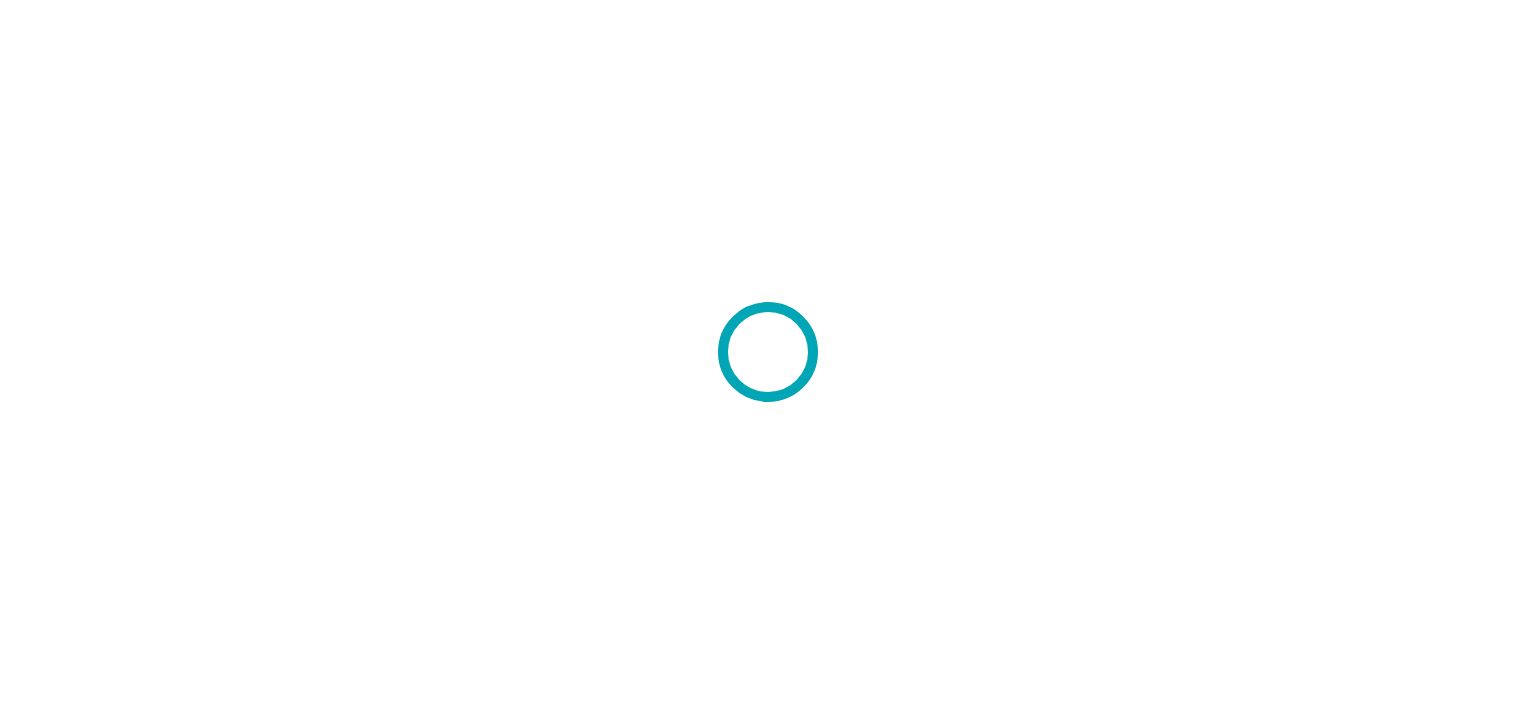 scroll, scrollTop: 0, scrollLeft: 0, axis: both 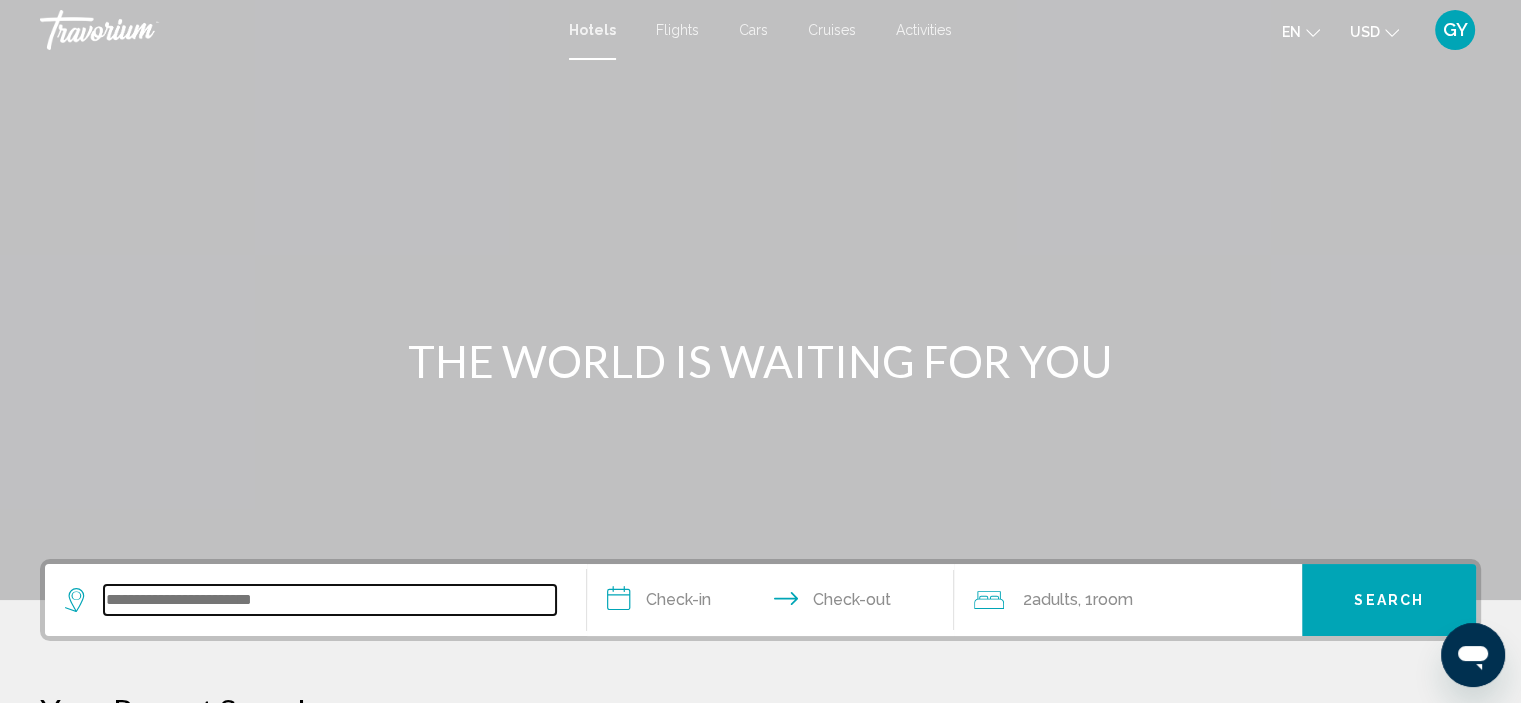 click at bounding box center [330, 600] 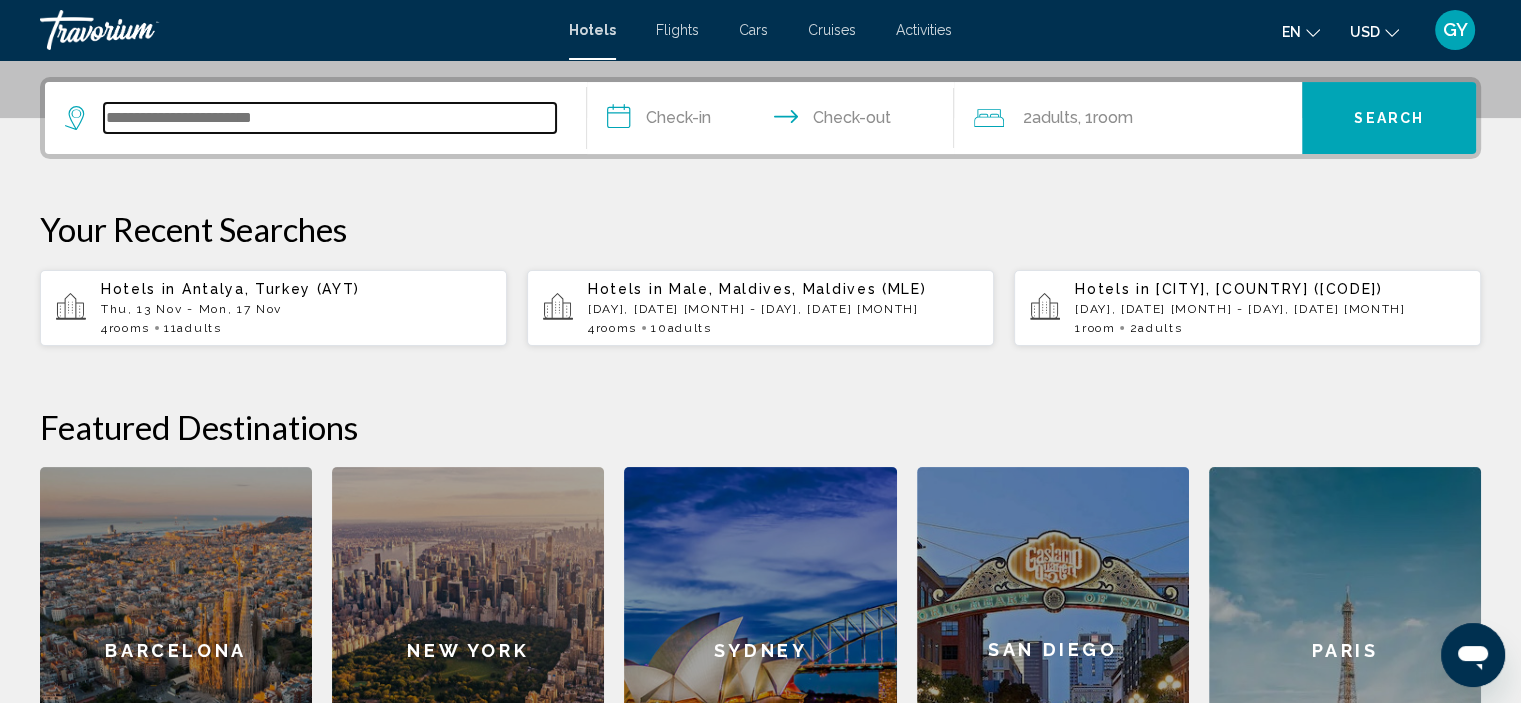 scroll, scrollTop: 493, scrollLeft: 0, axis: vertical 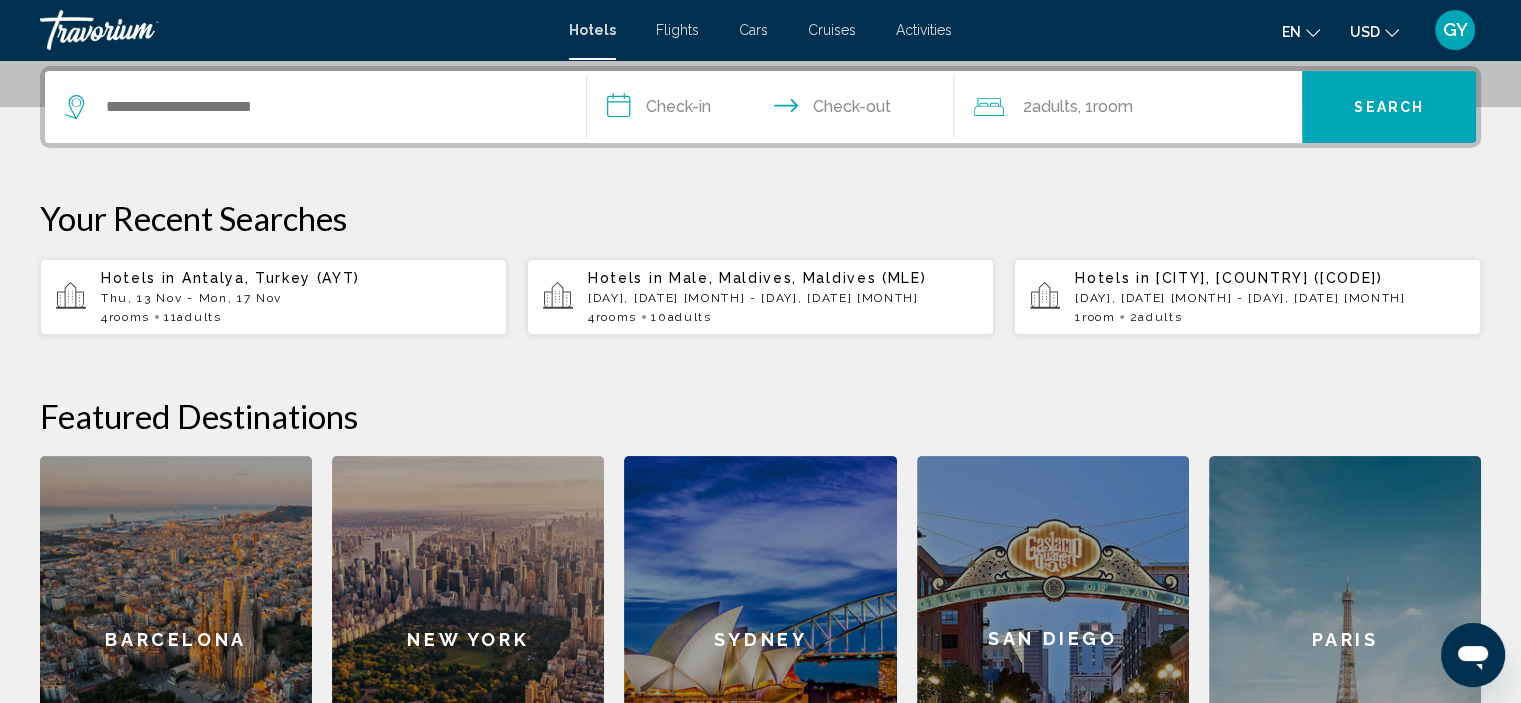 click on "Antalya, Turkey (AYT)" at bounding box center [271, 278] 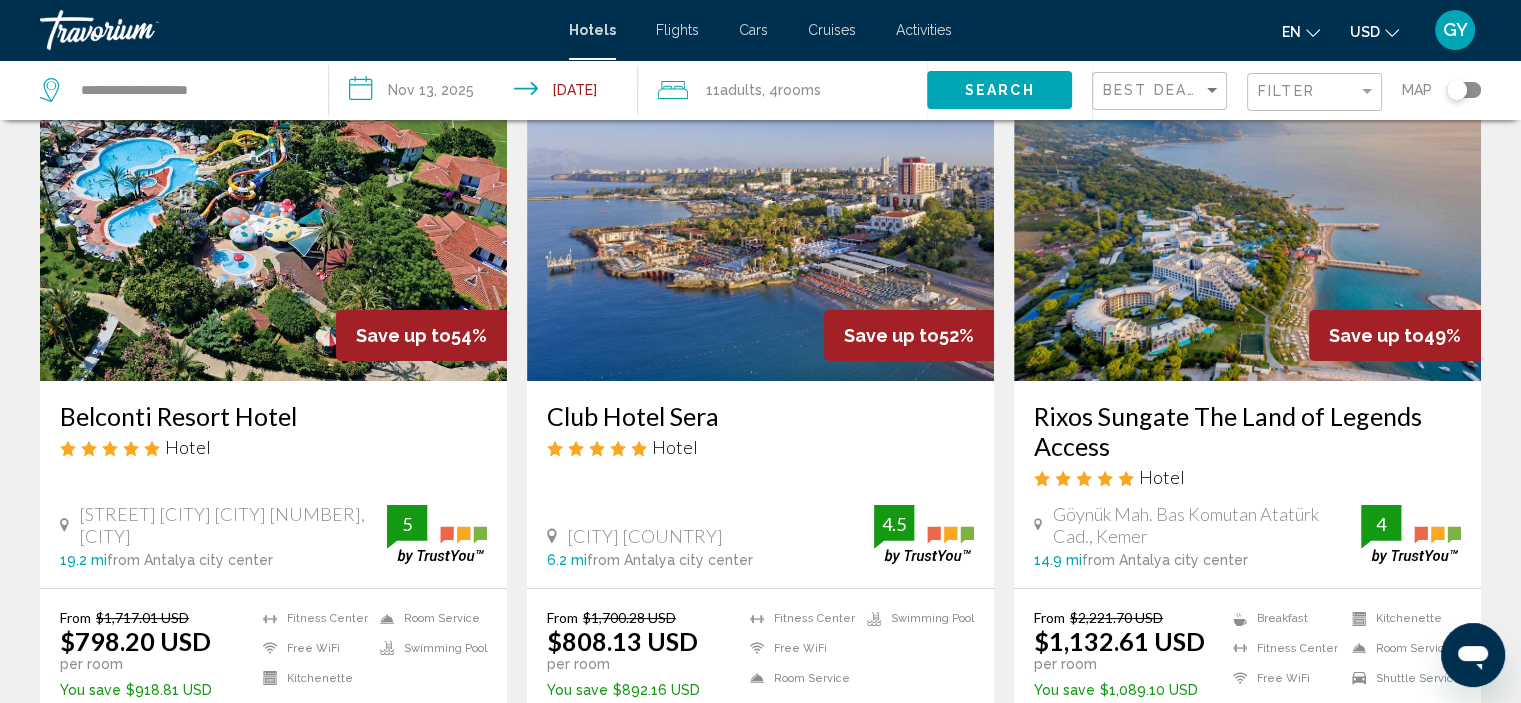 scroll, scrollTop: 128, scrollLeft: 0, axis: vertical 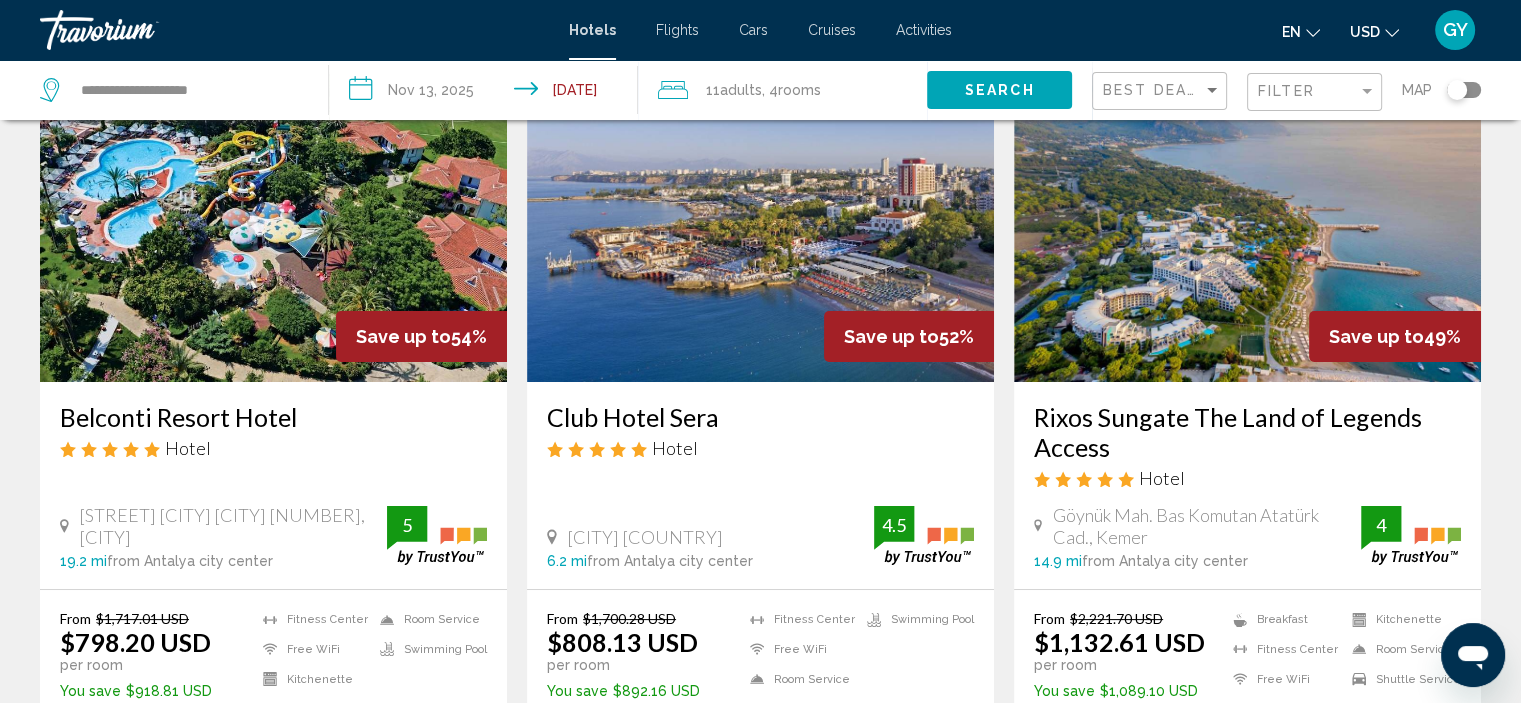 click at bounding box center [760, 222] 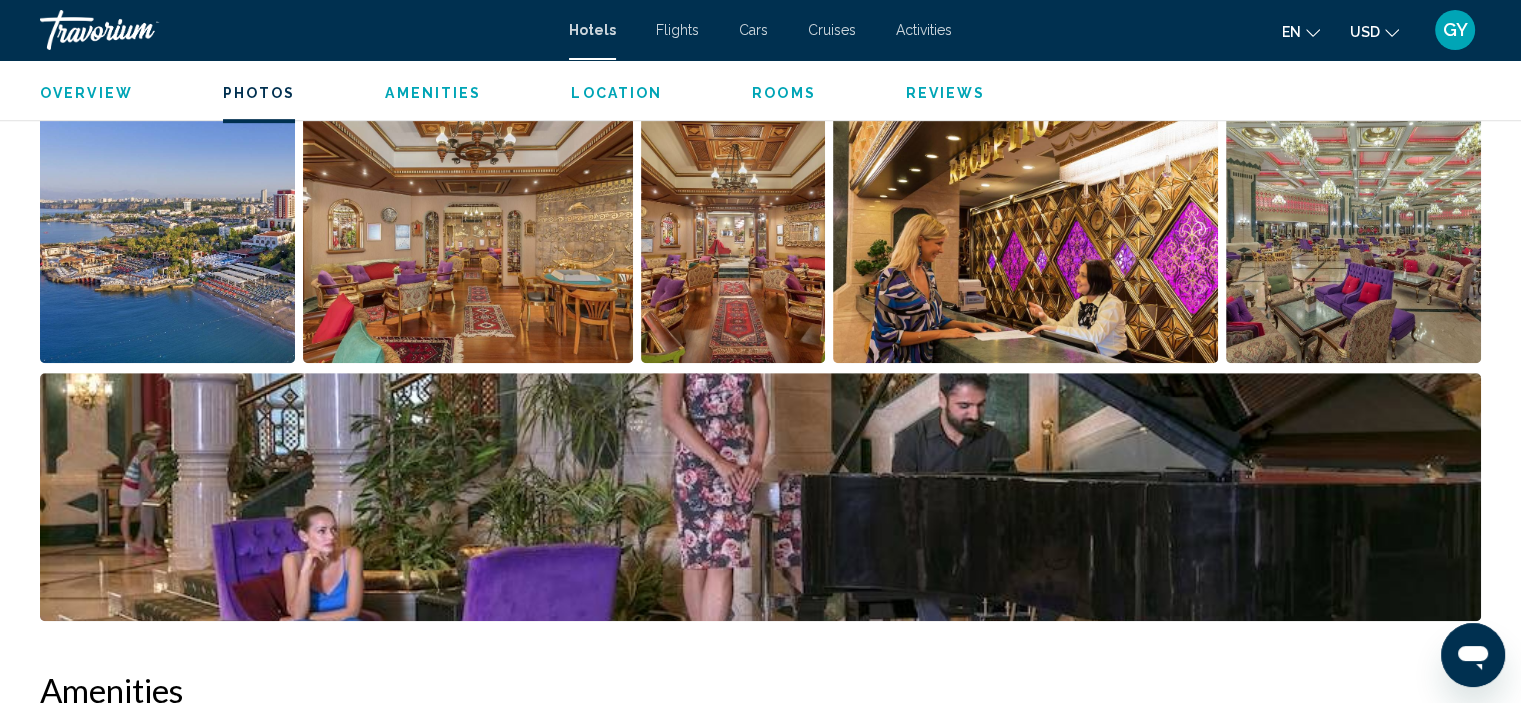 scroll, scrollTop: 1080, scrollLeft: 0, axis: vertical 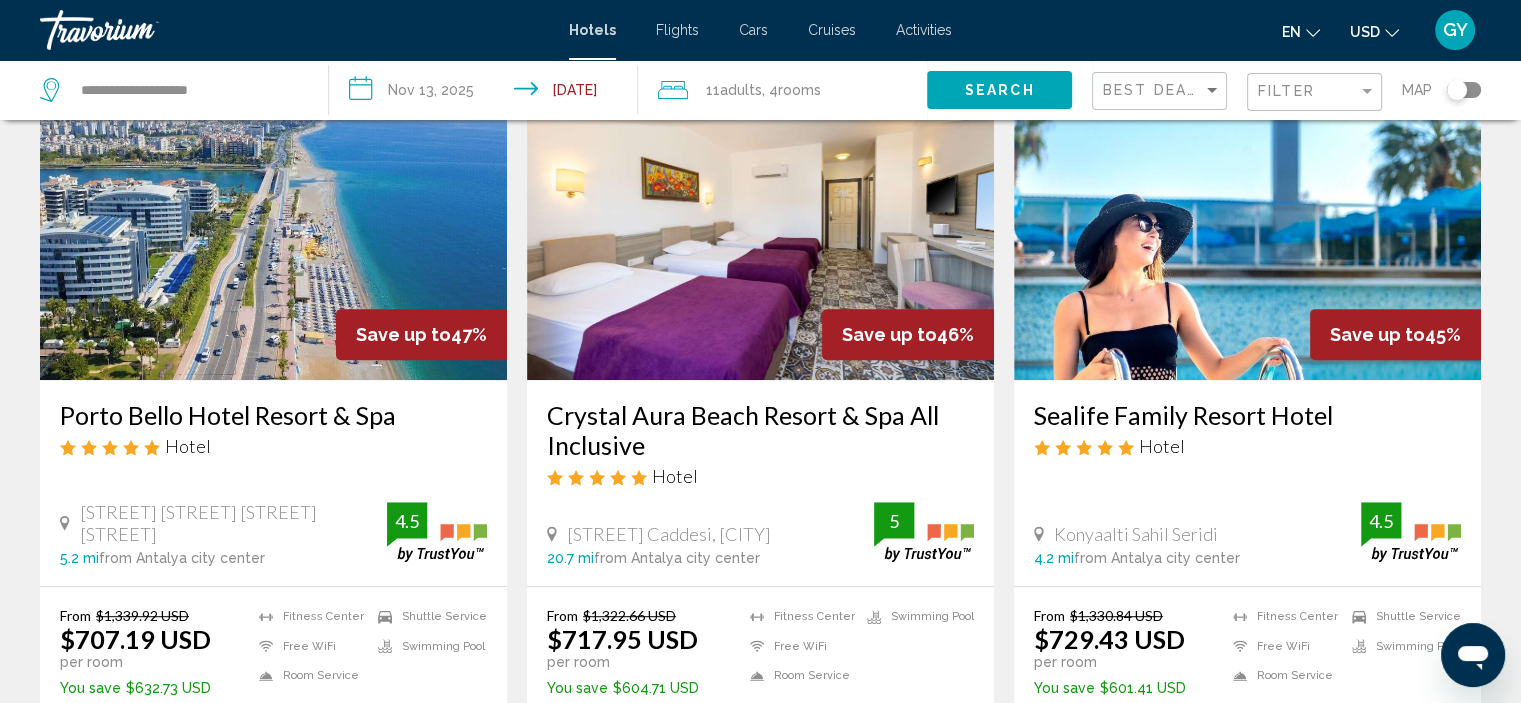 click at bounding box center [273, 220] 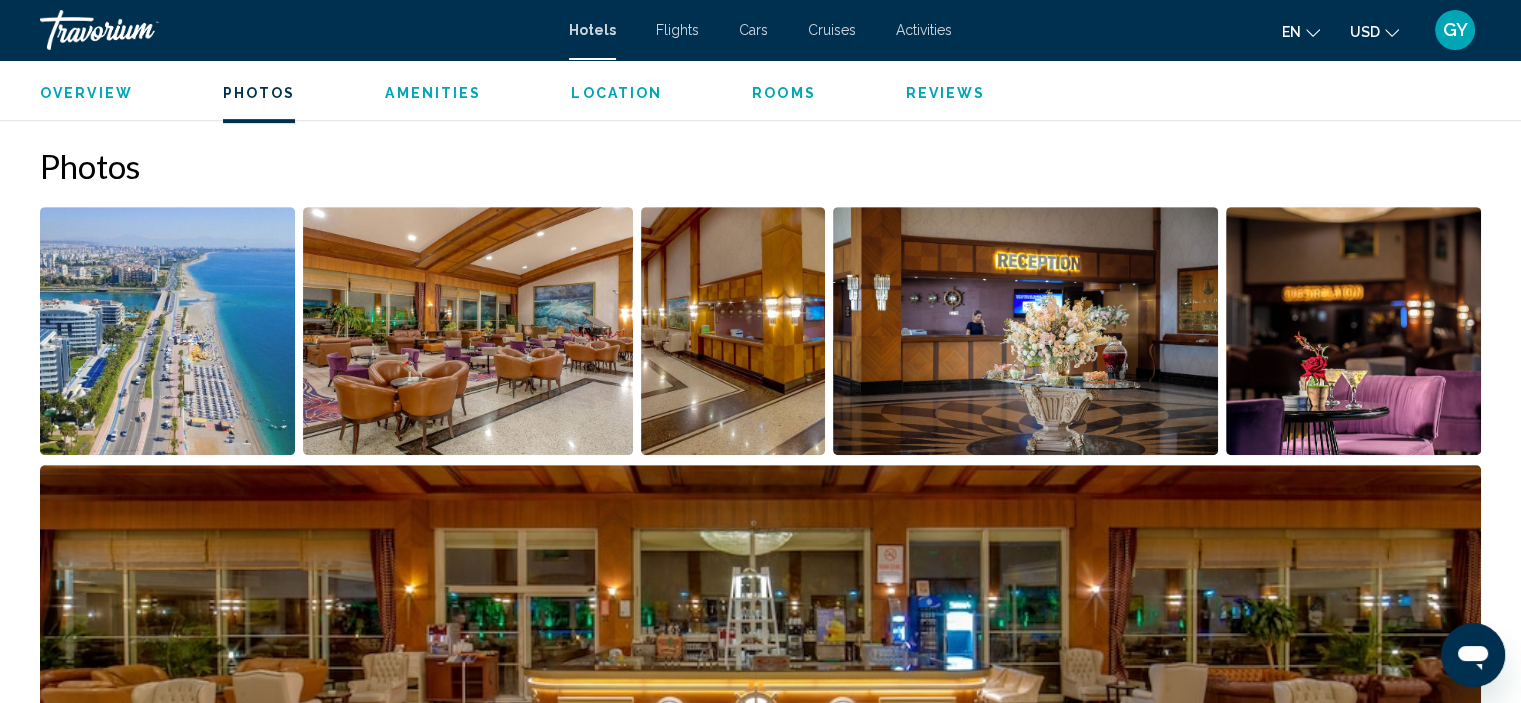 scroll, scrollTop: 952, scrollLeft: 0, axis: vertical 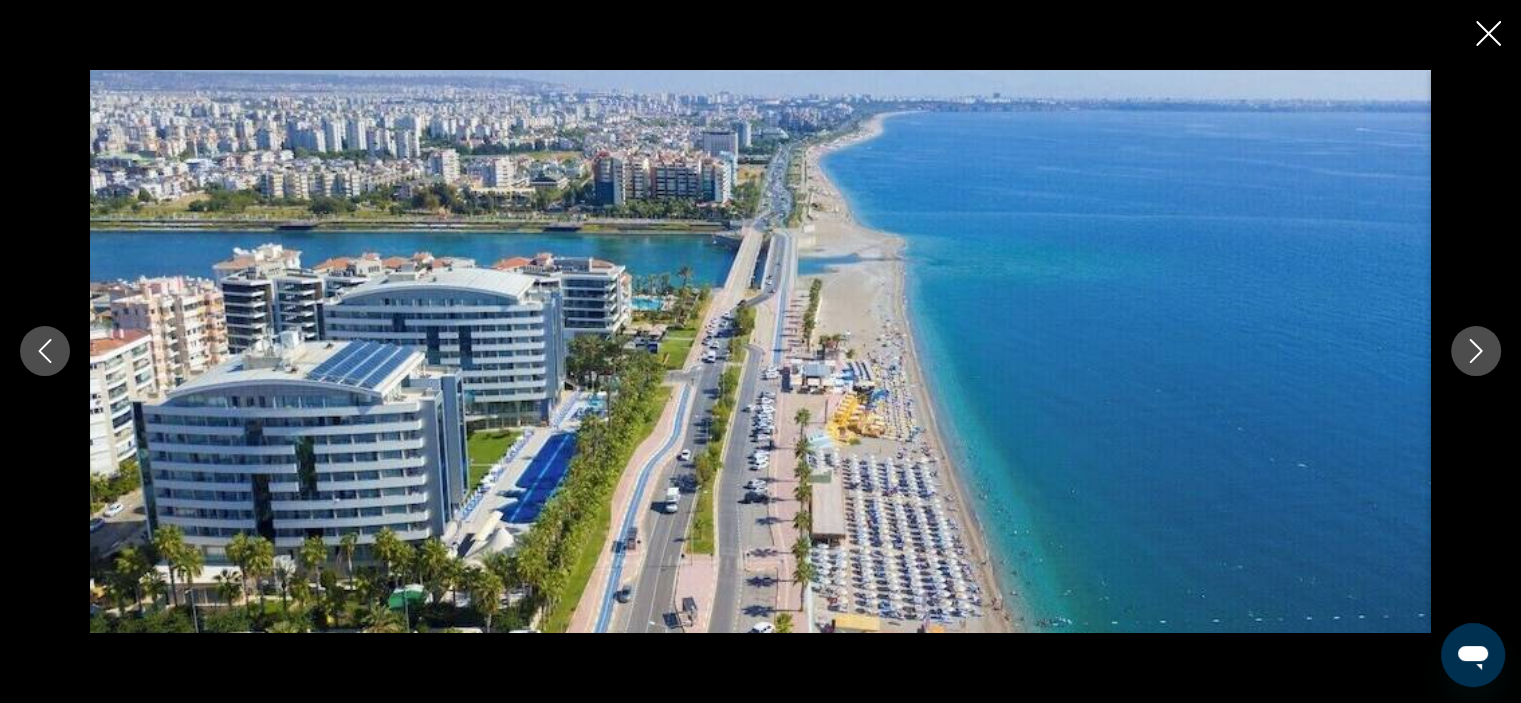 click 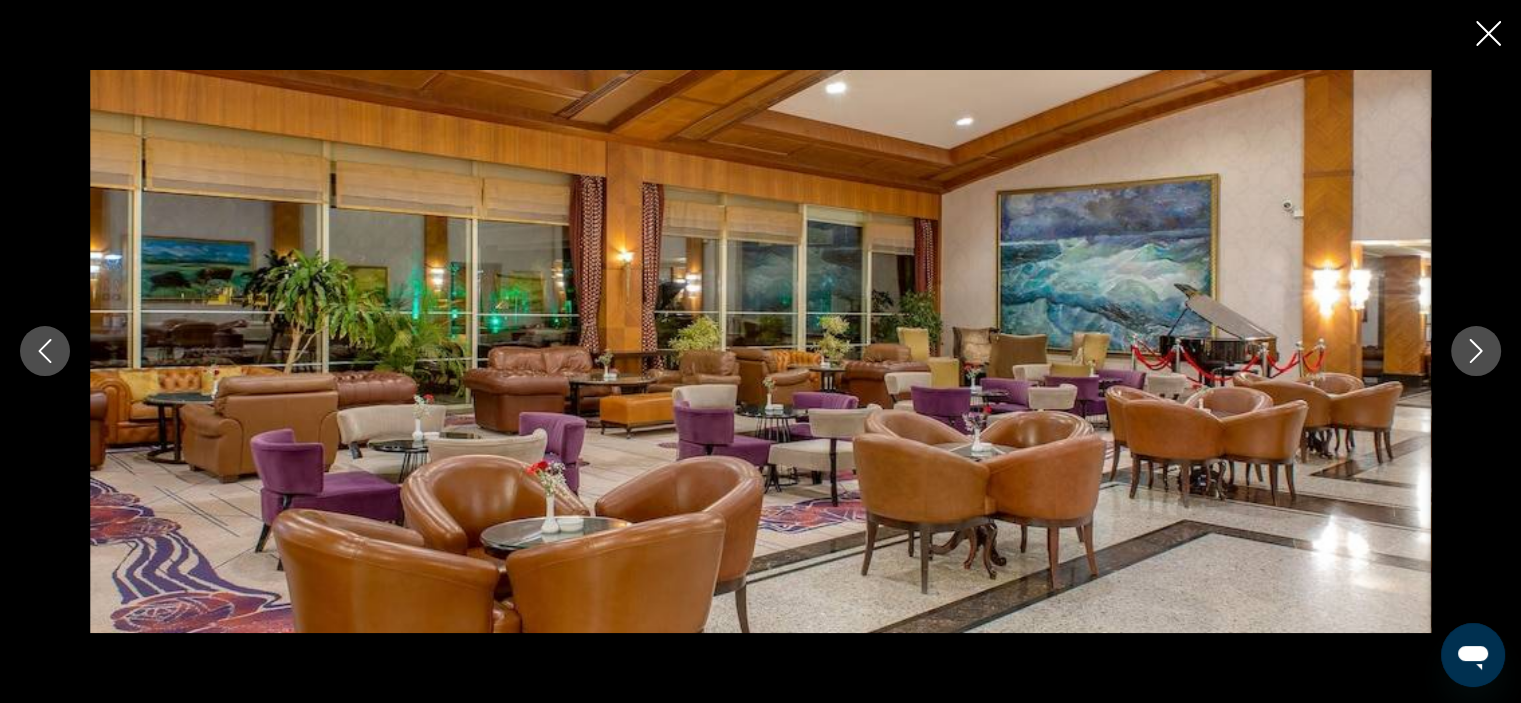 click 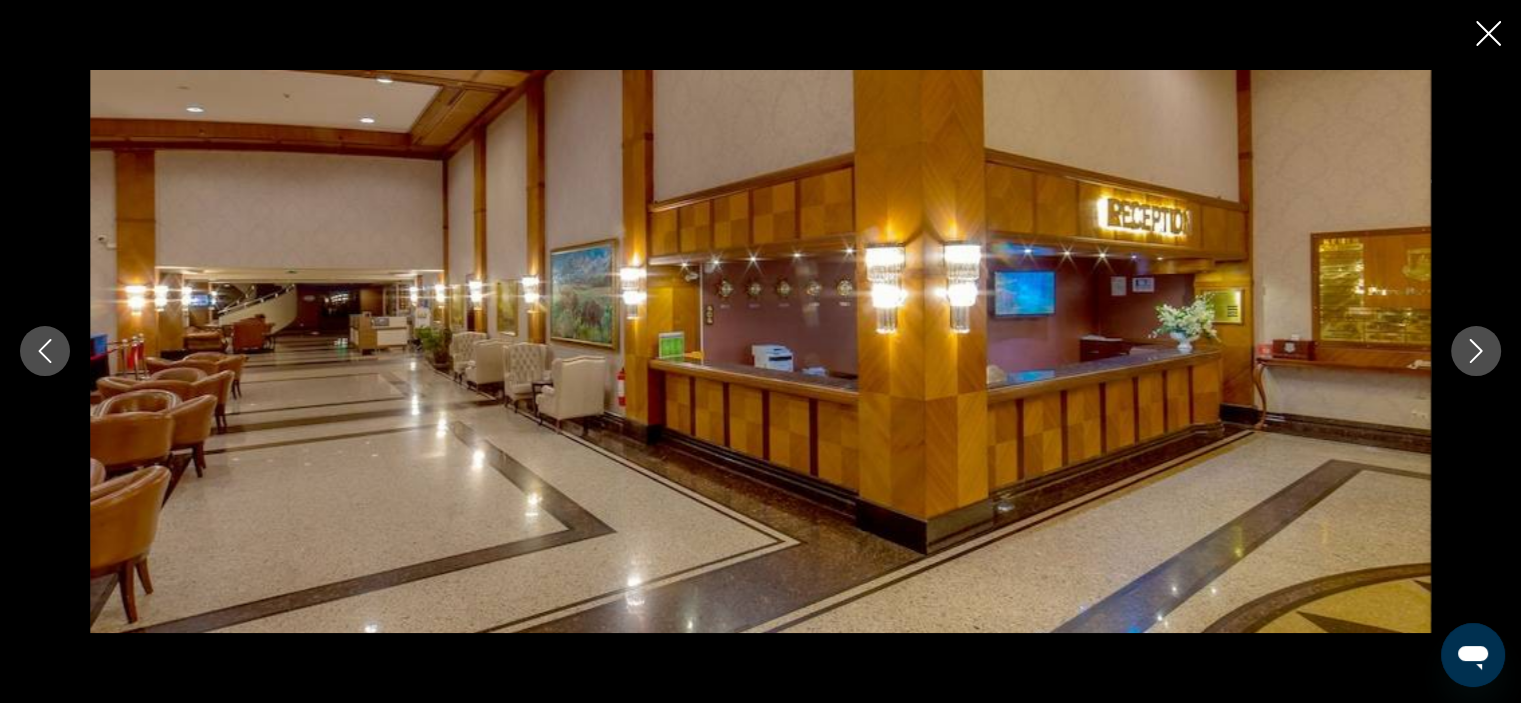click 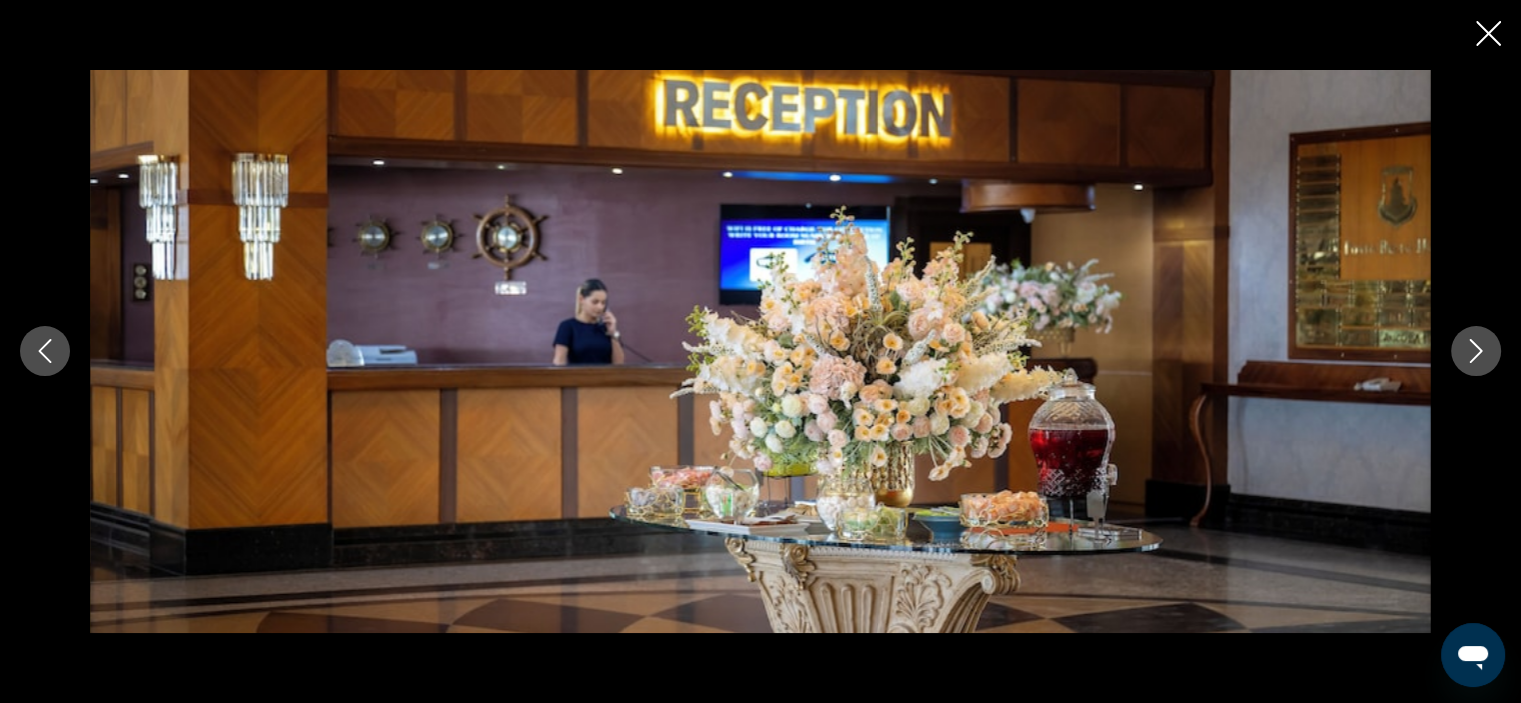 click 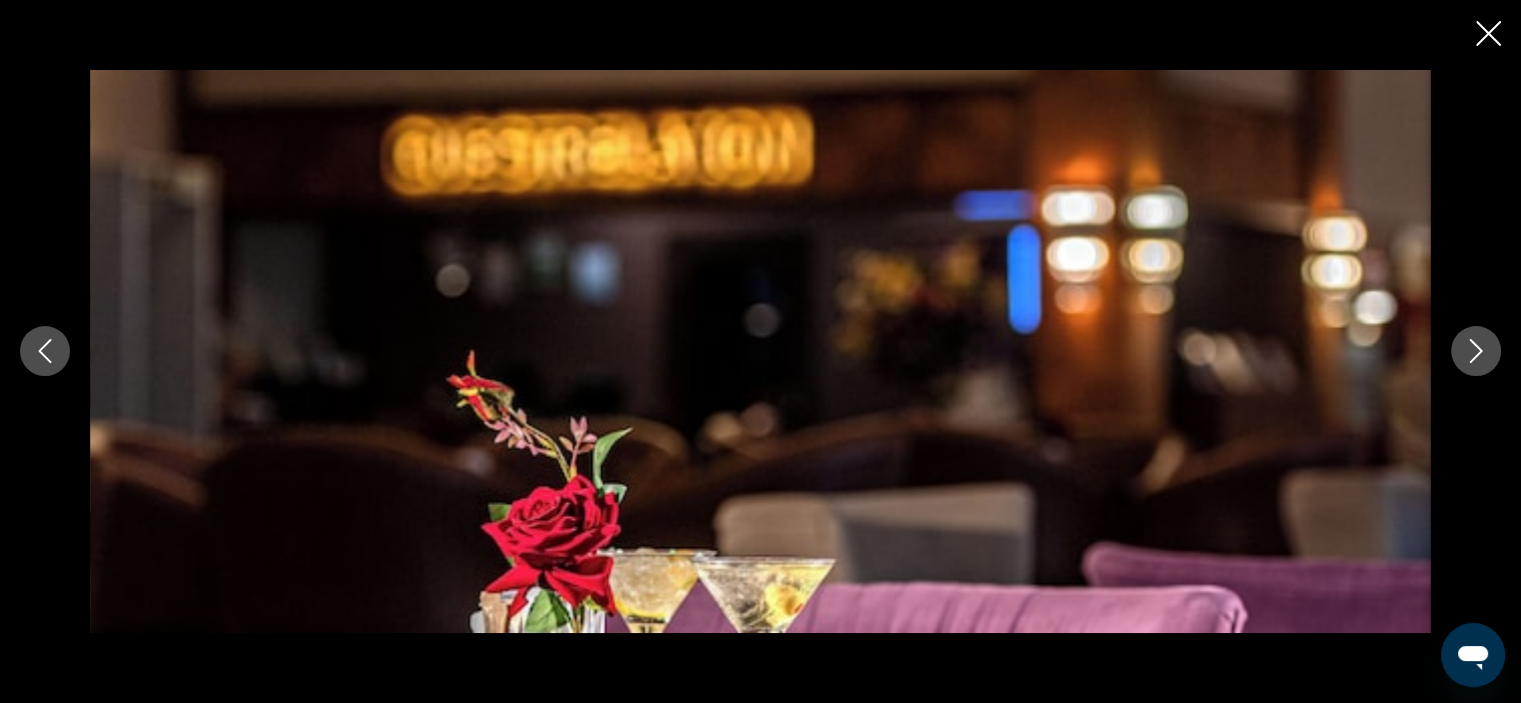 click 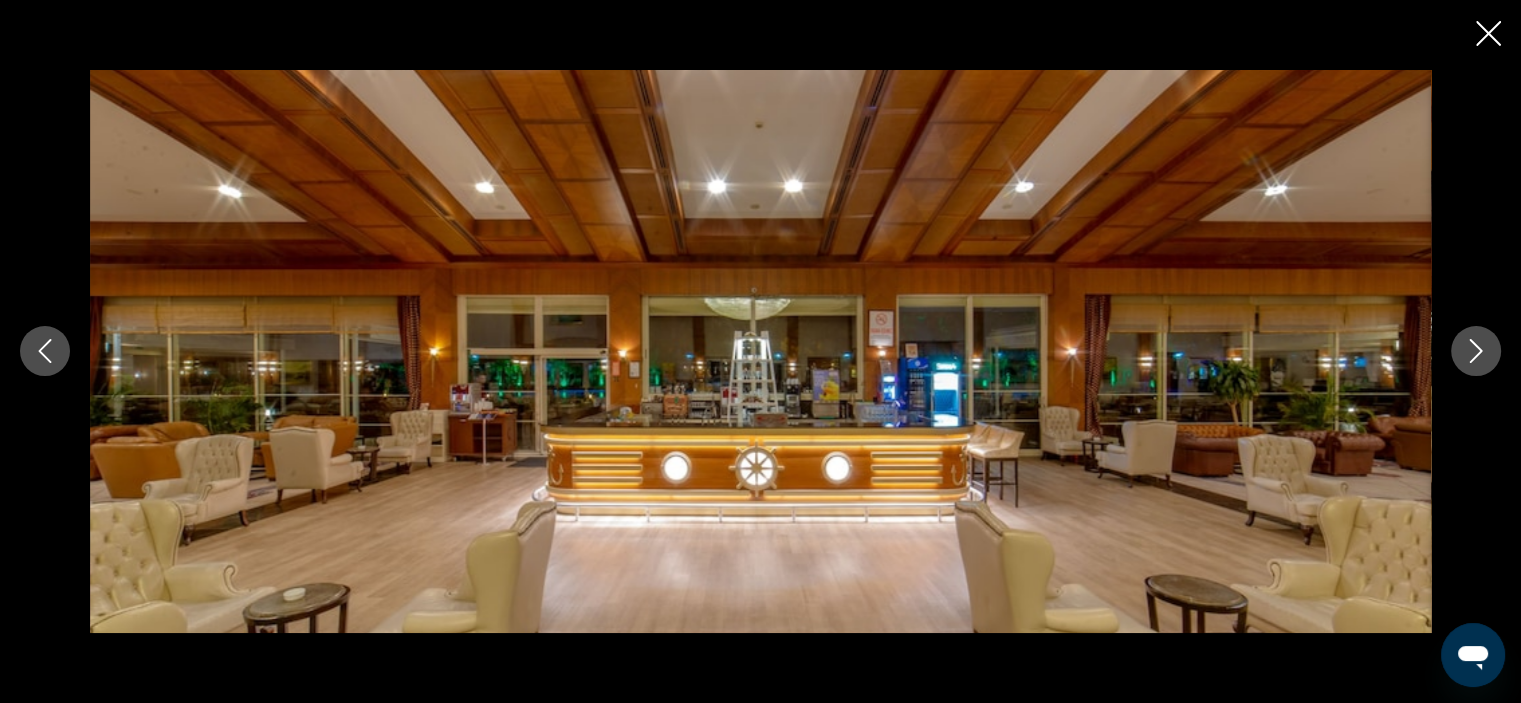 click 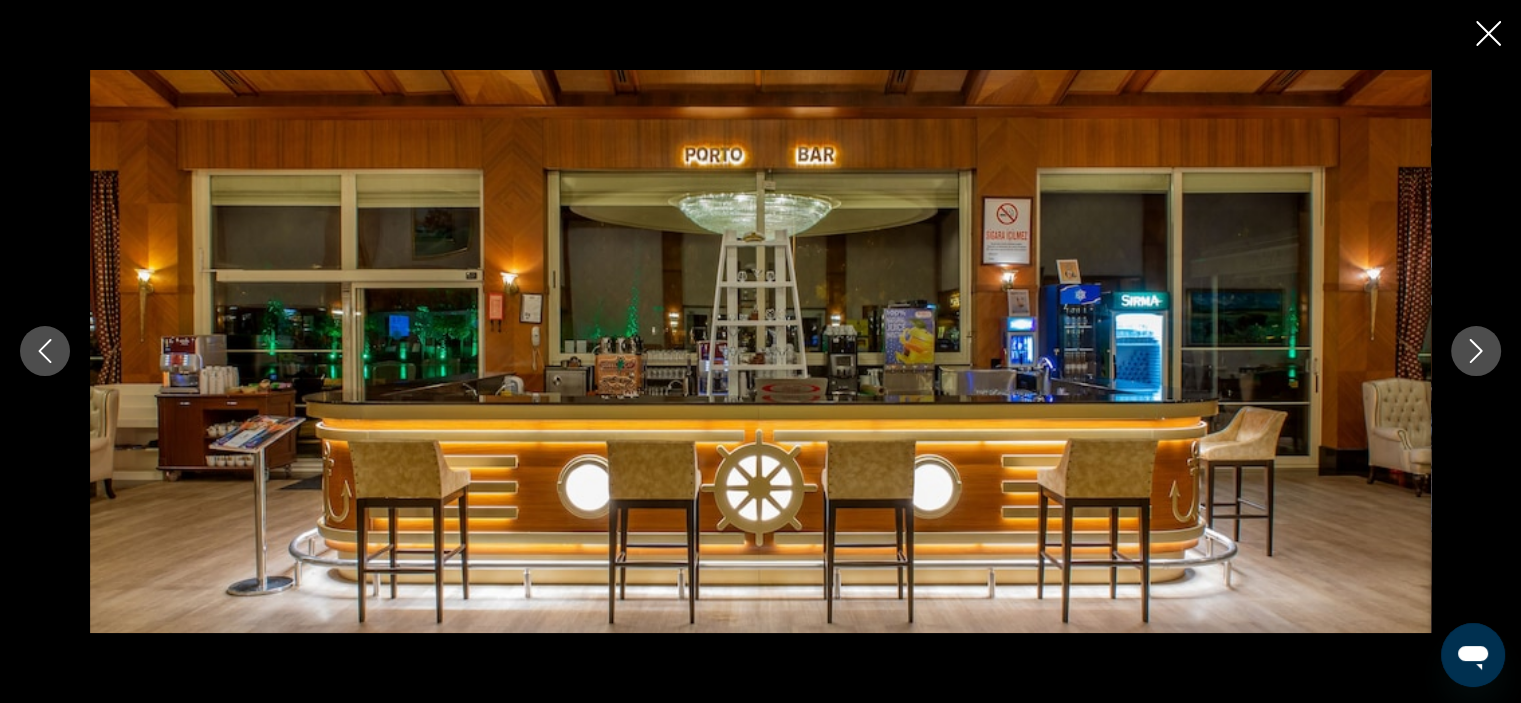 click 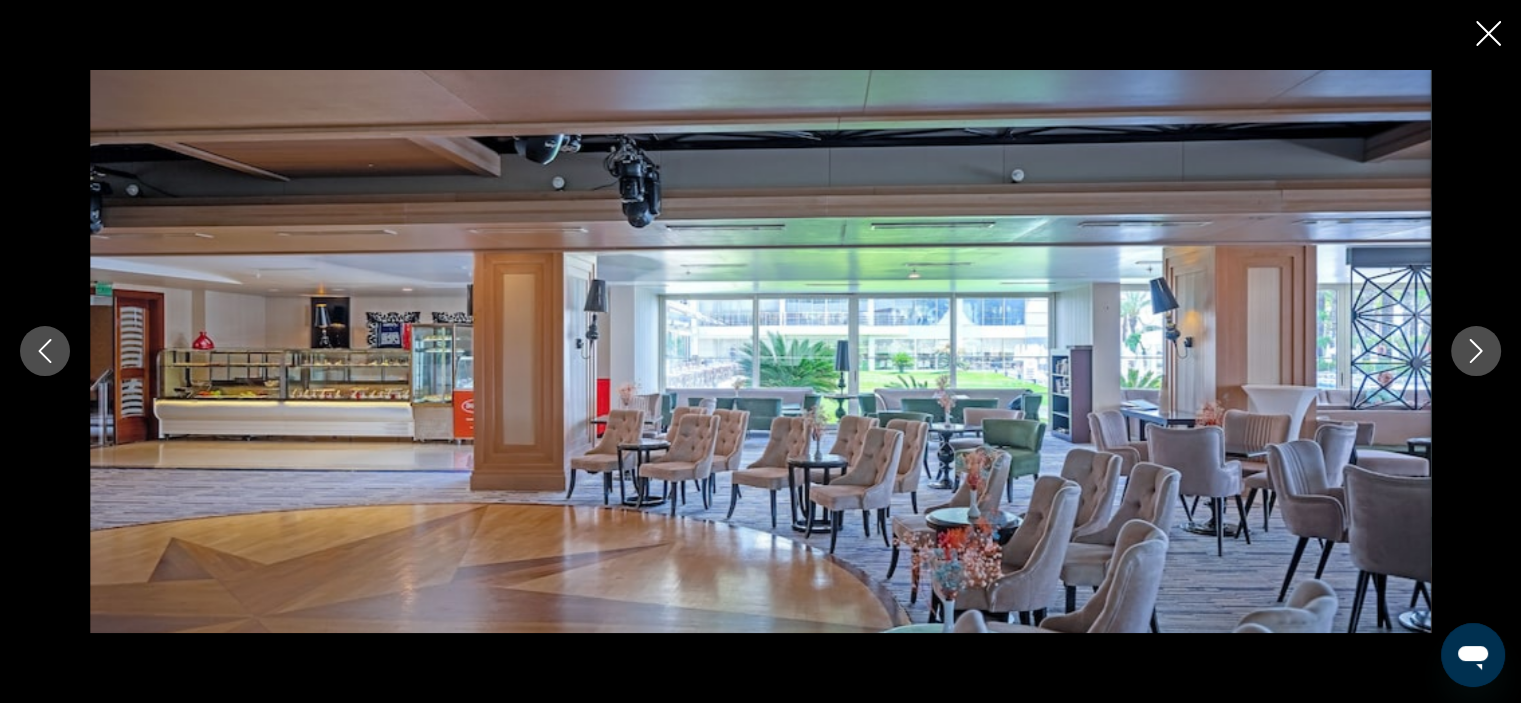 click 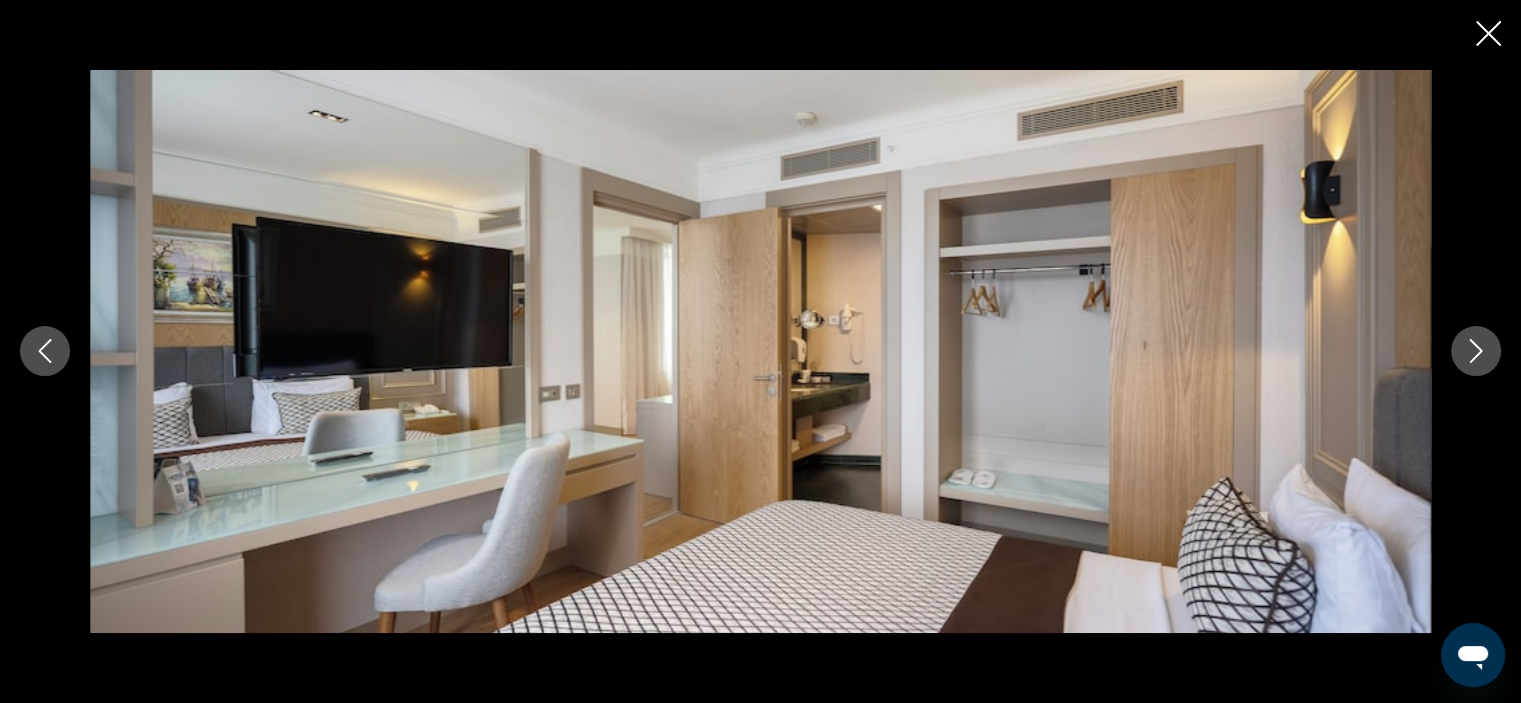 click 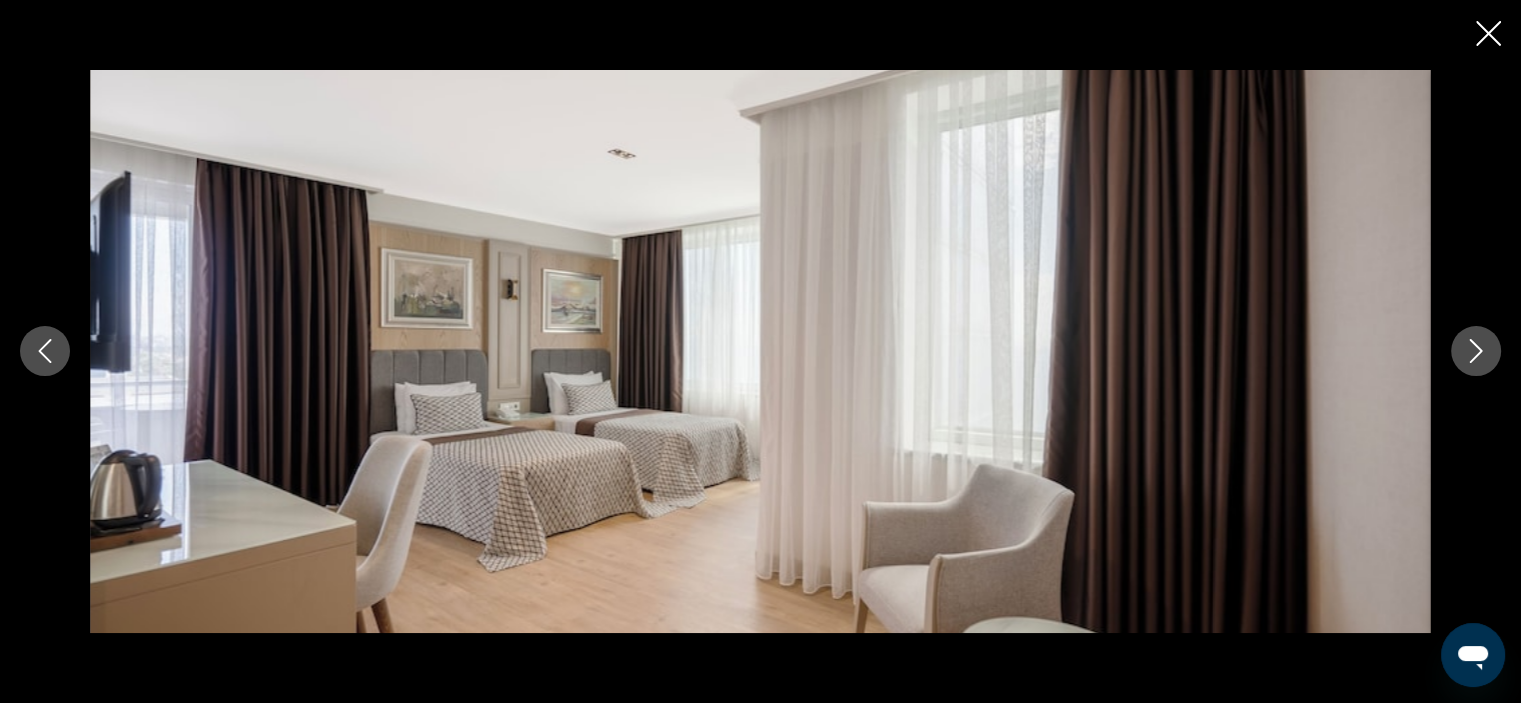click 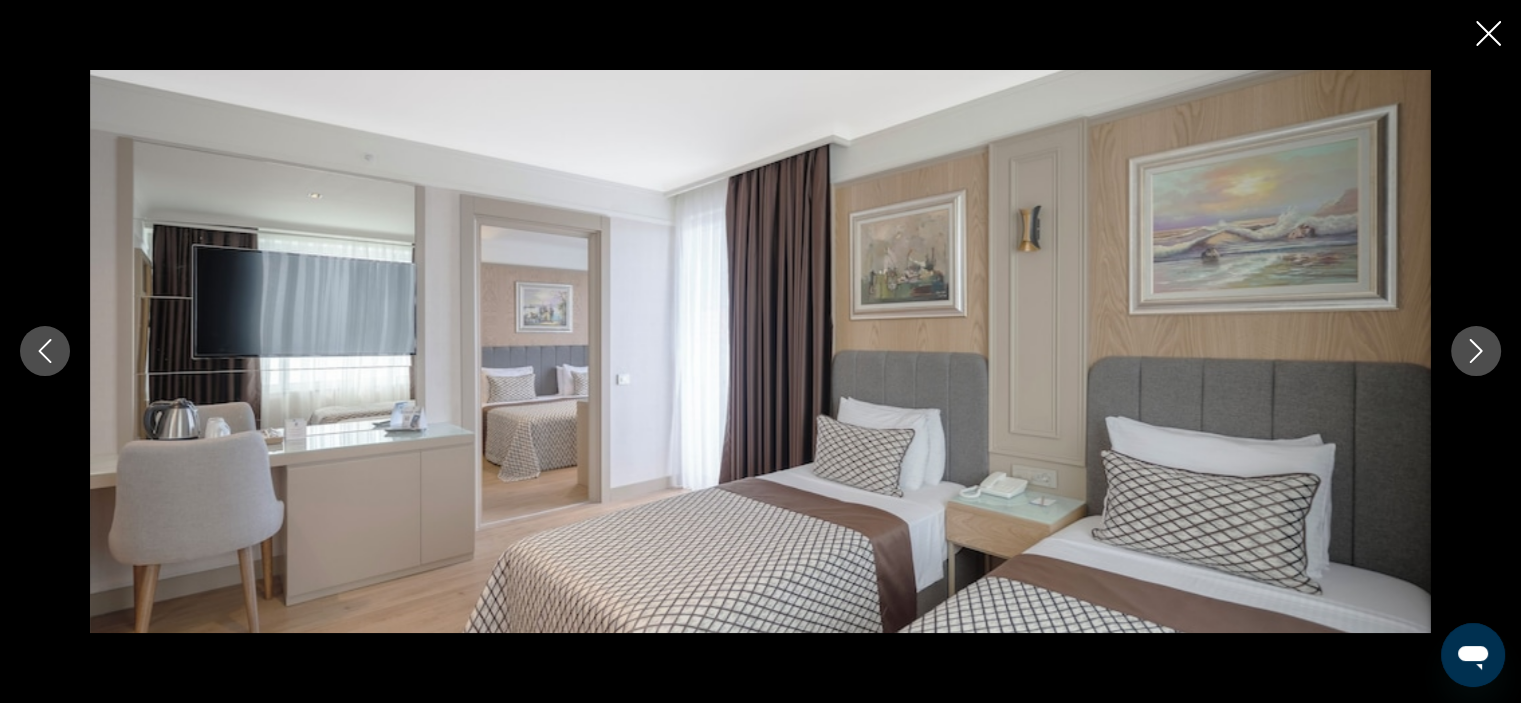 click 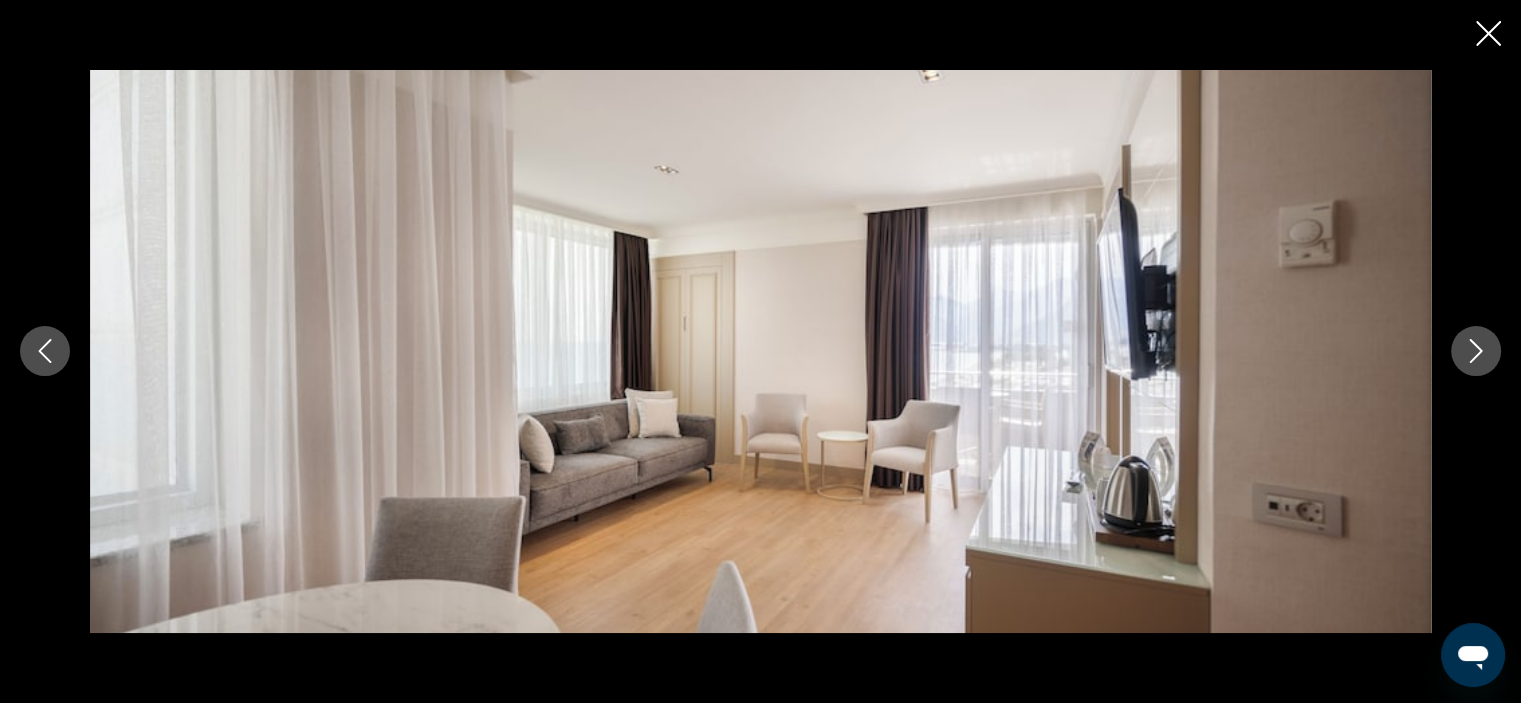 click 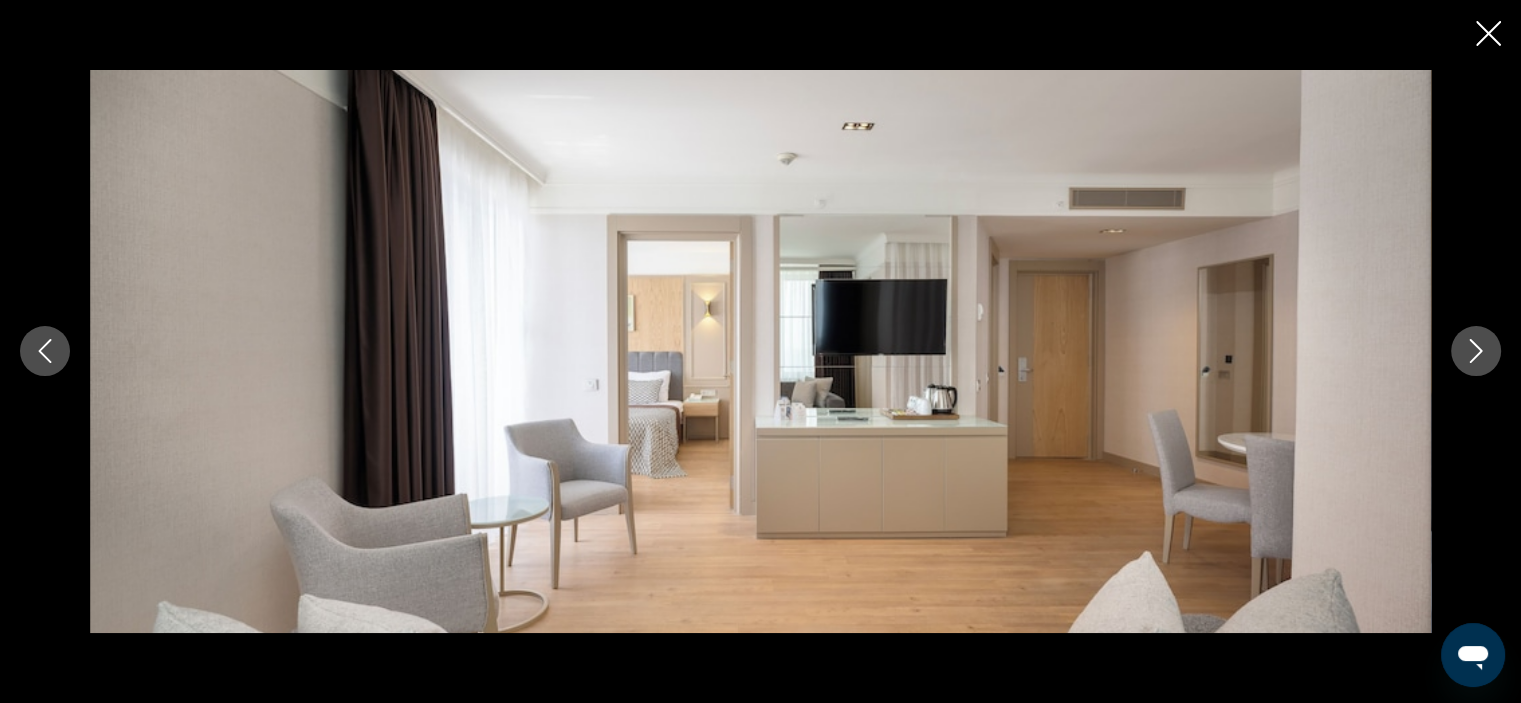 click 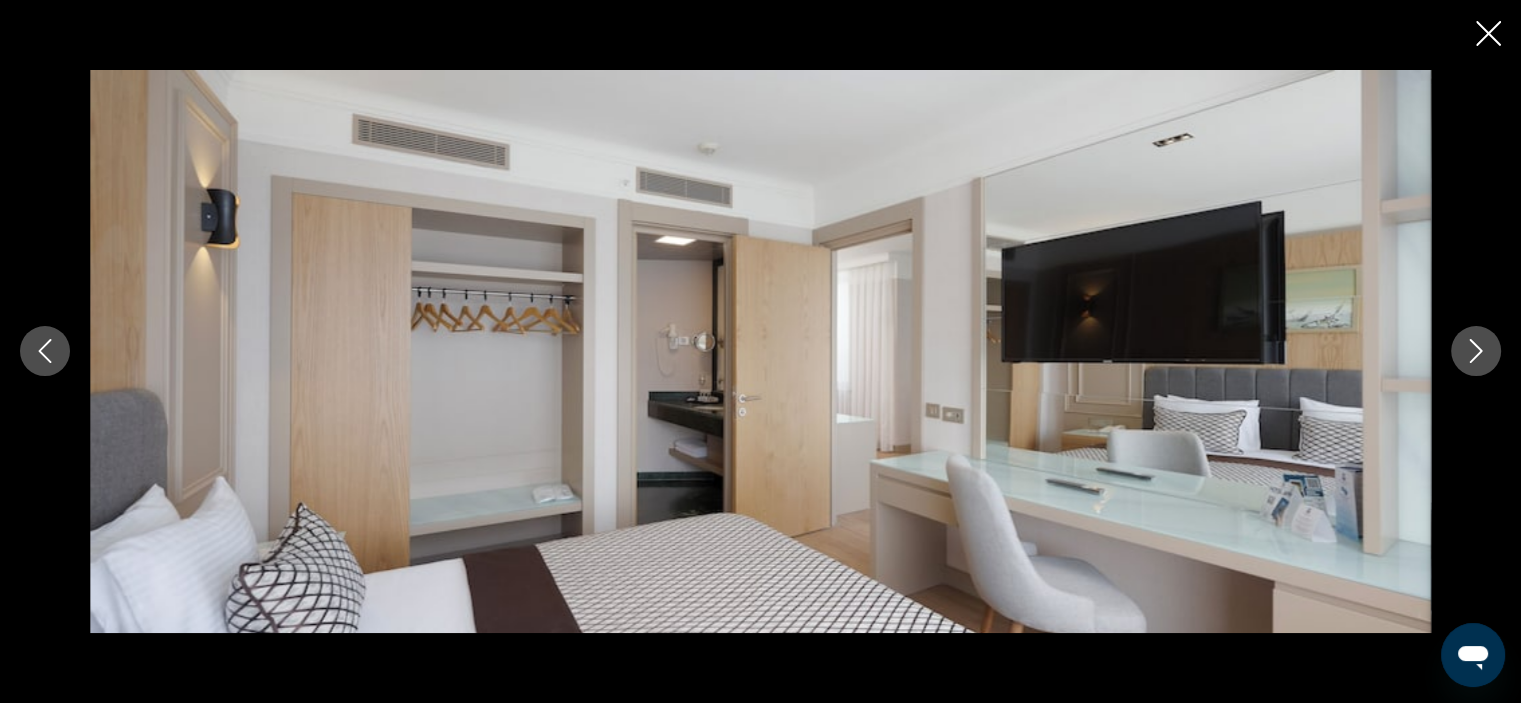 click 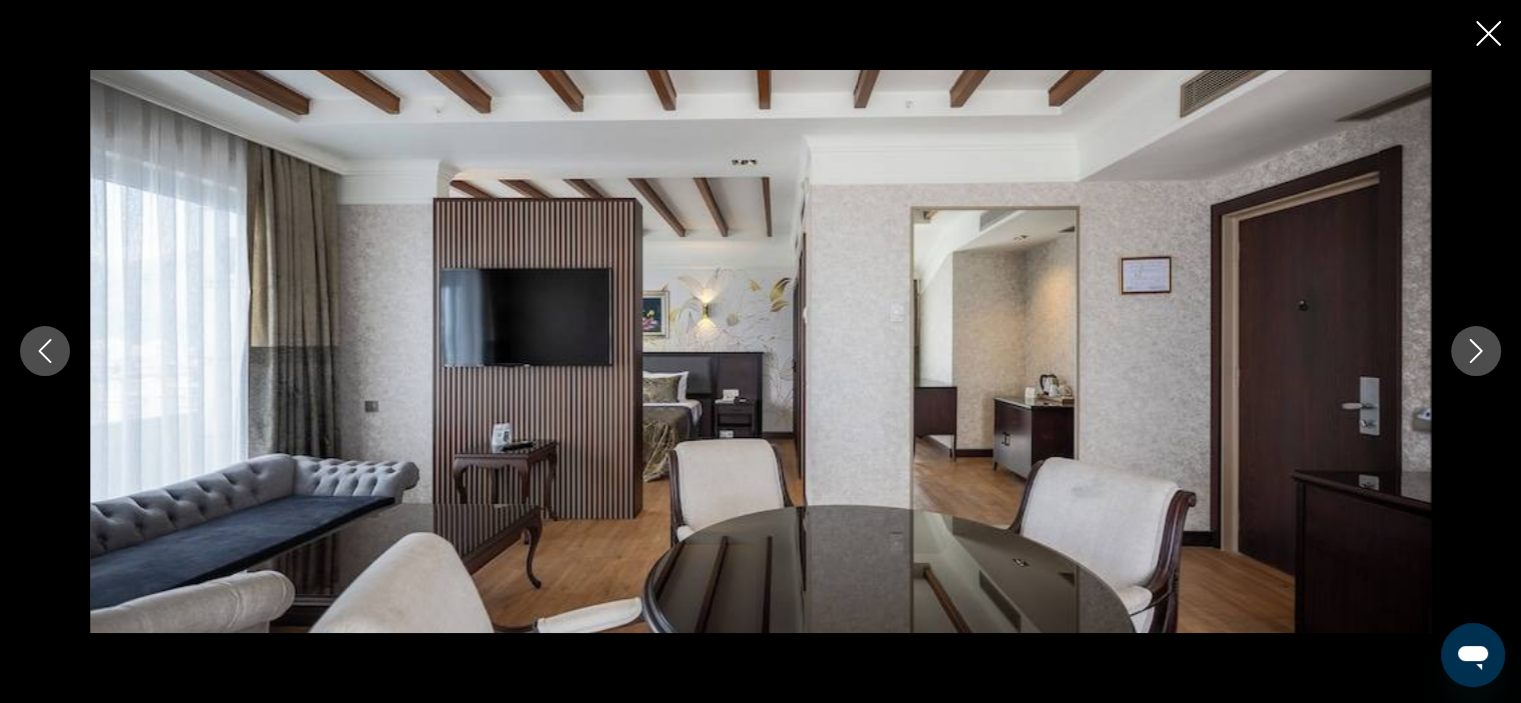 click 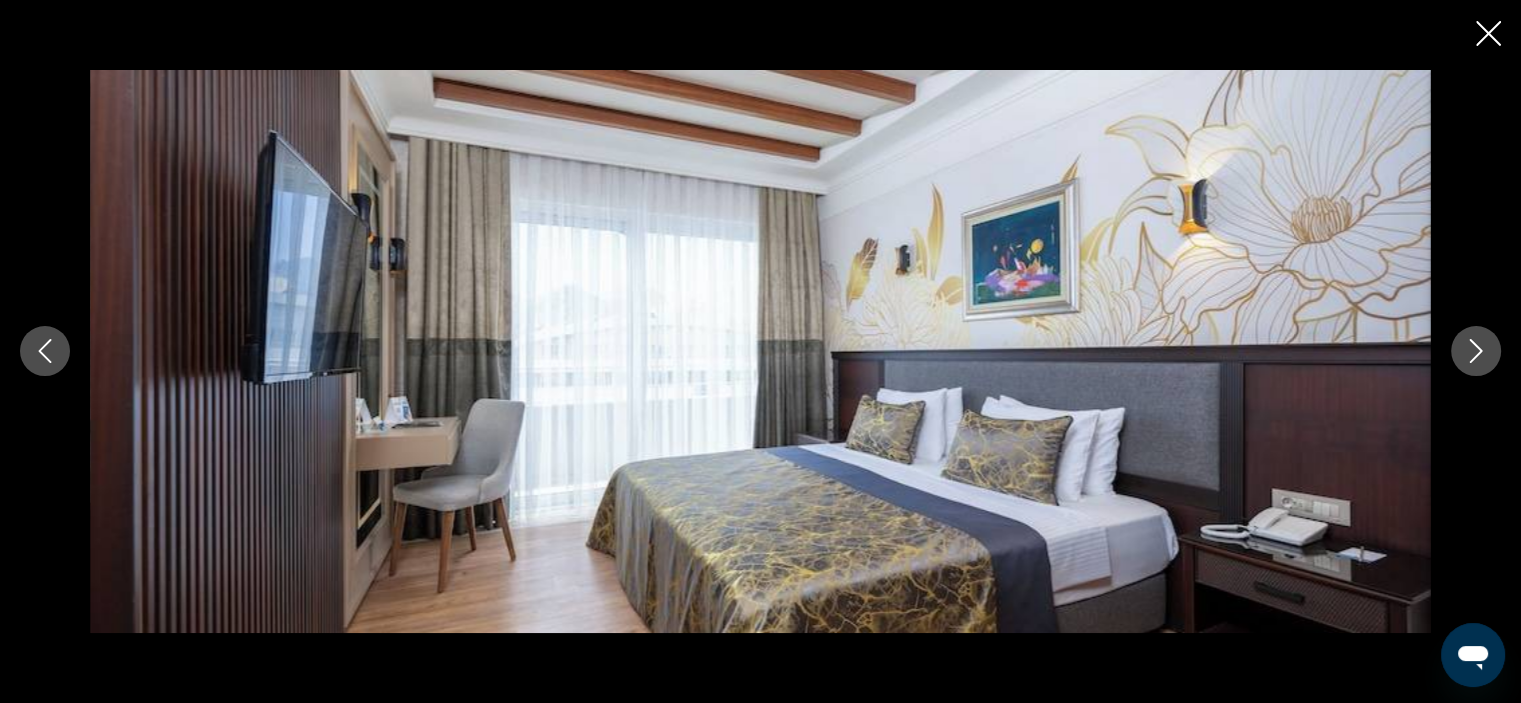 click 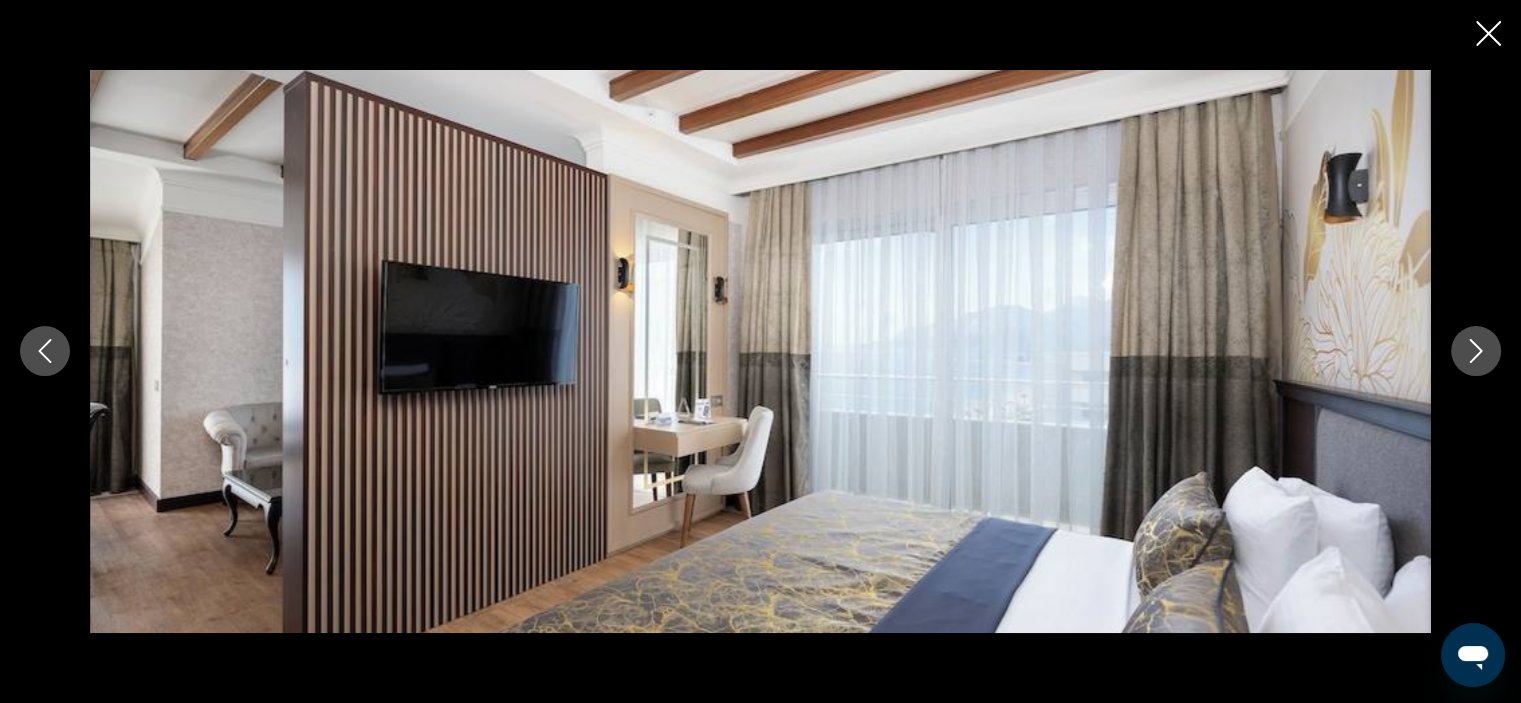 click 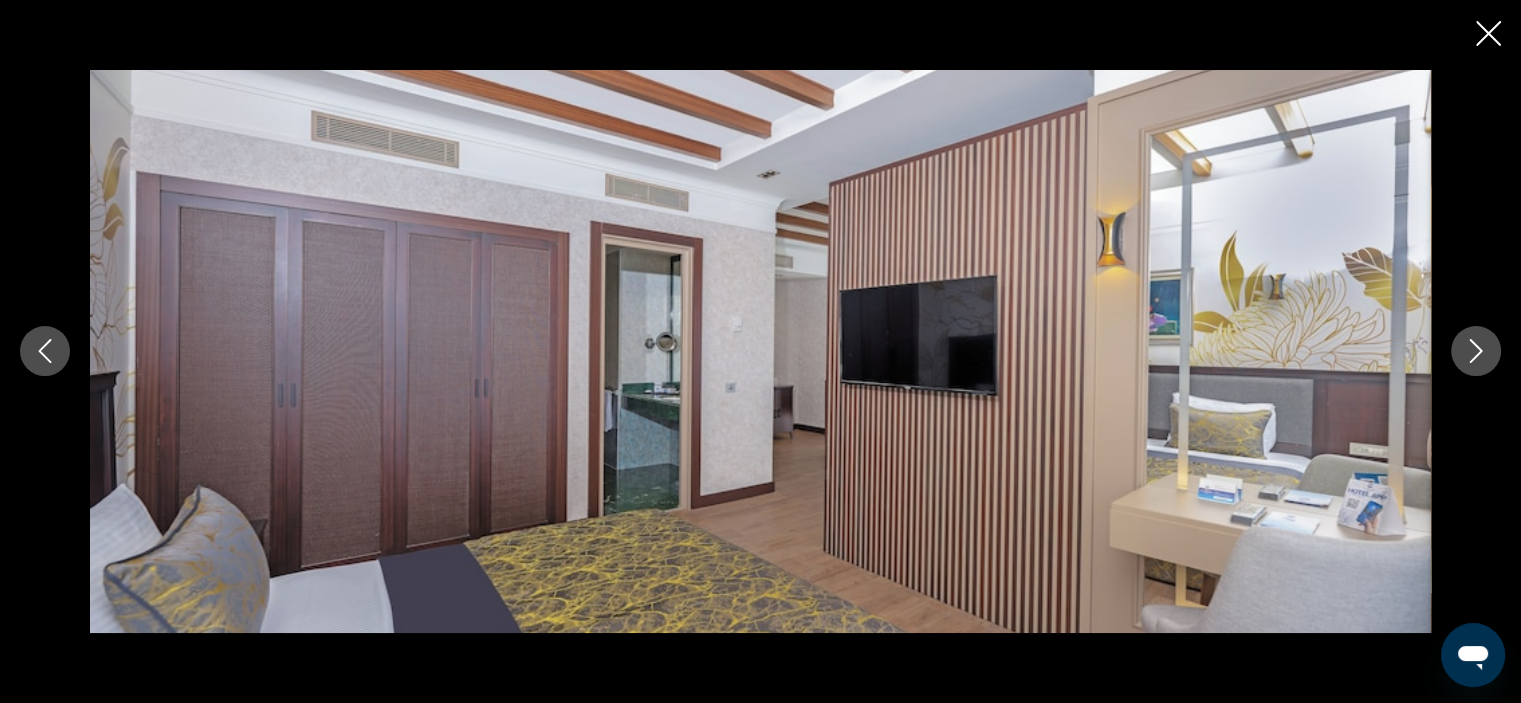 click 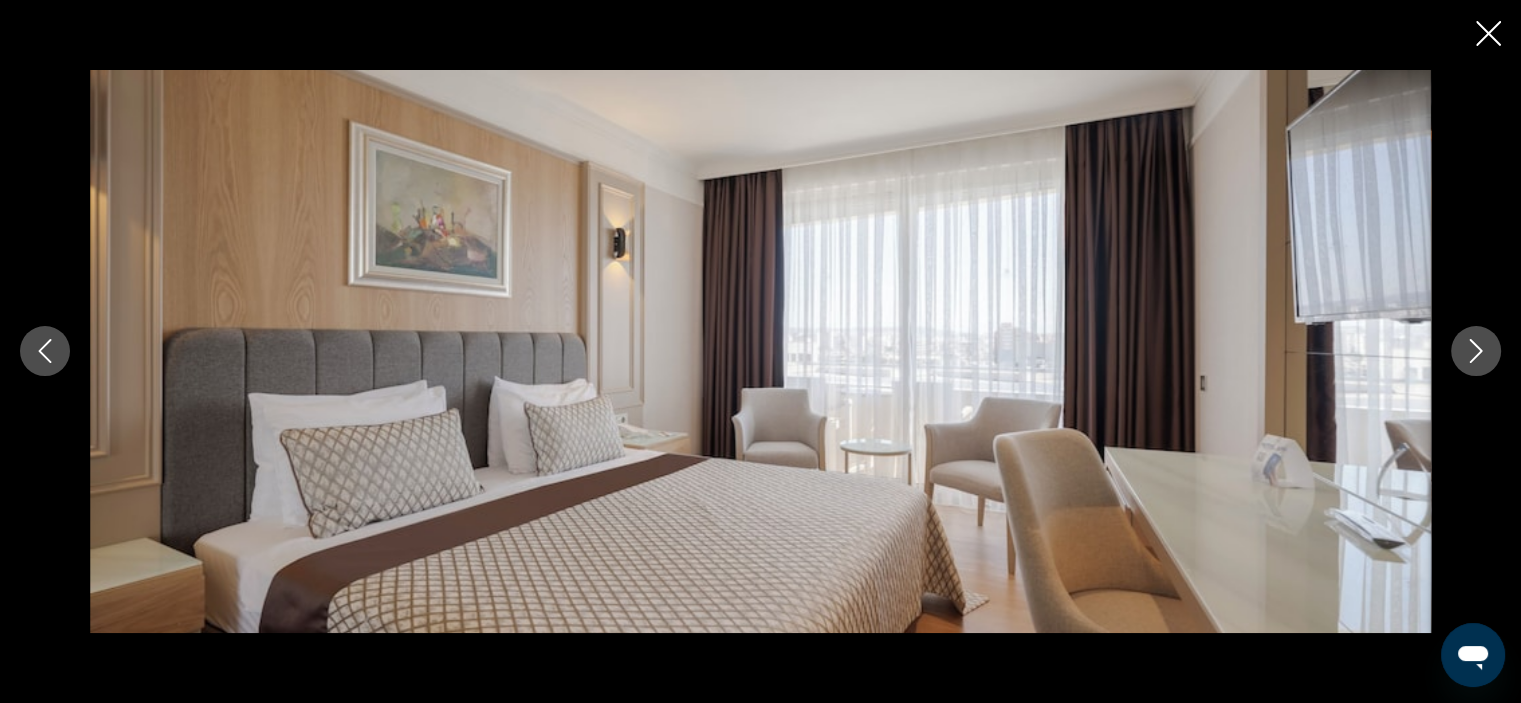 click 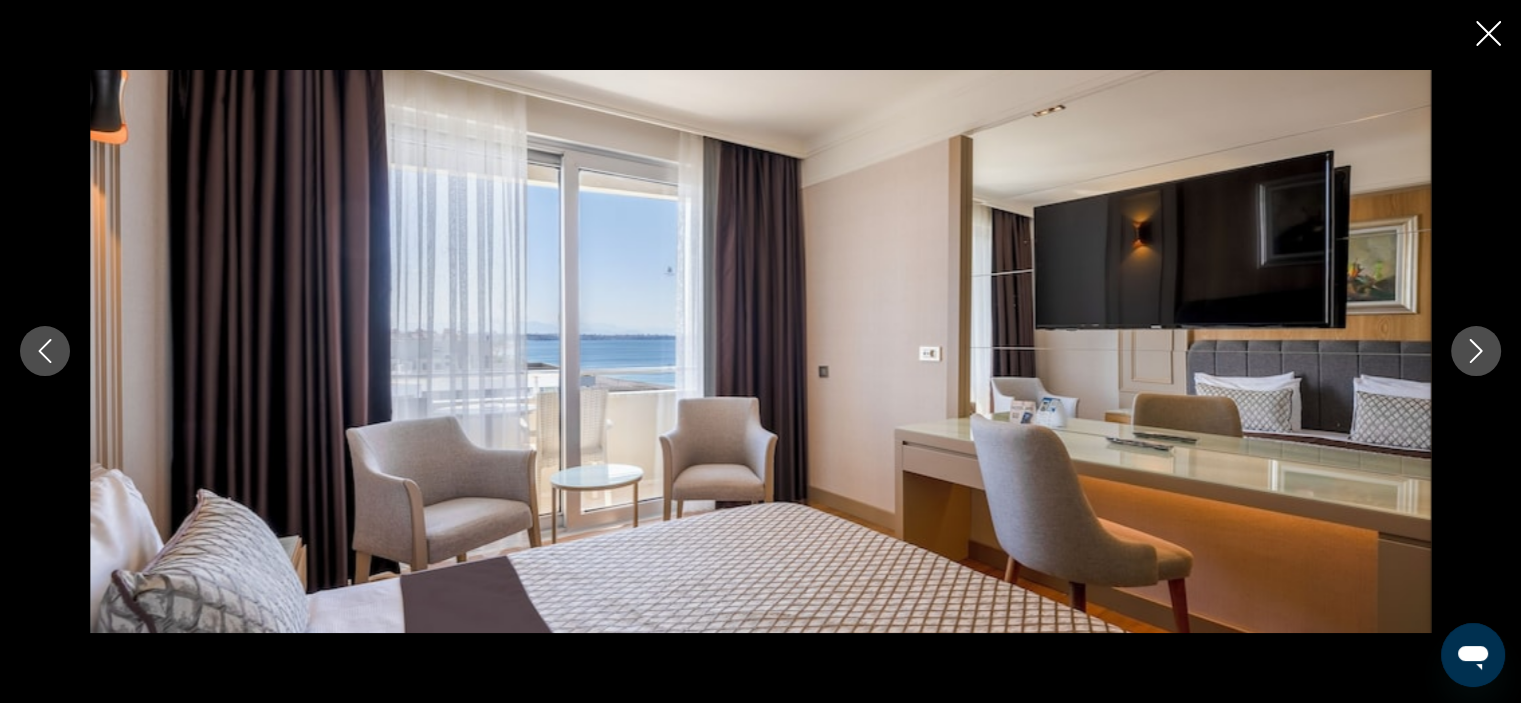 click 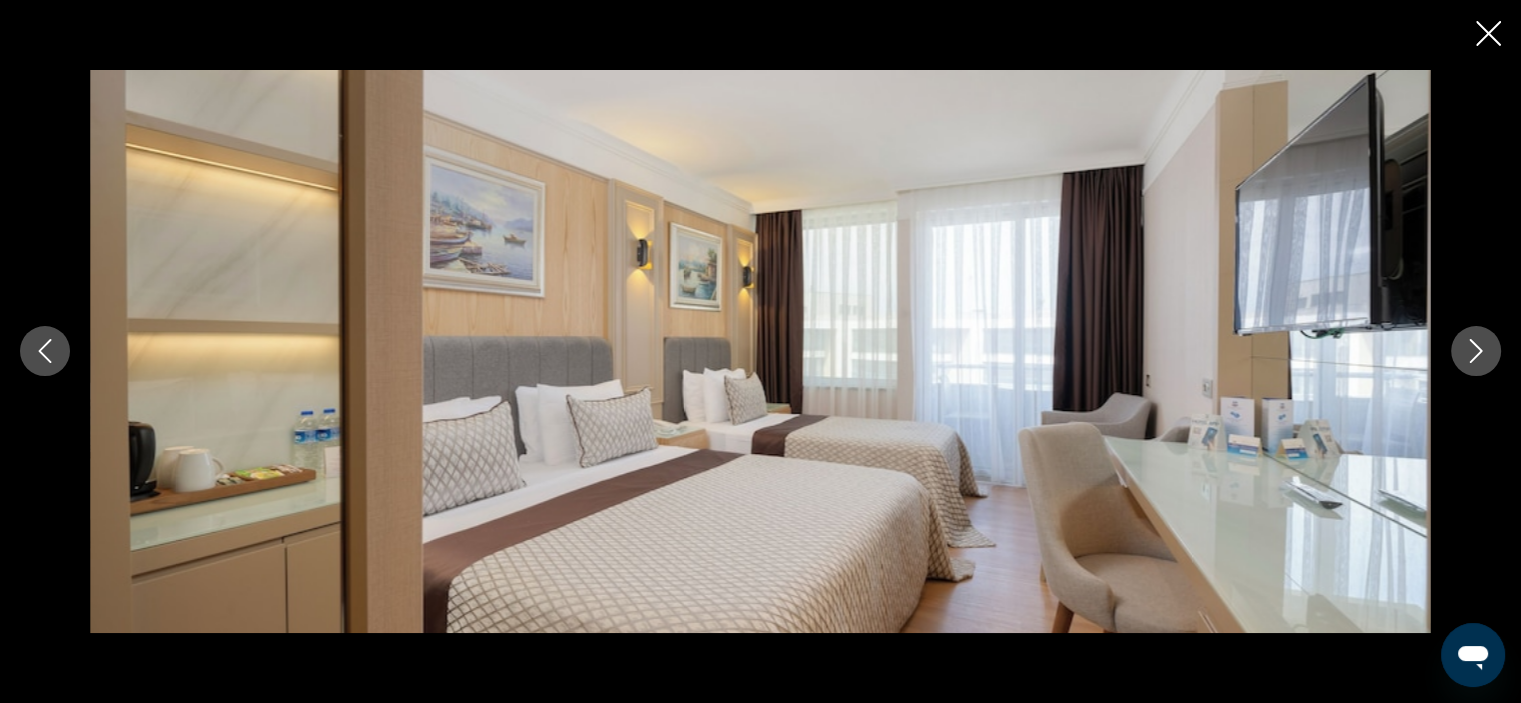 click 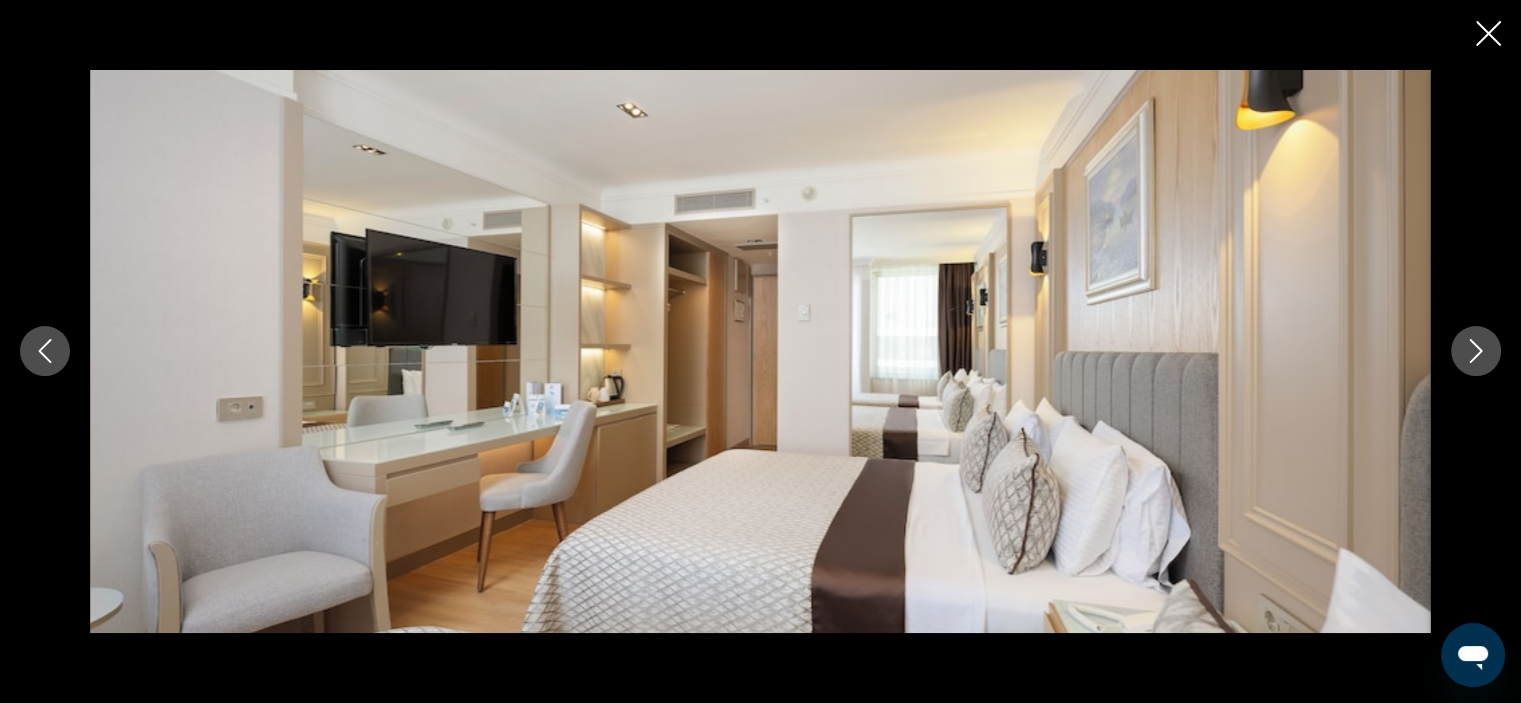 click 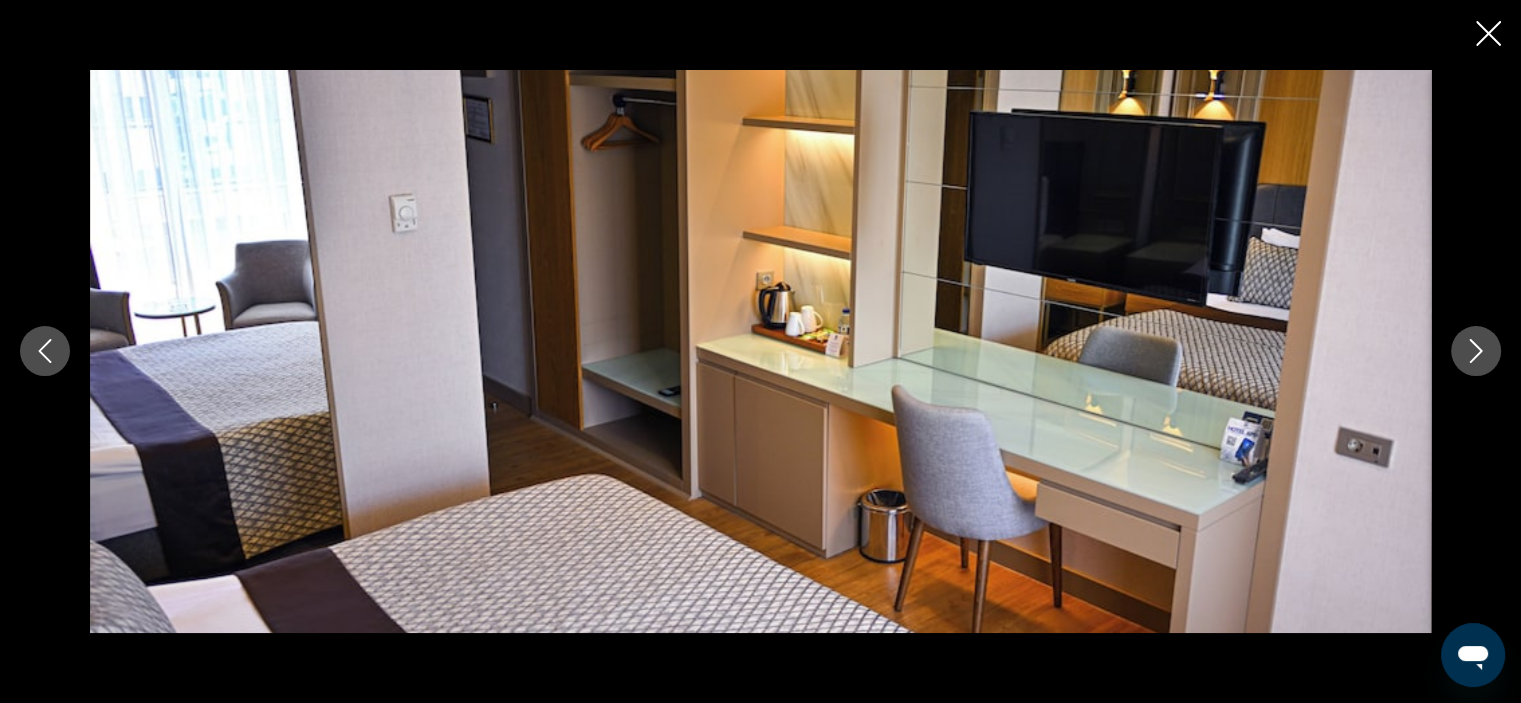 click 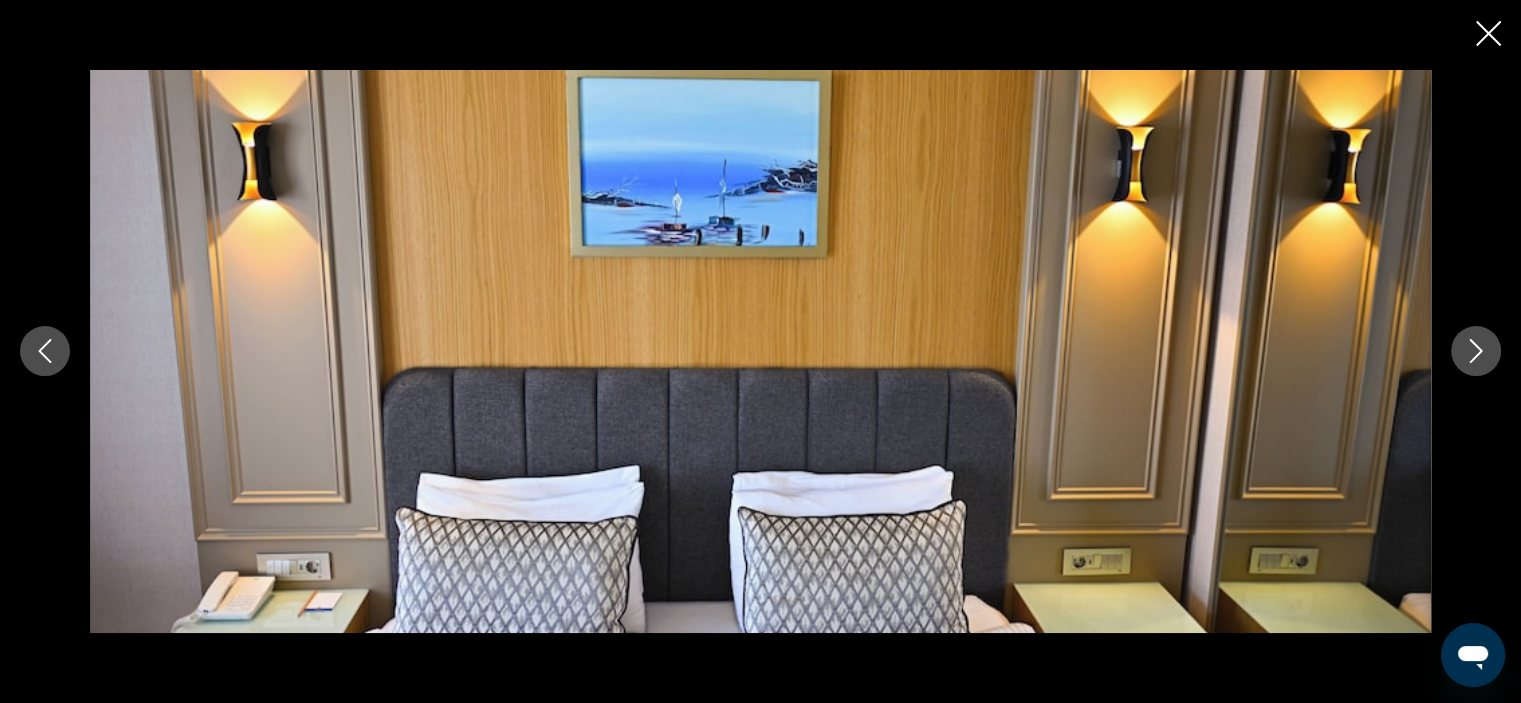click 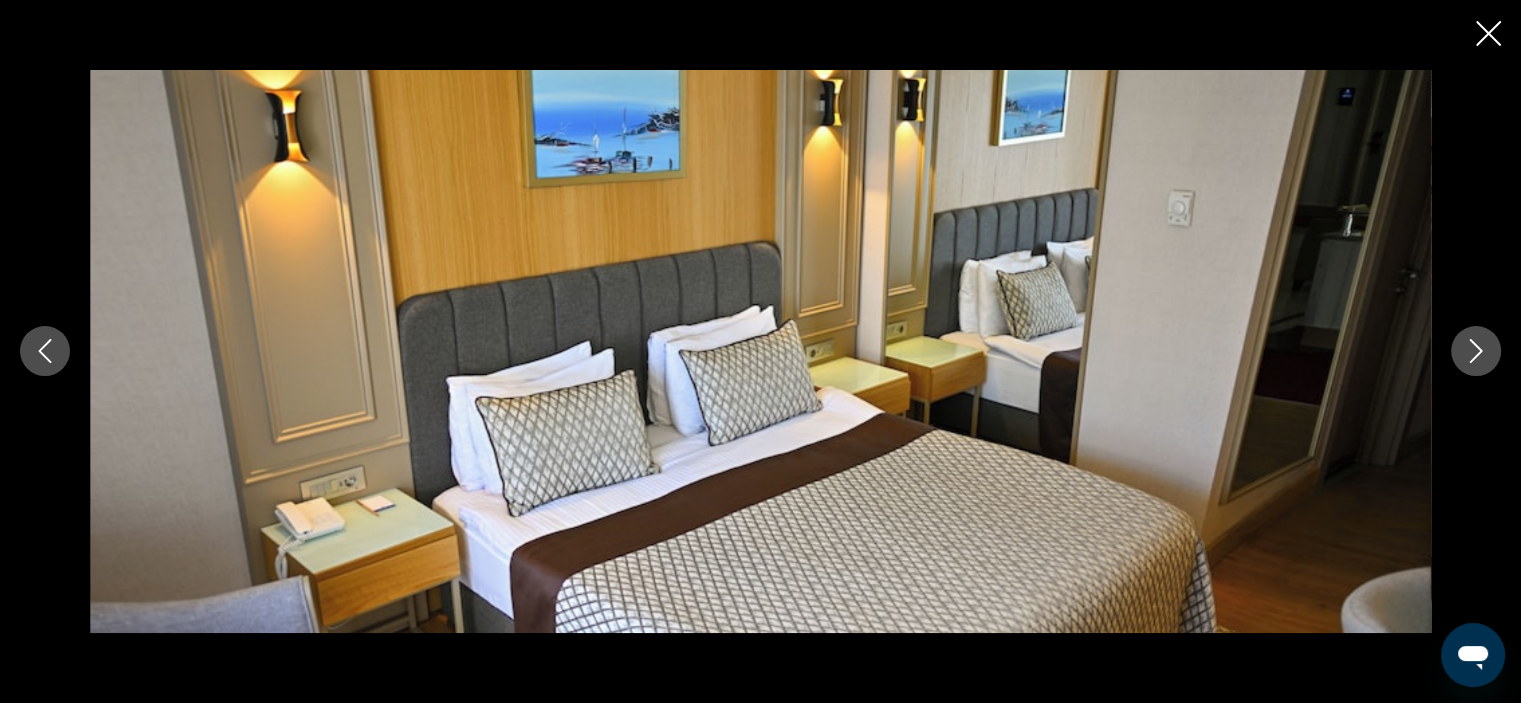 click 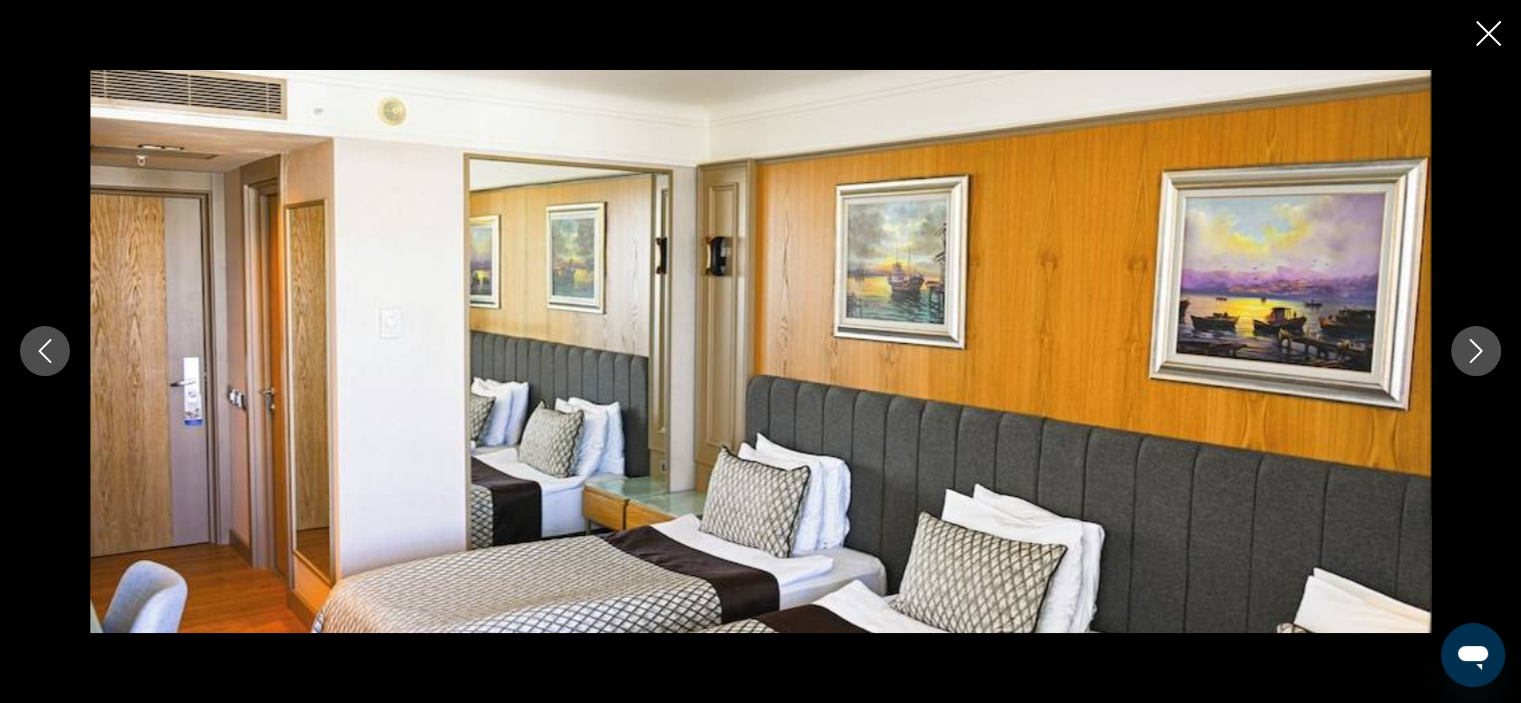 click 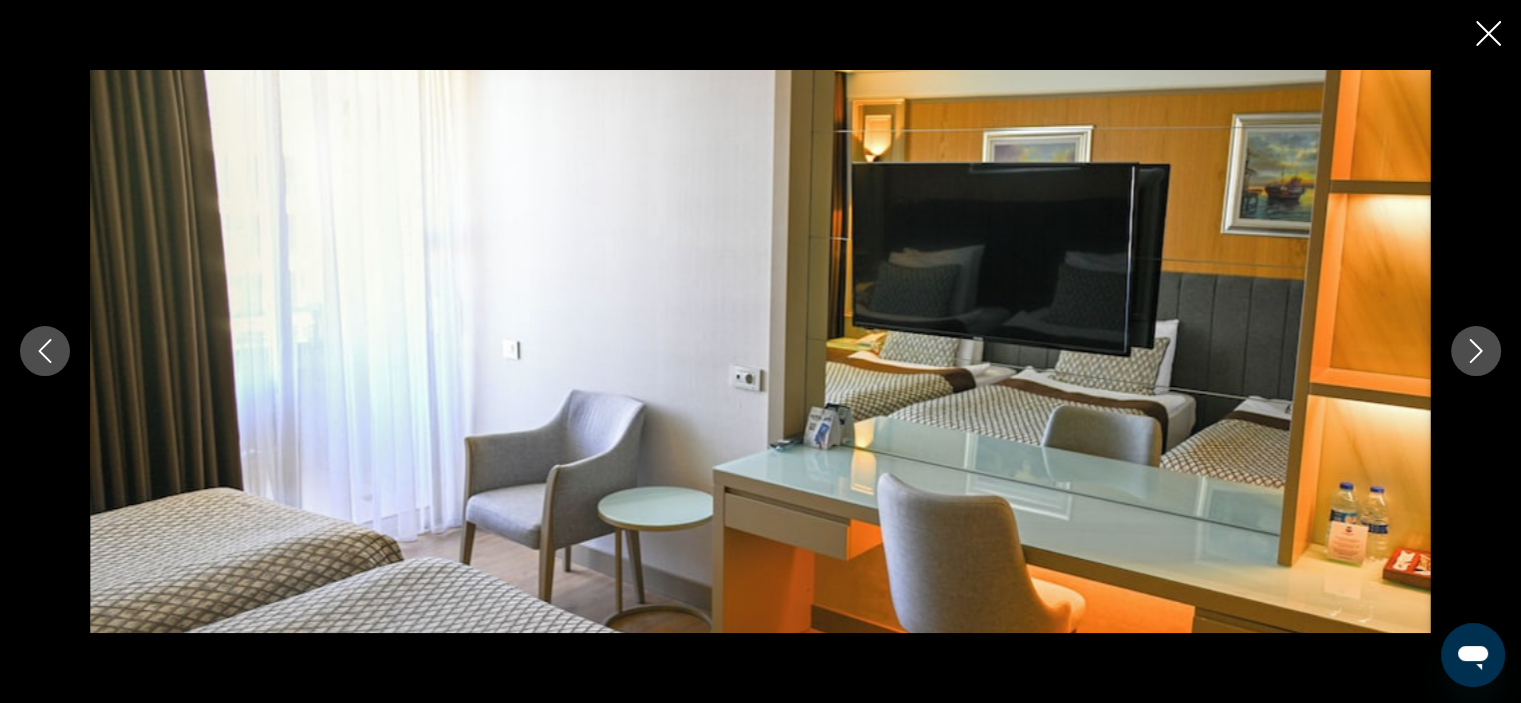 click 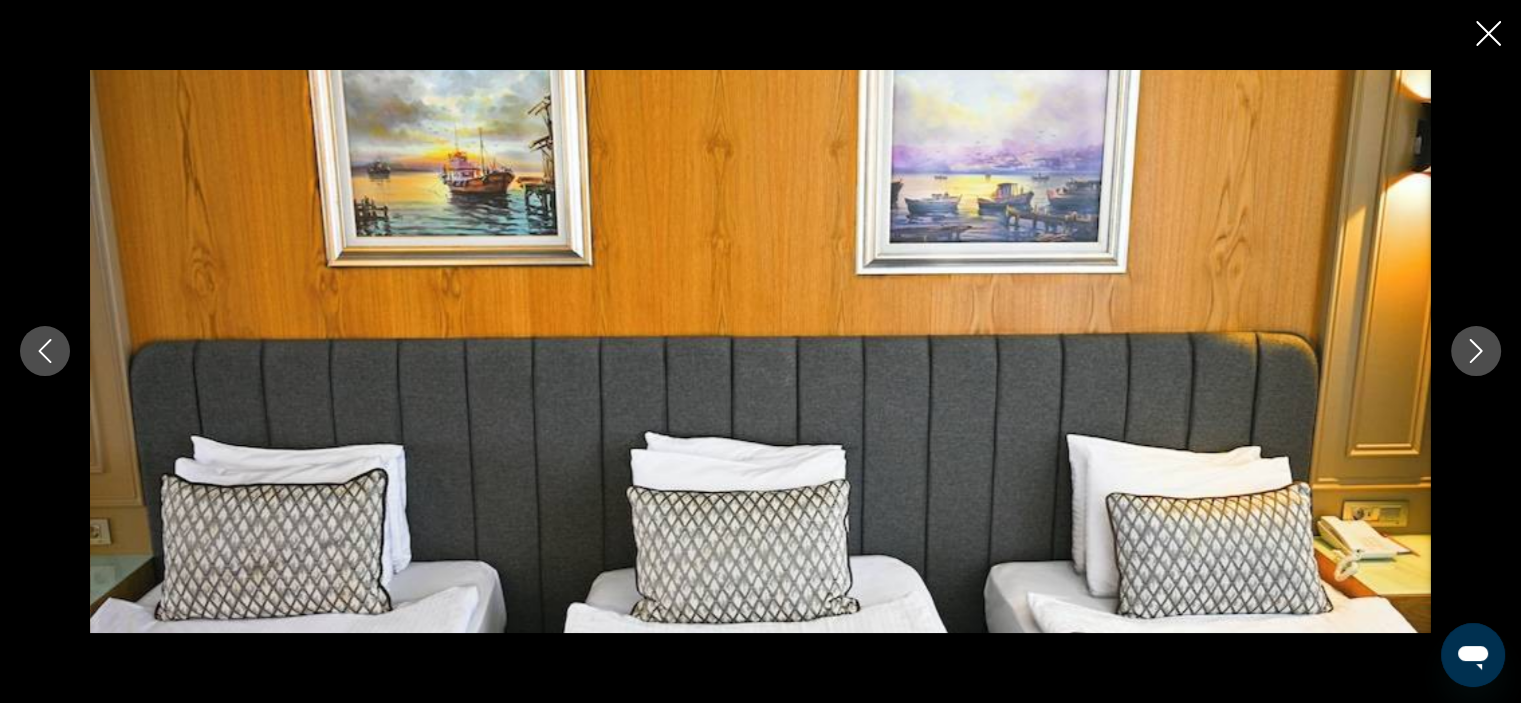 click 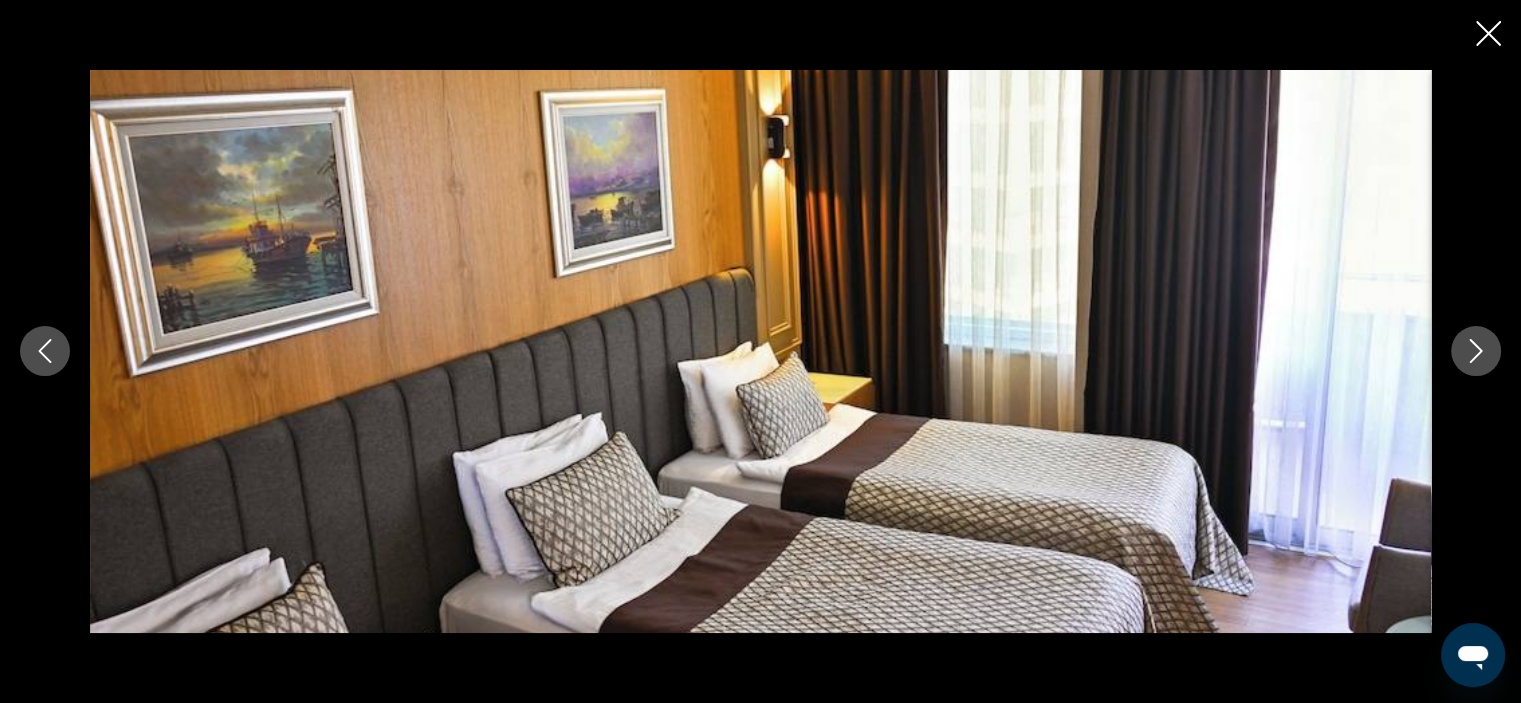 click 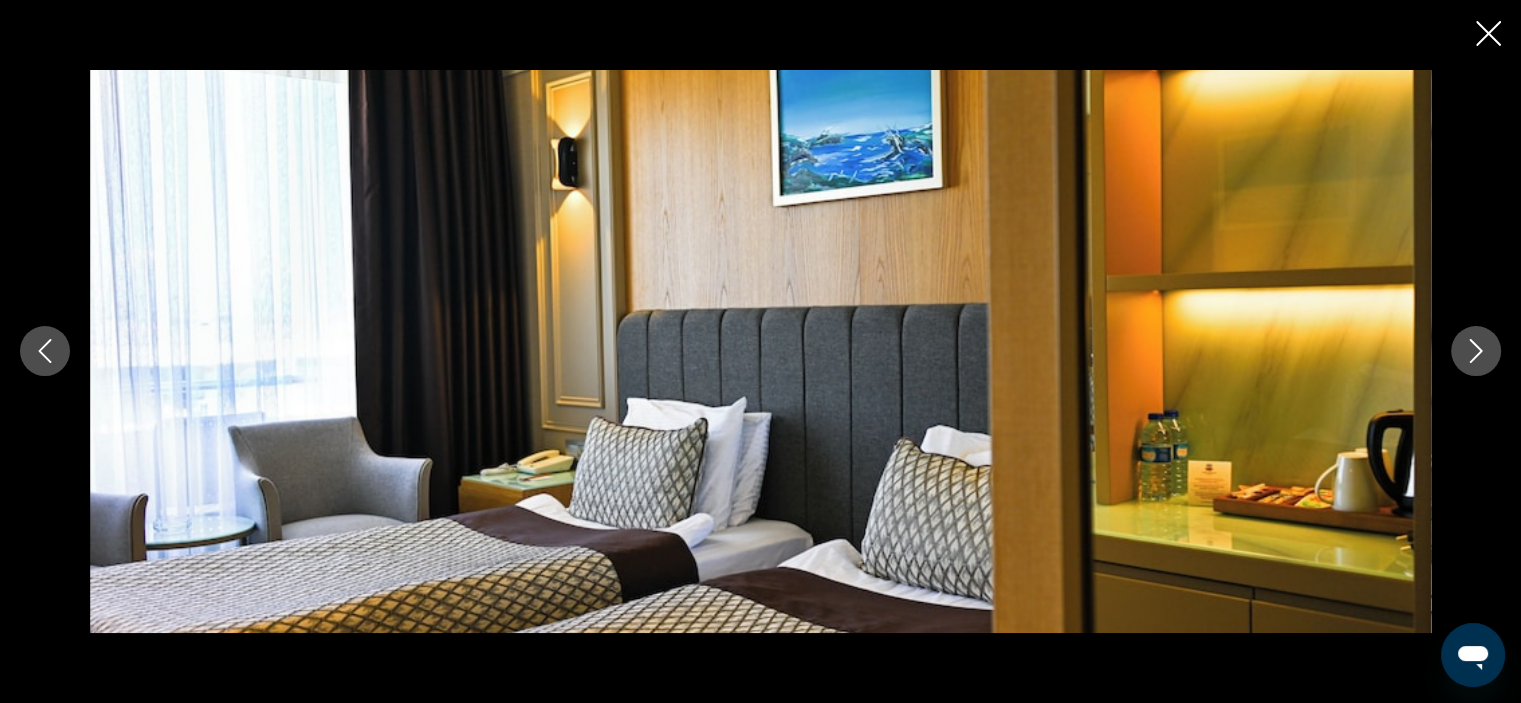 click 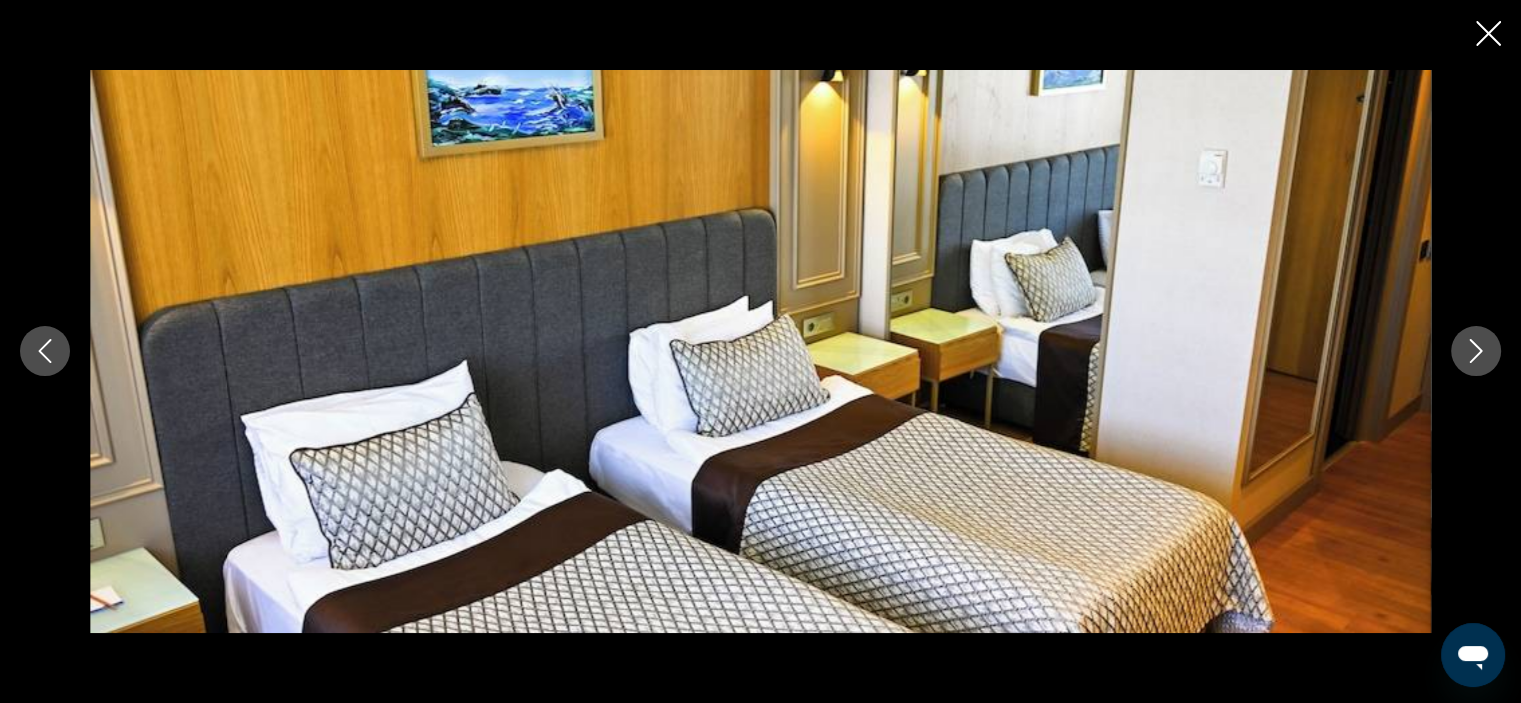 click 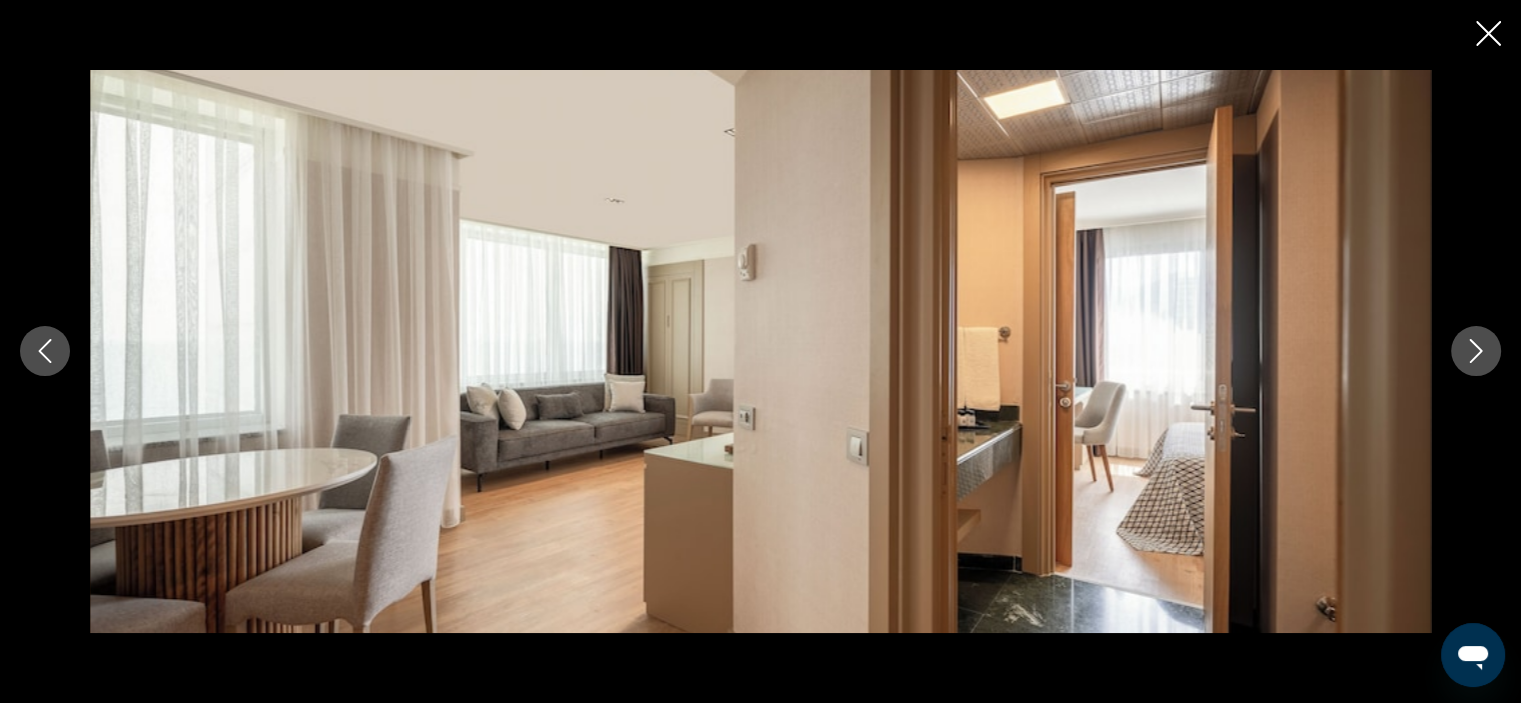 click 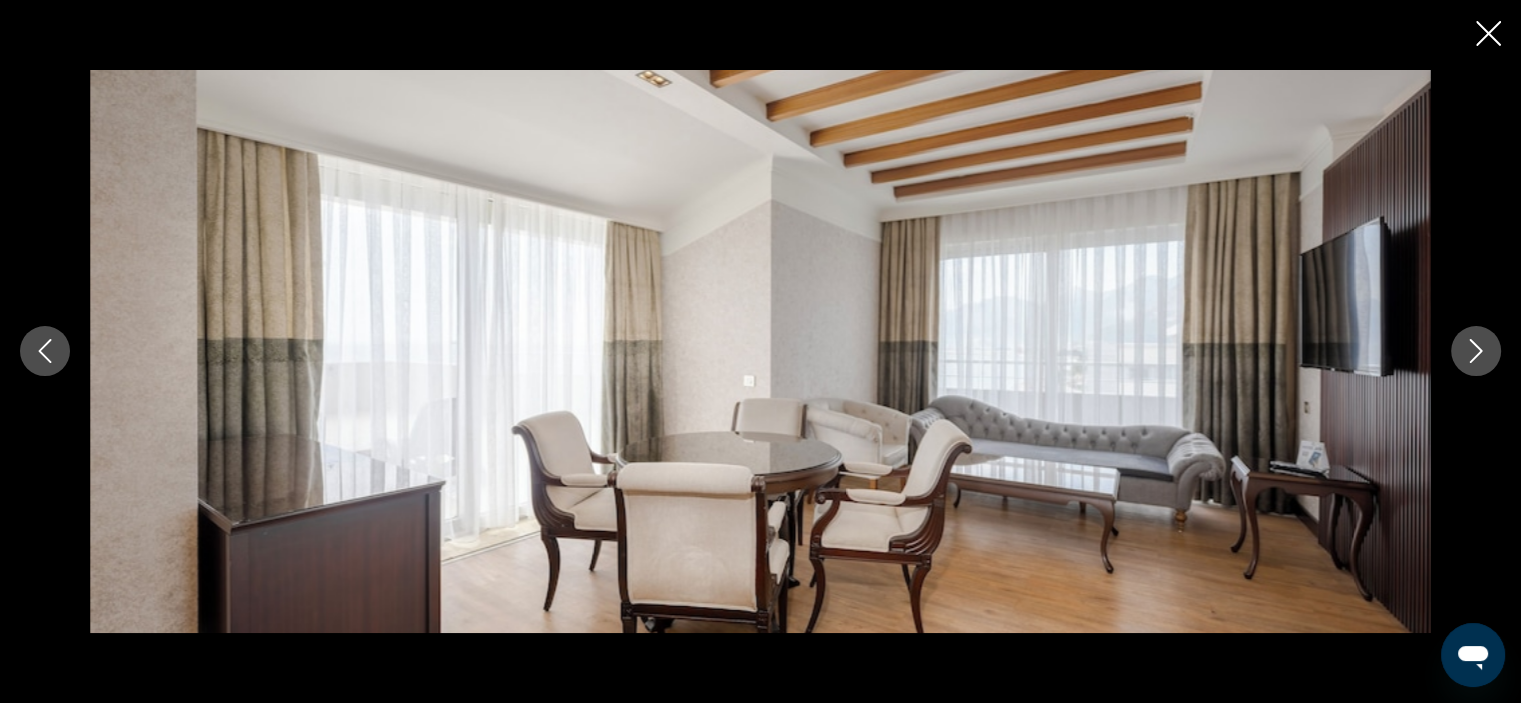 click 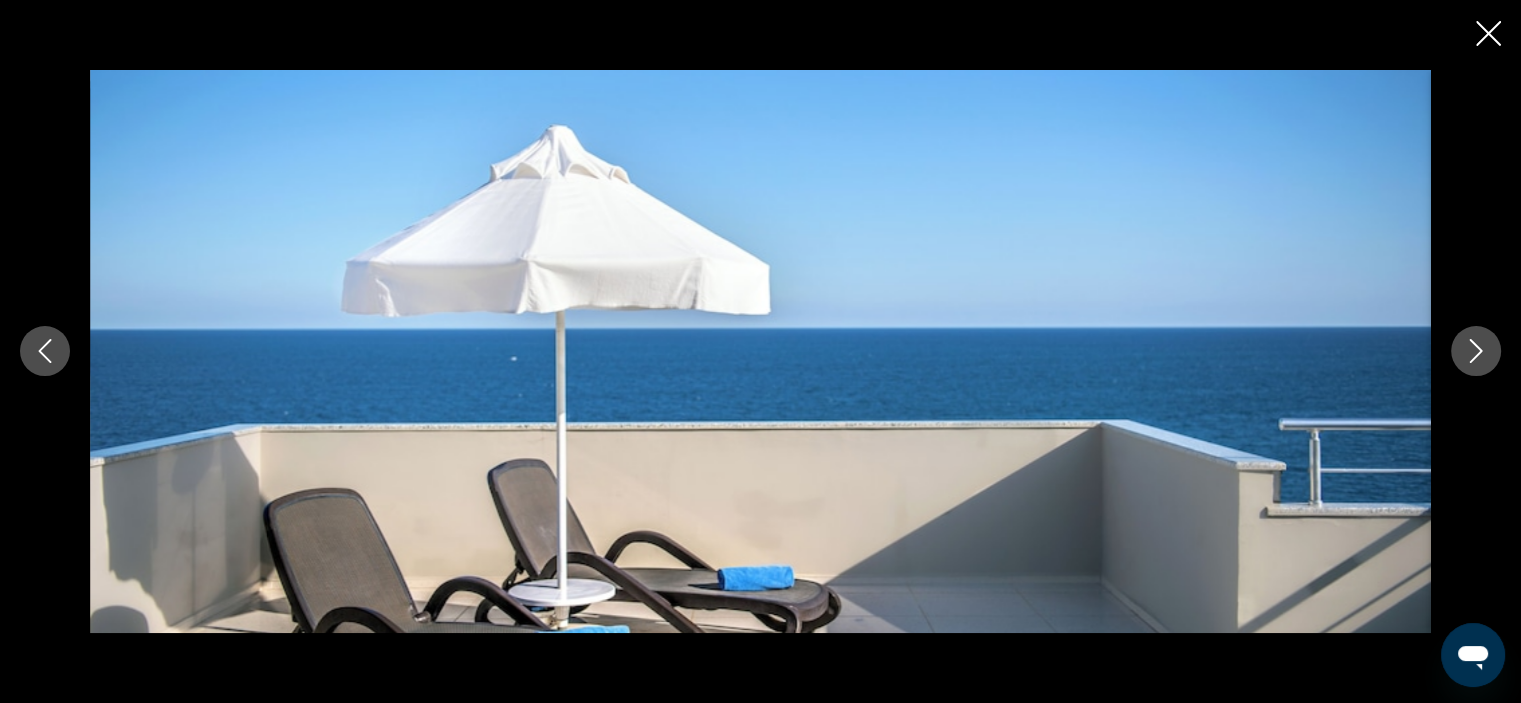 click 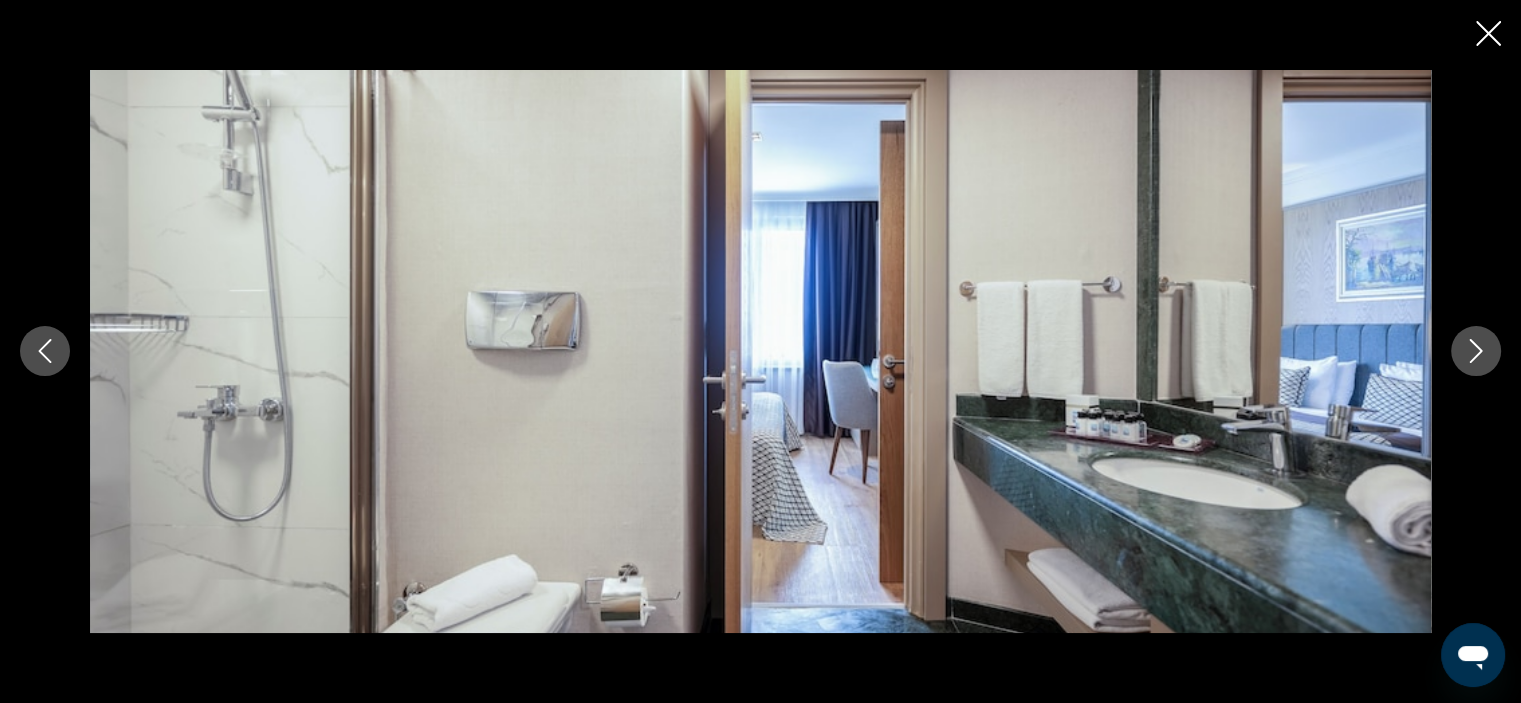 click 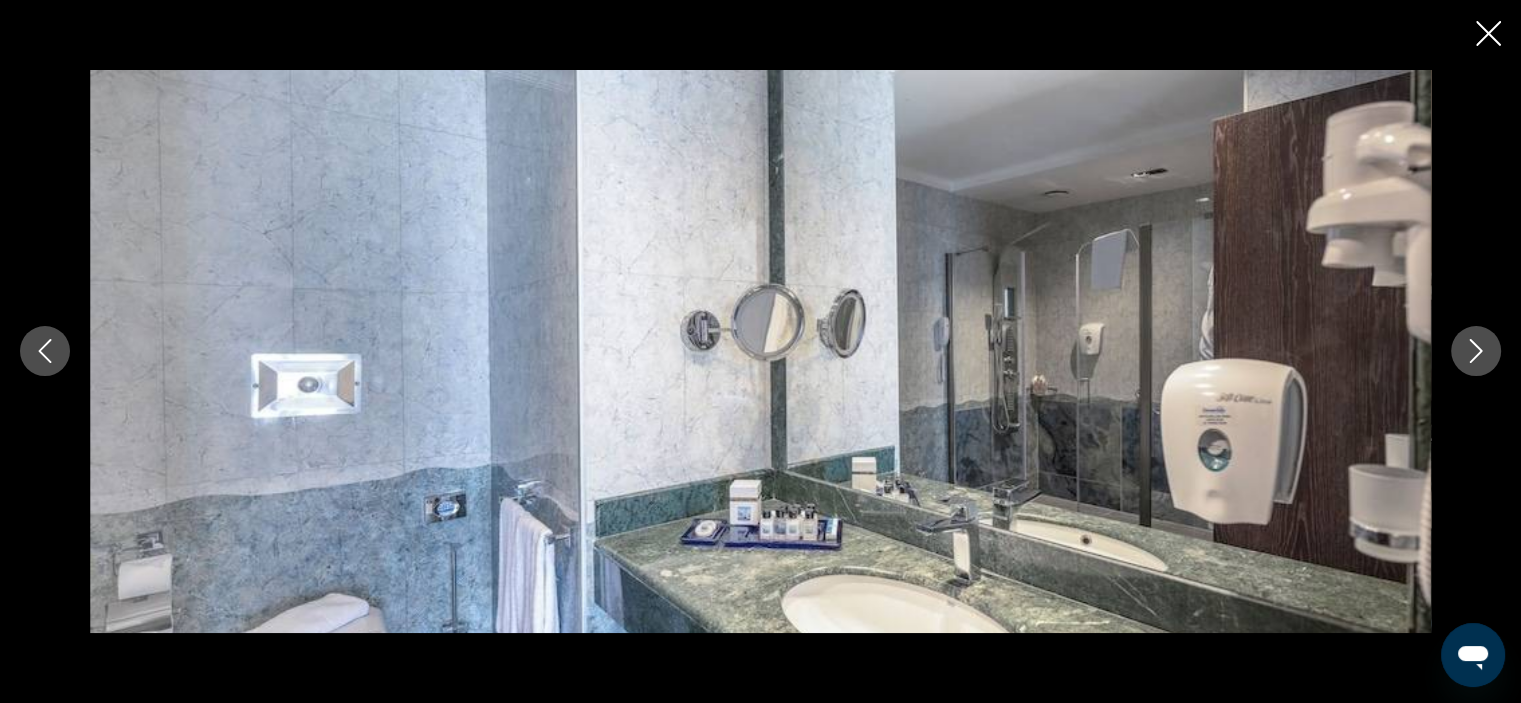 click 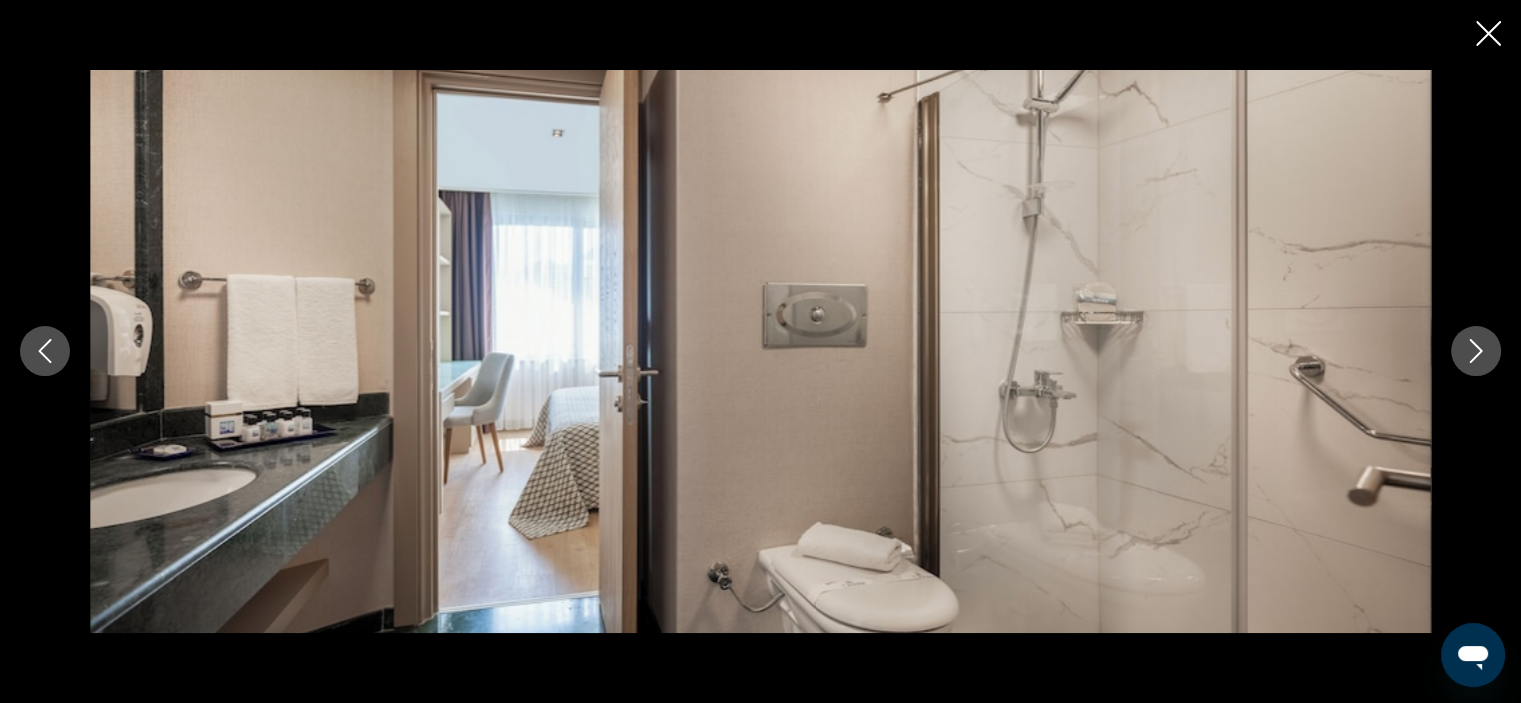 click 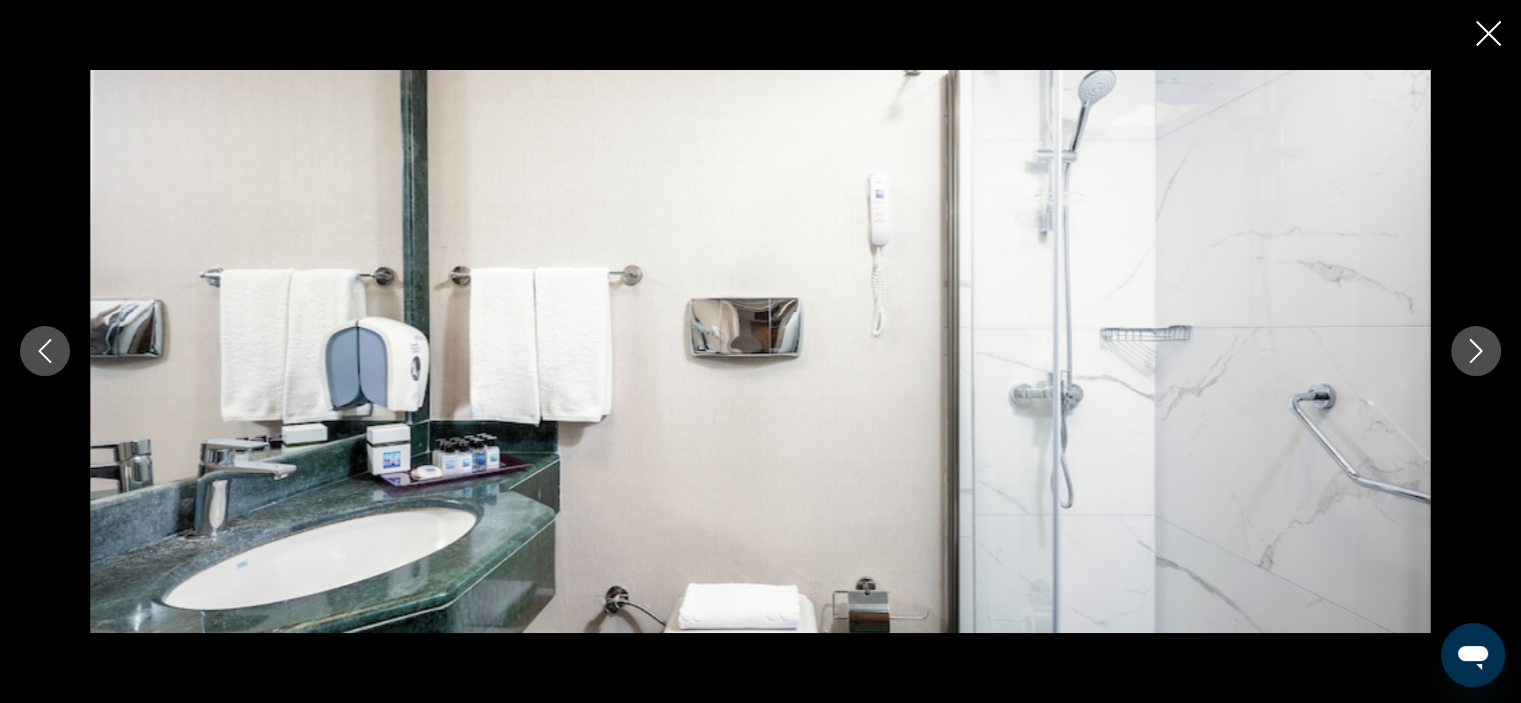 click 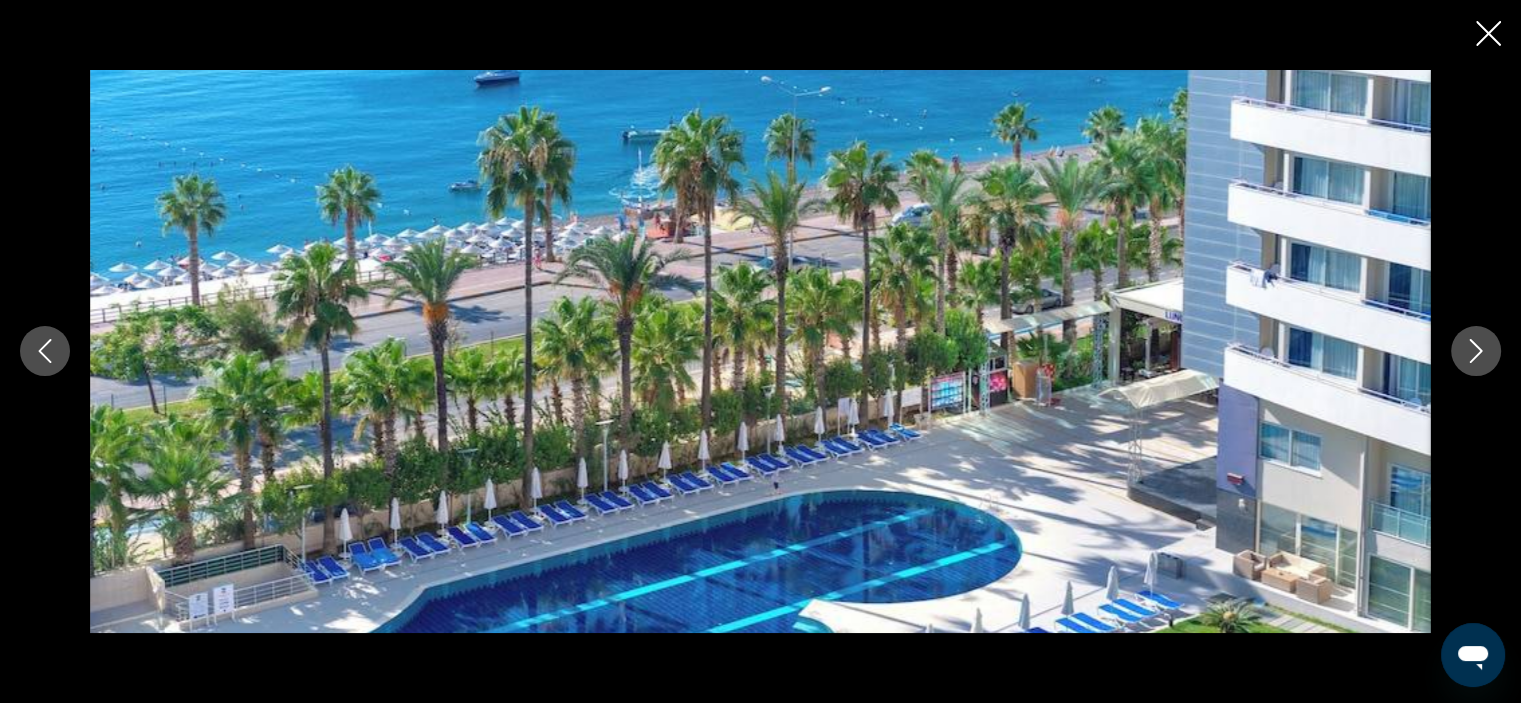 click 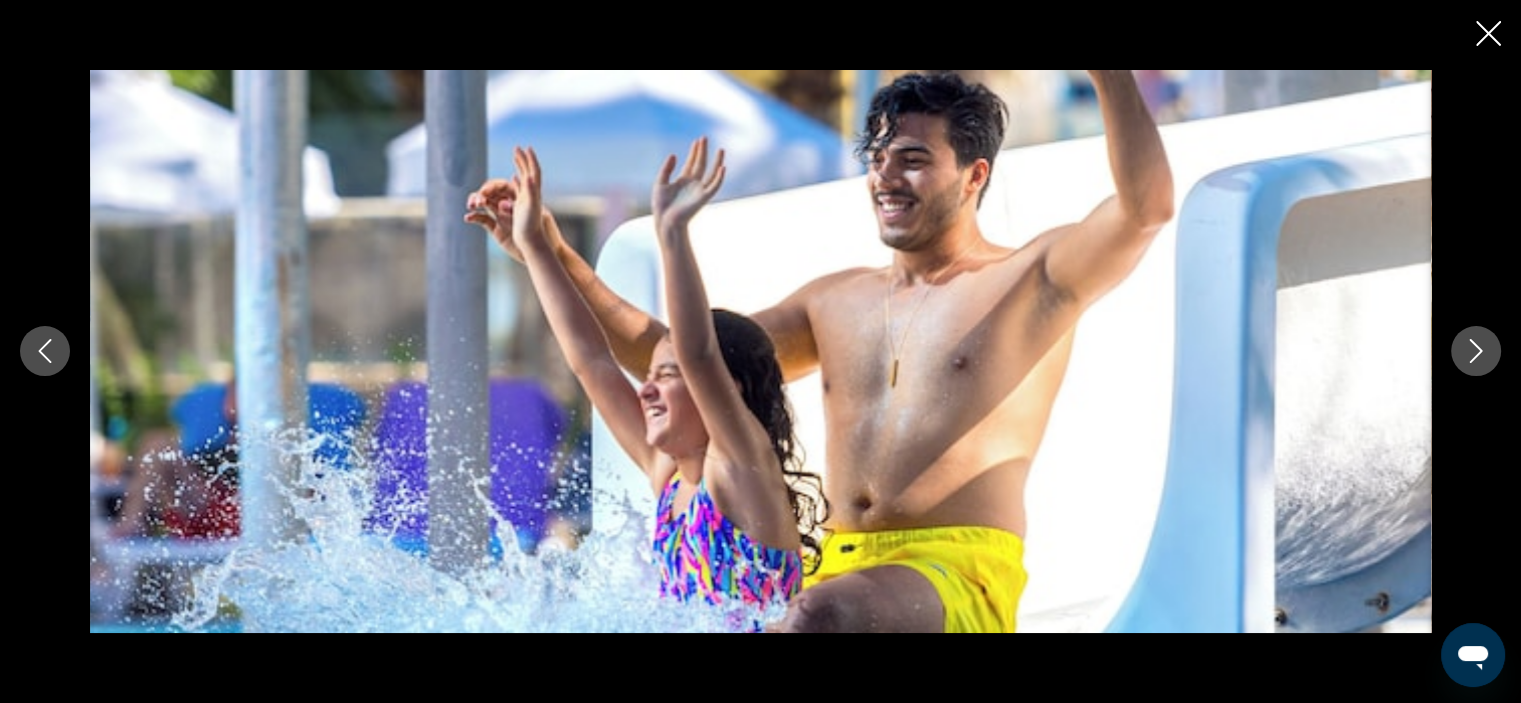 click 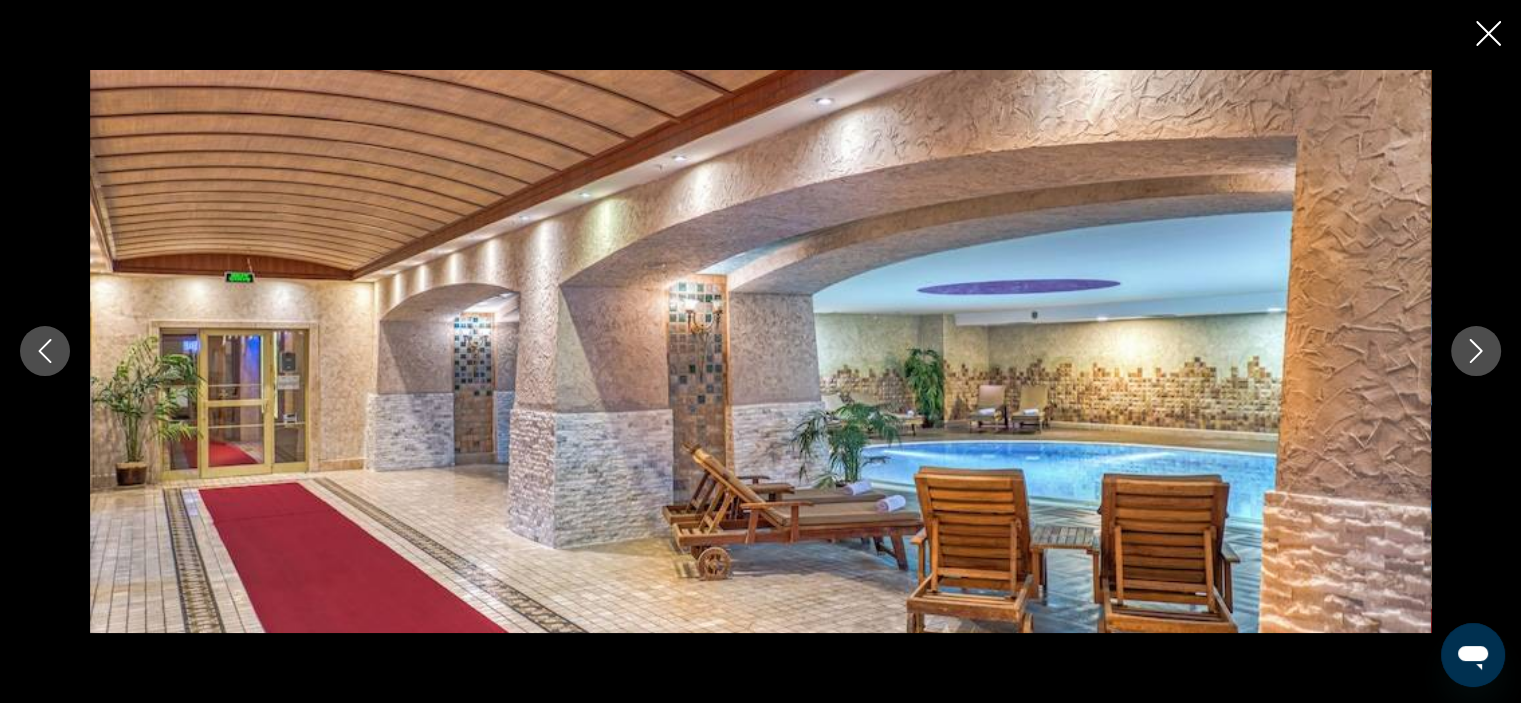 click 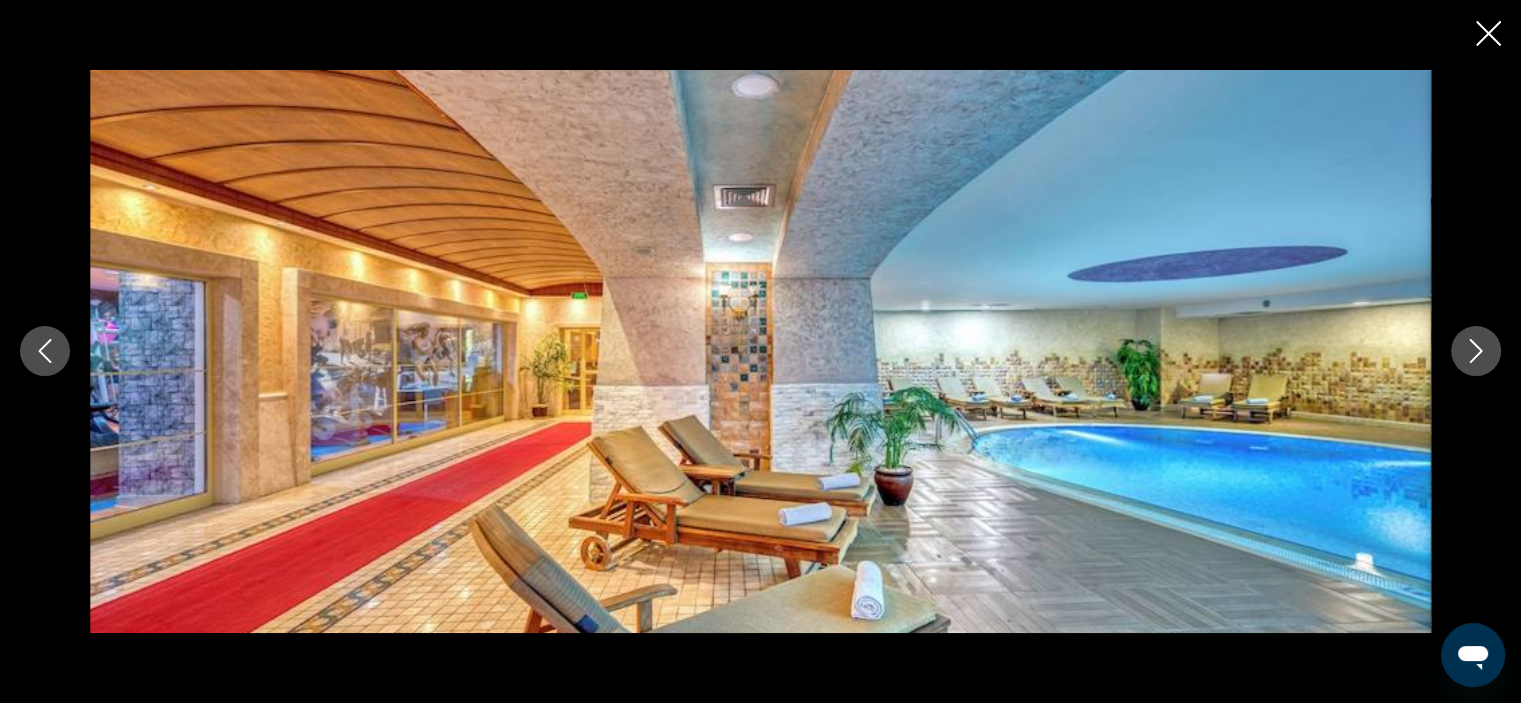 click 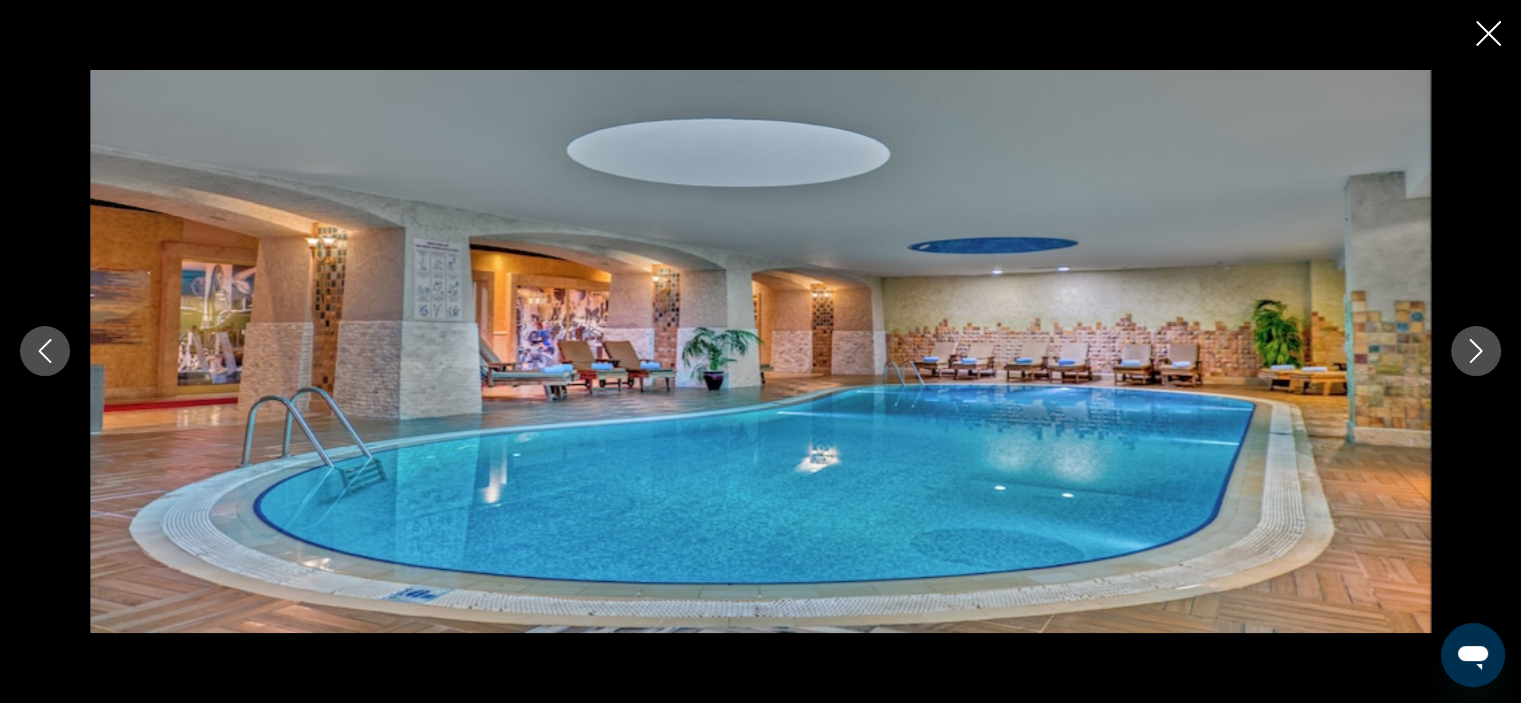 click 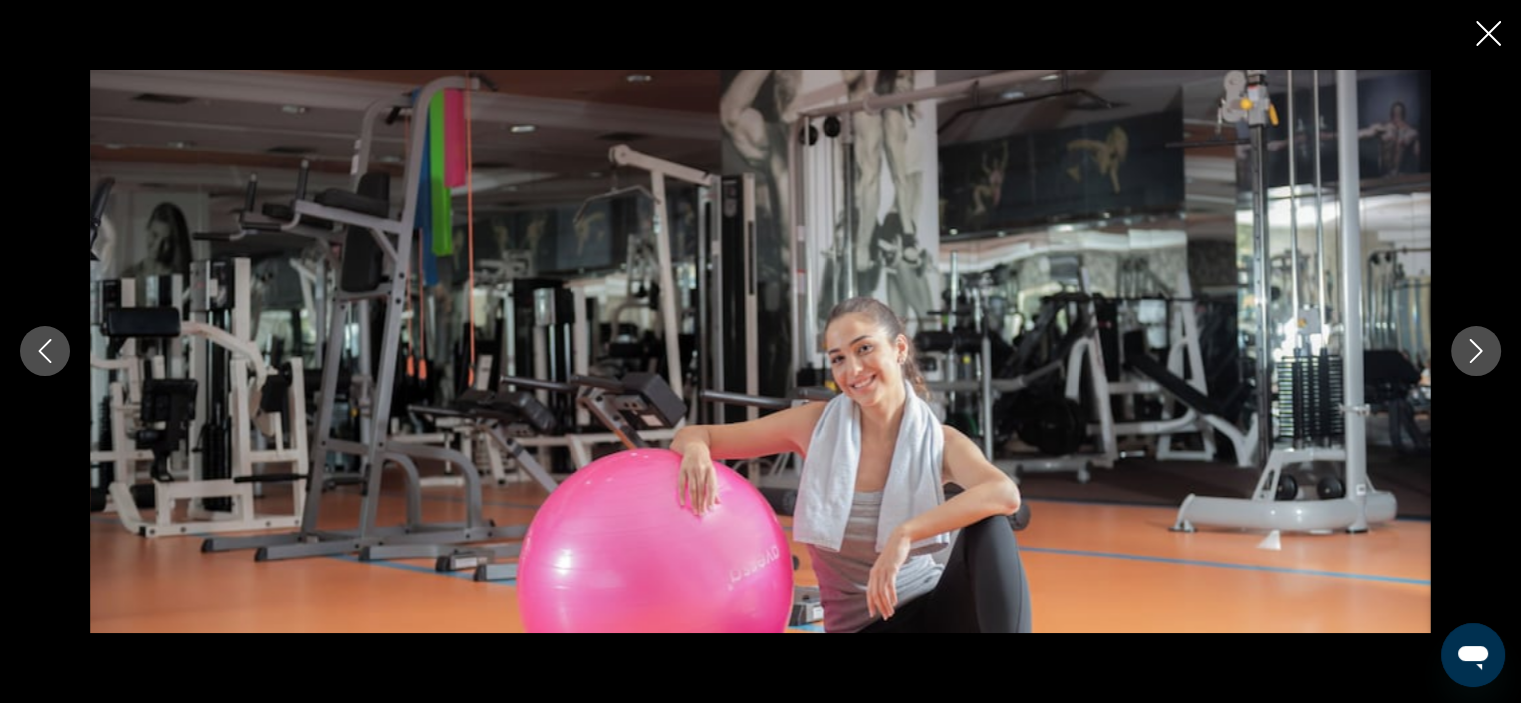 click 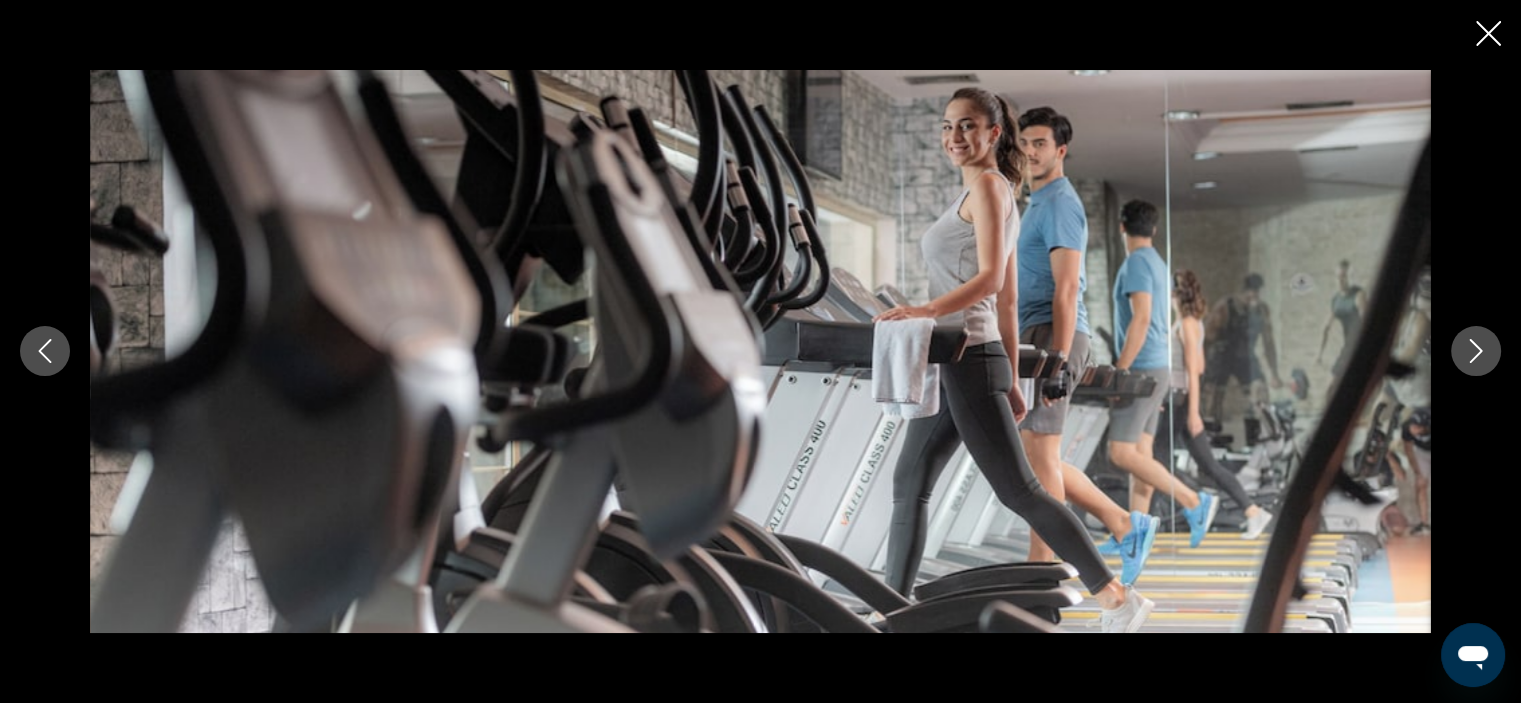 click 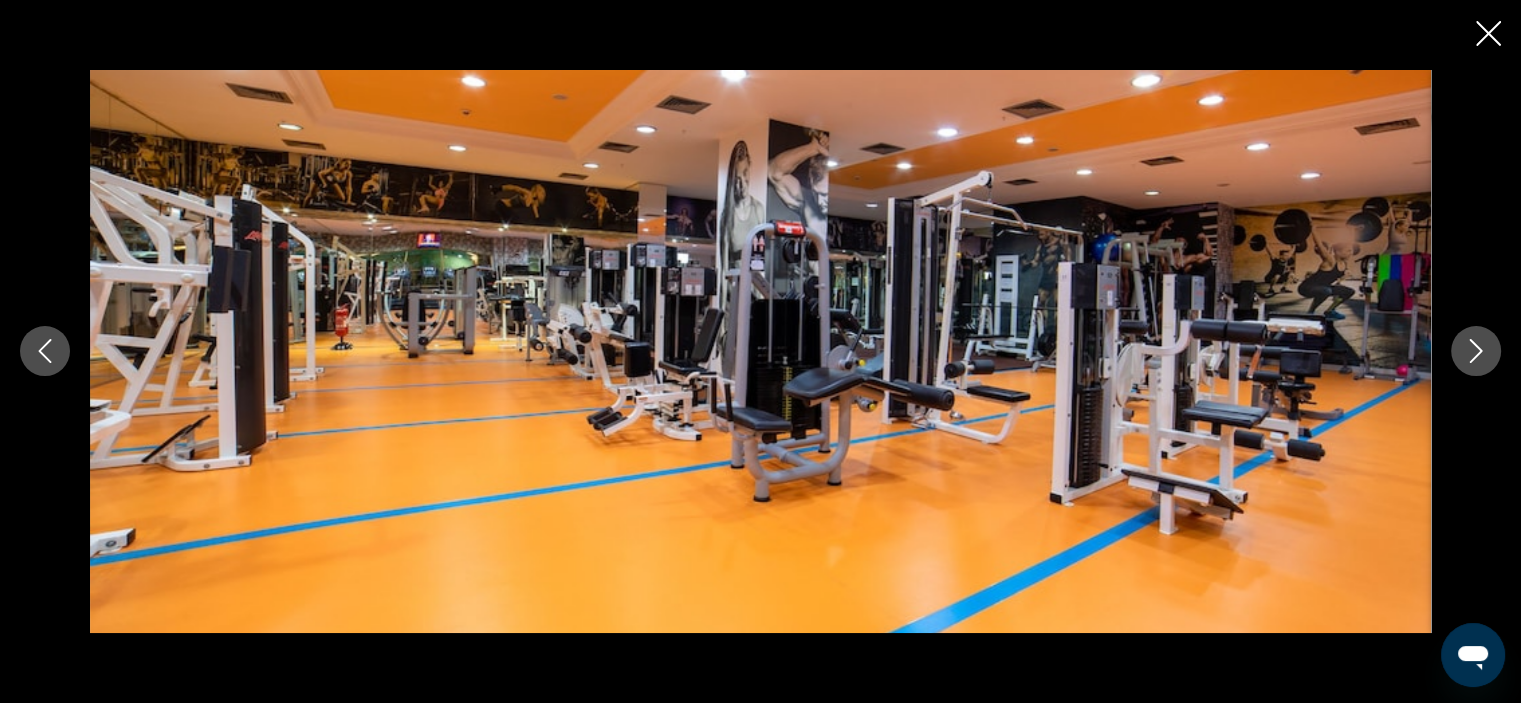 click 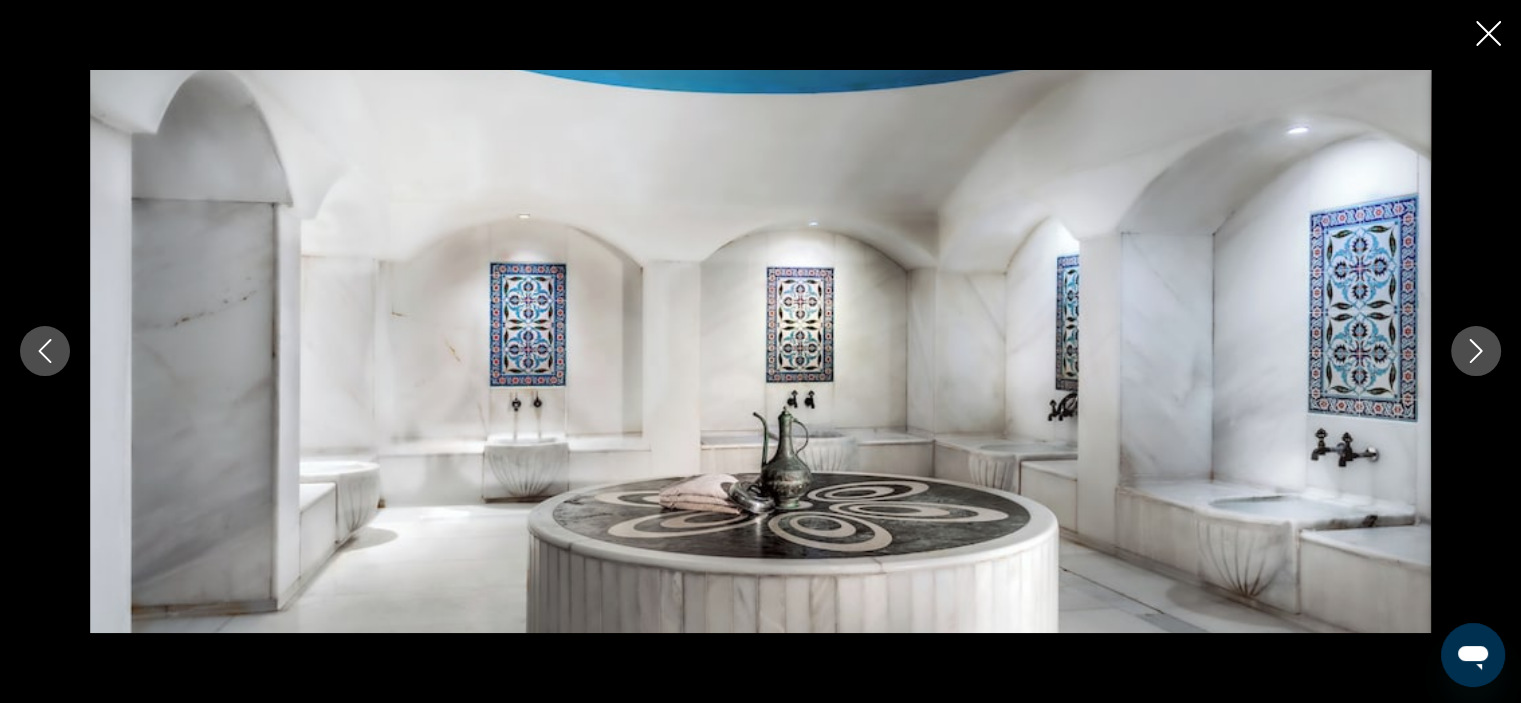 click 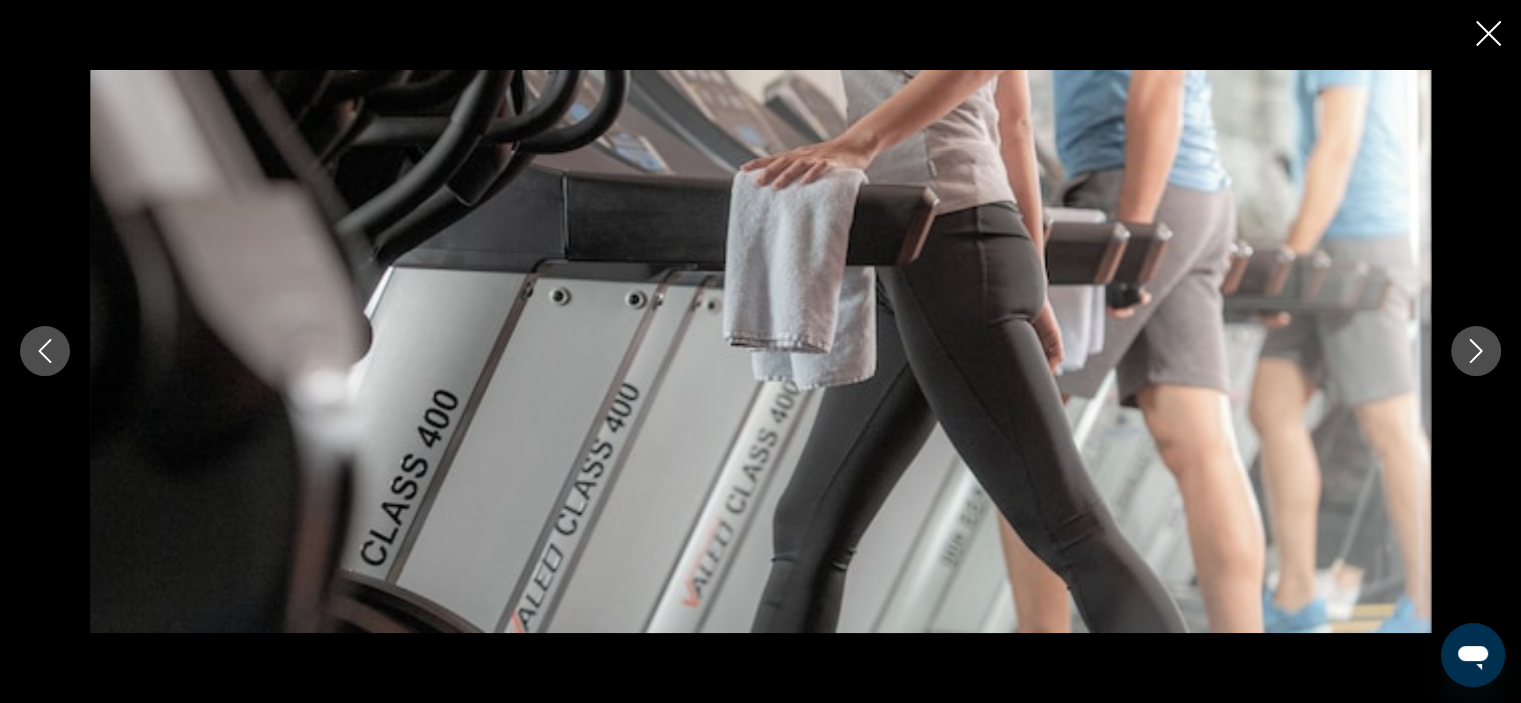 click 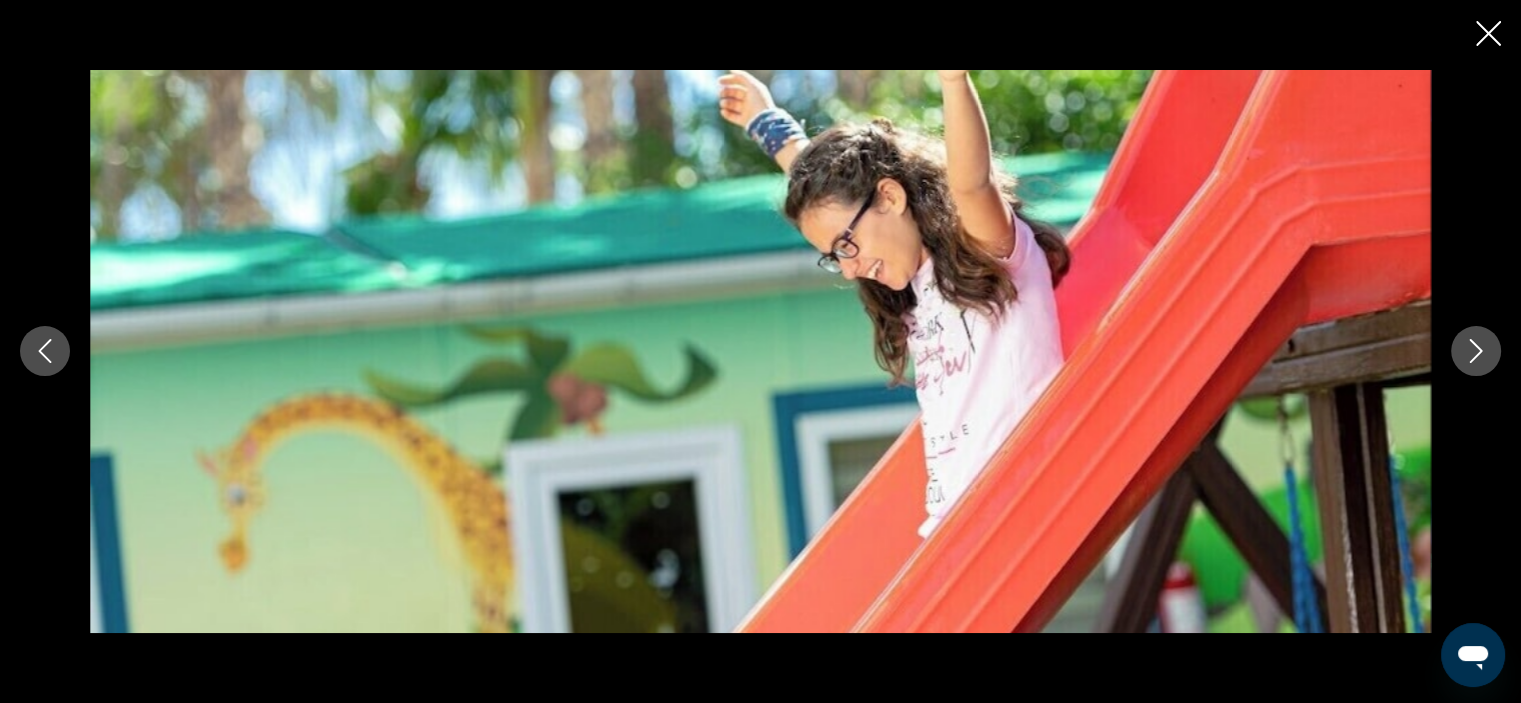 click 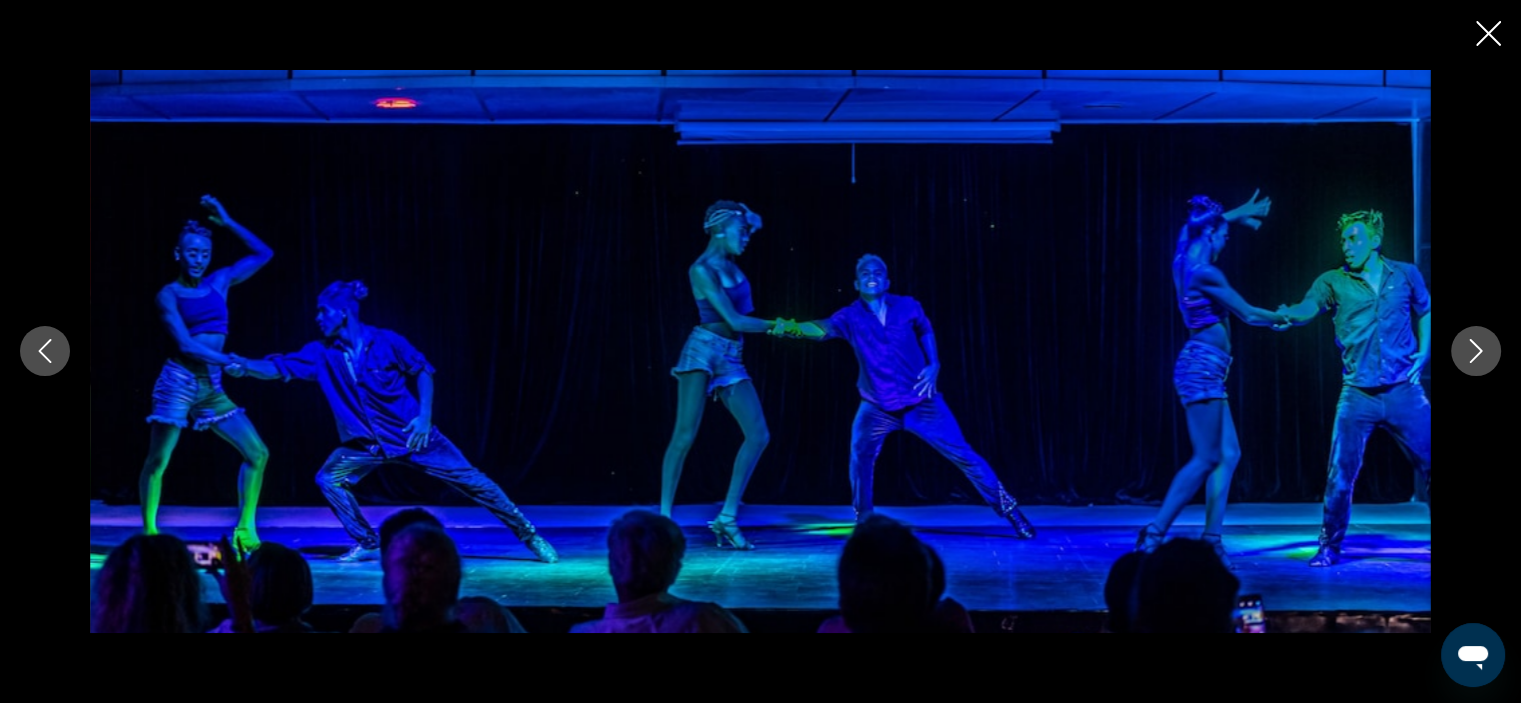 click 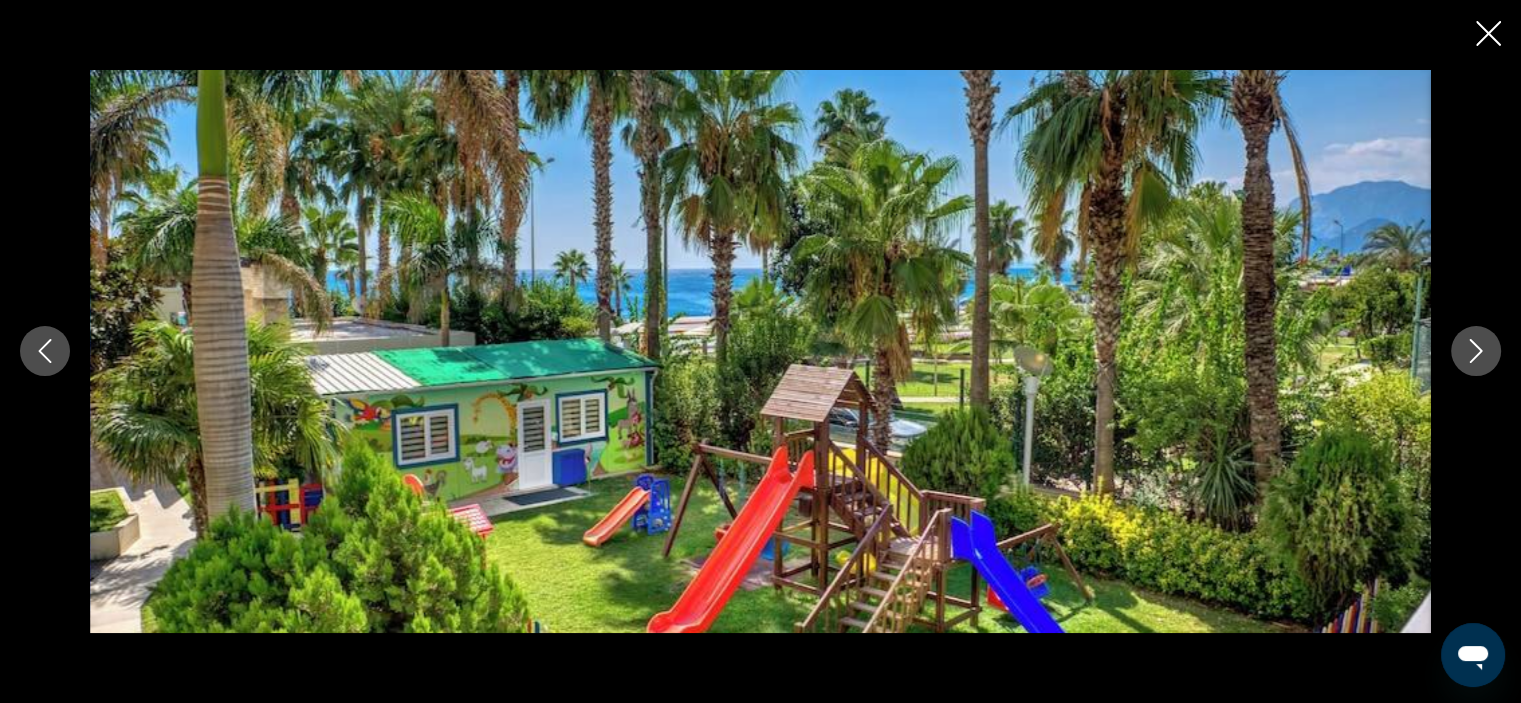 click 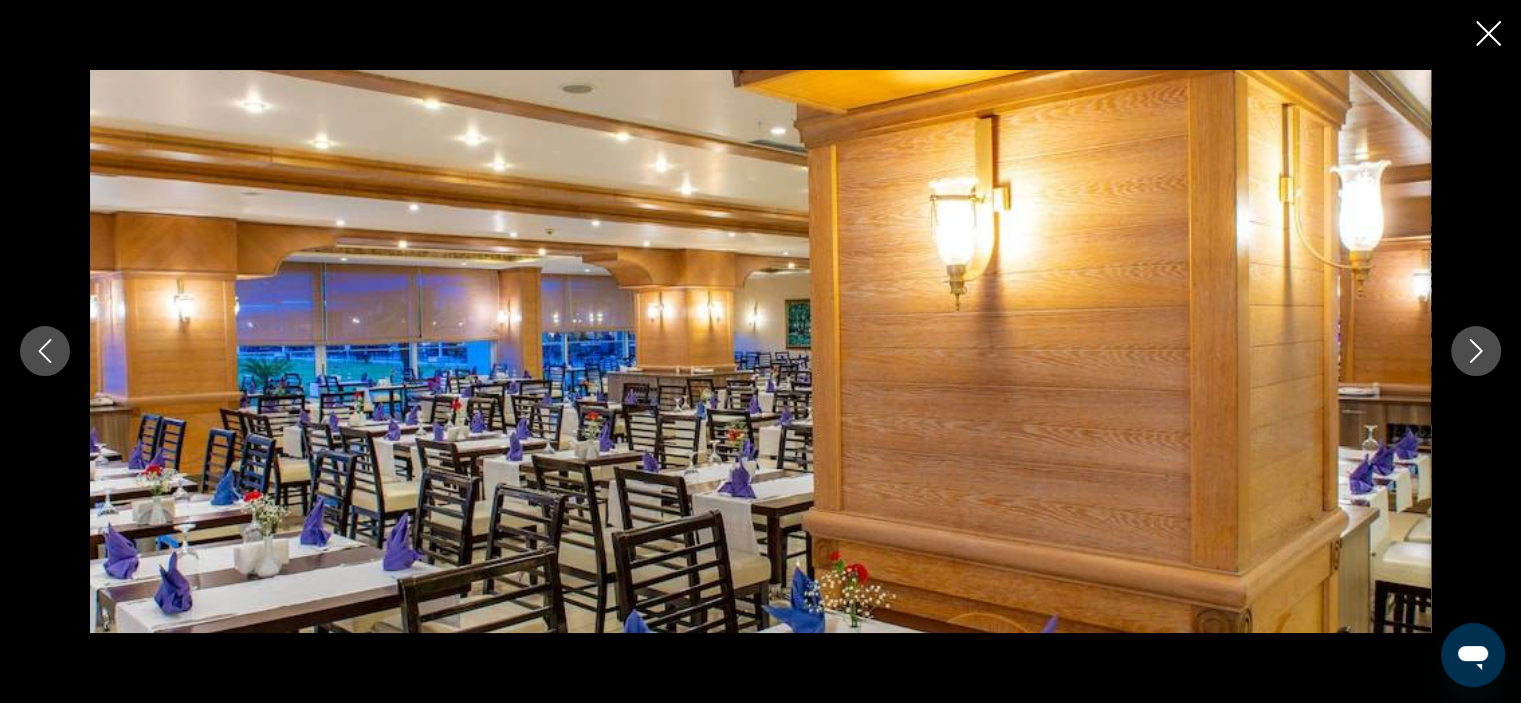 click 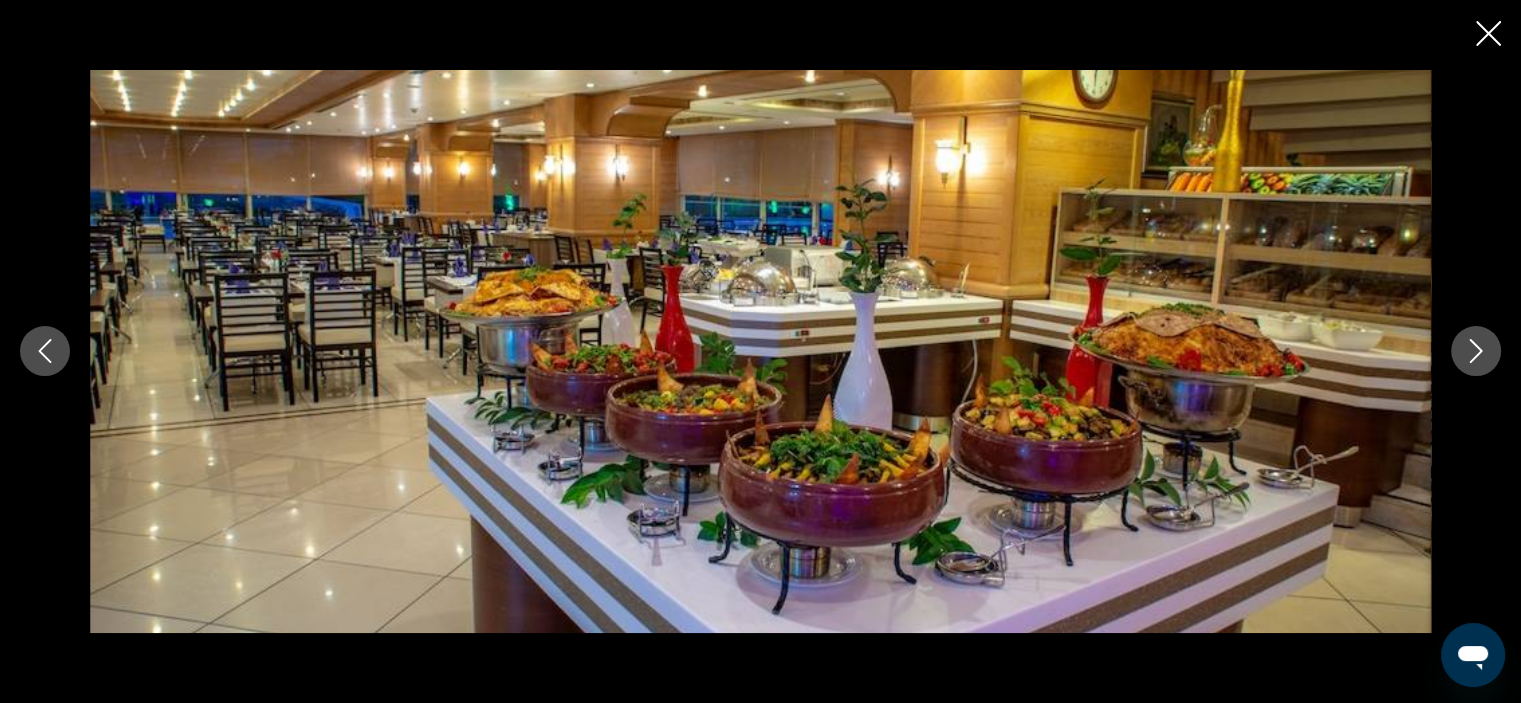 click 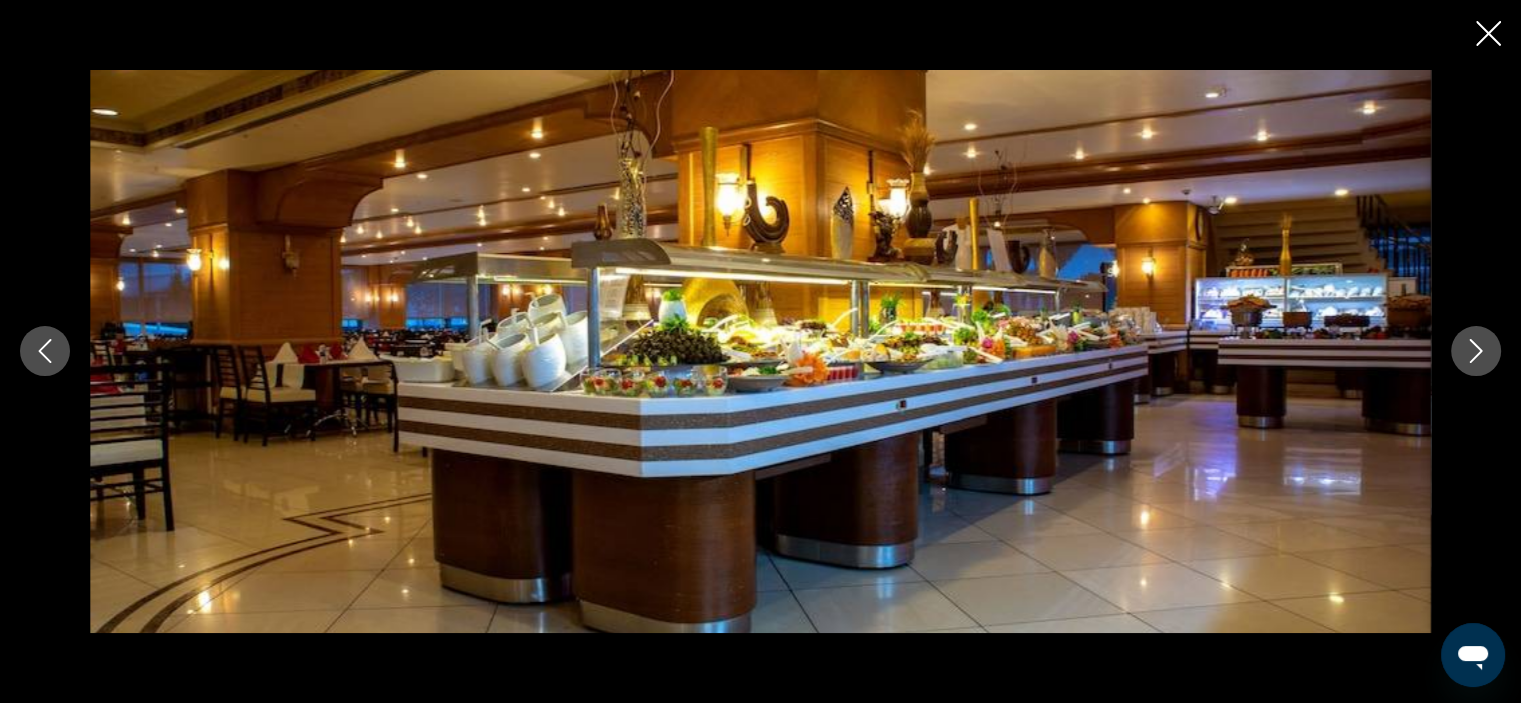click 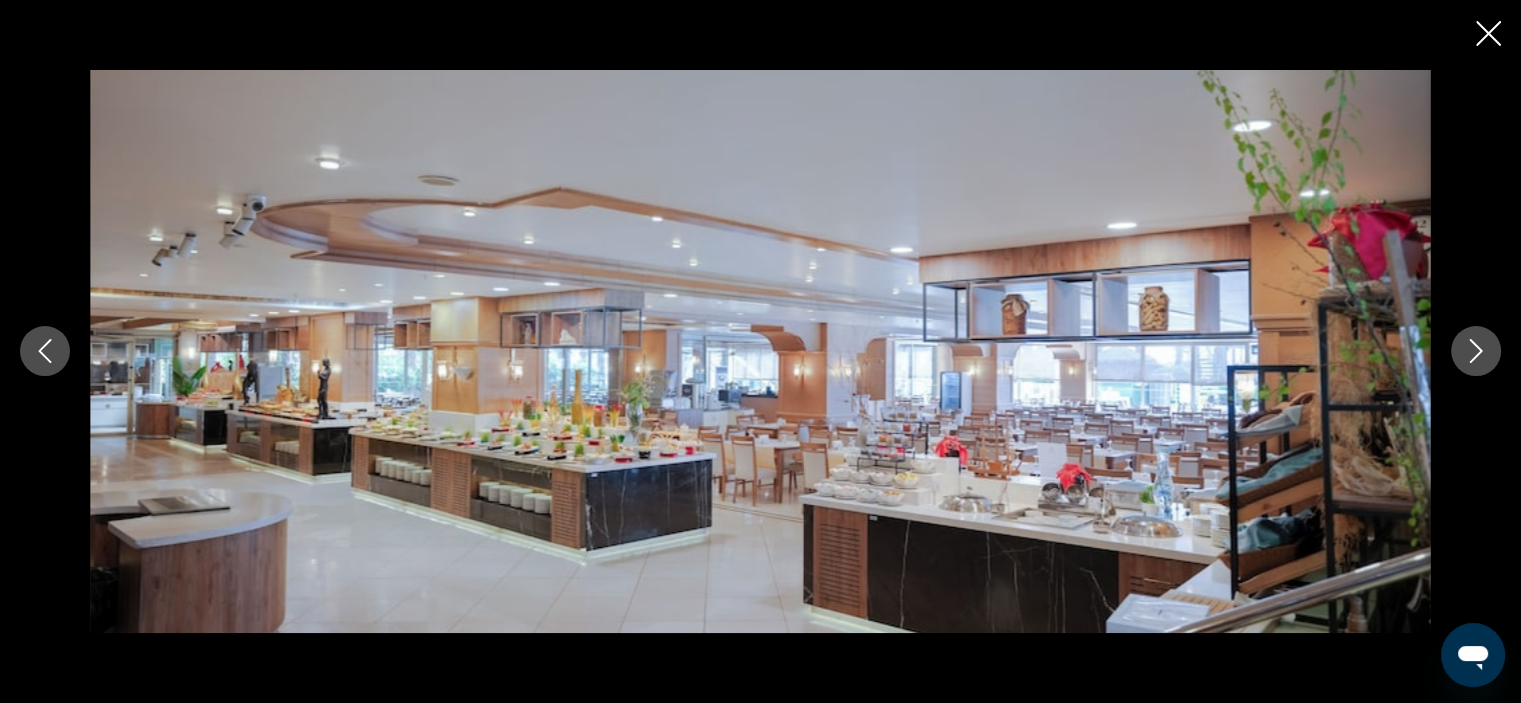 click 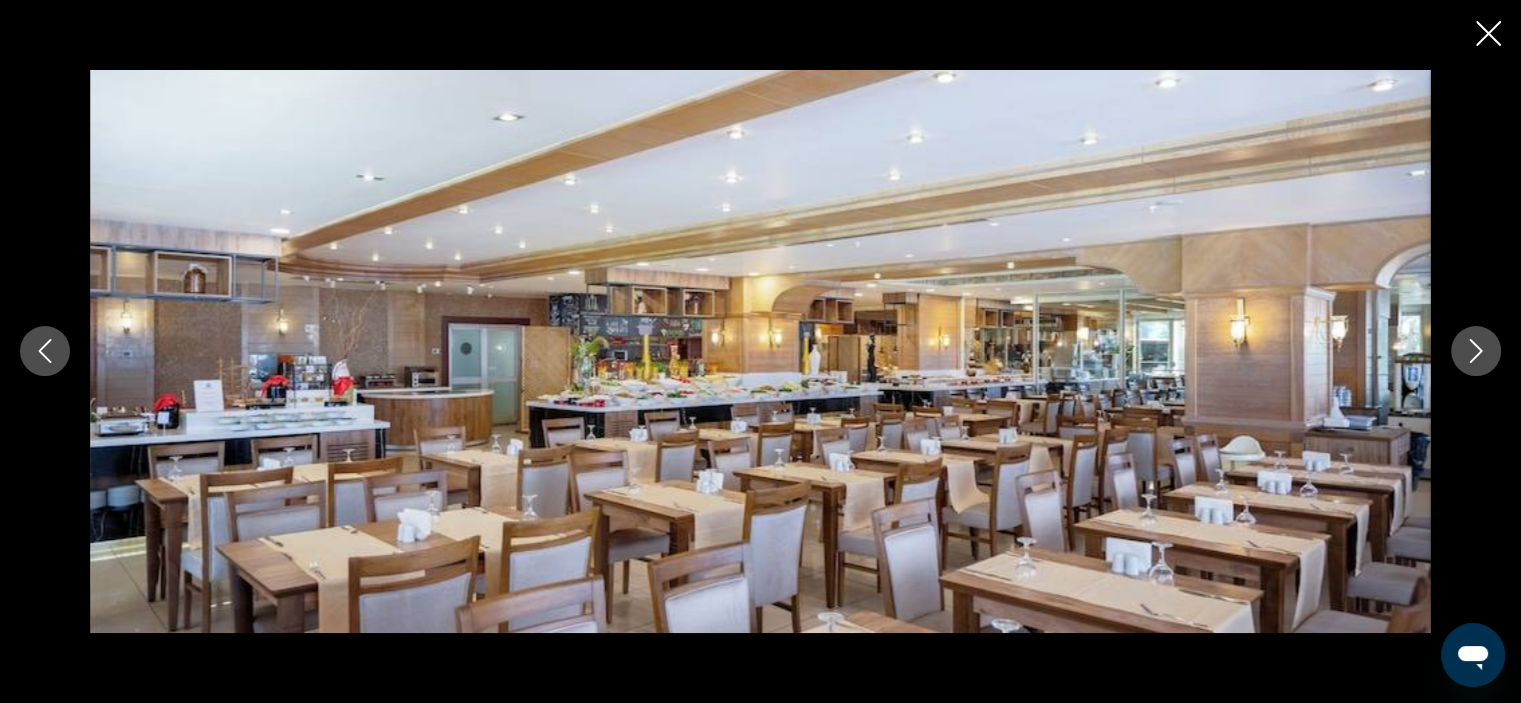 click 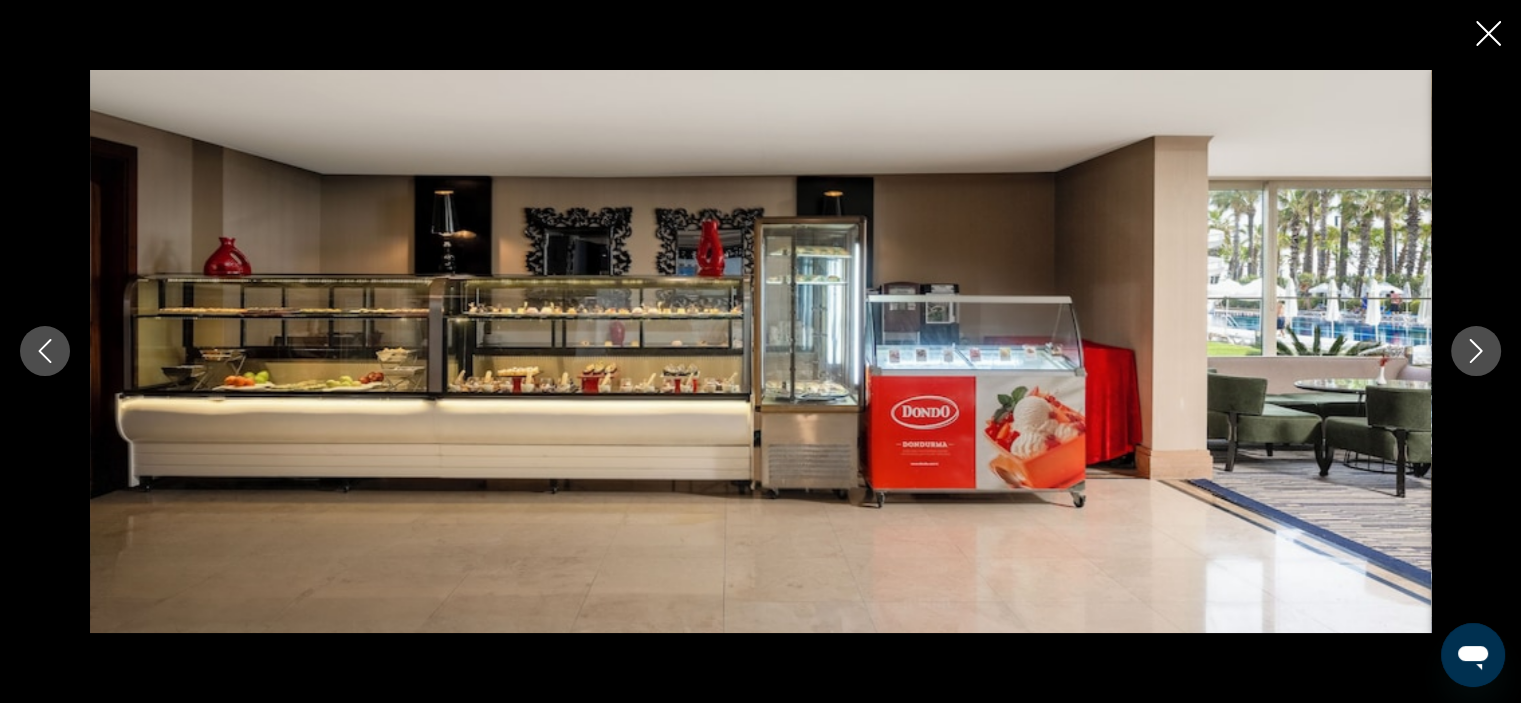 click 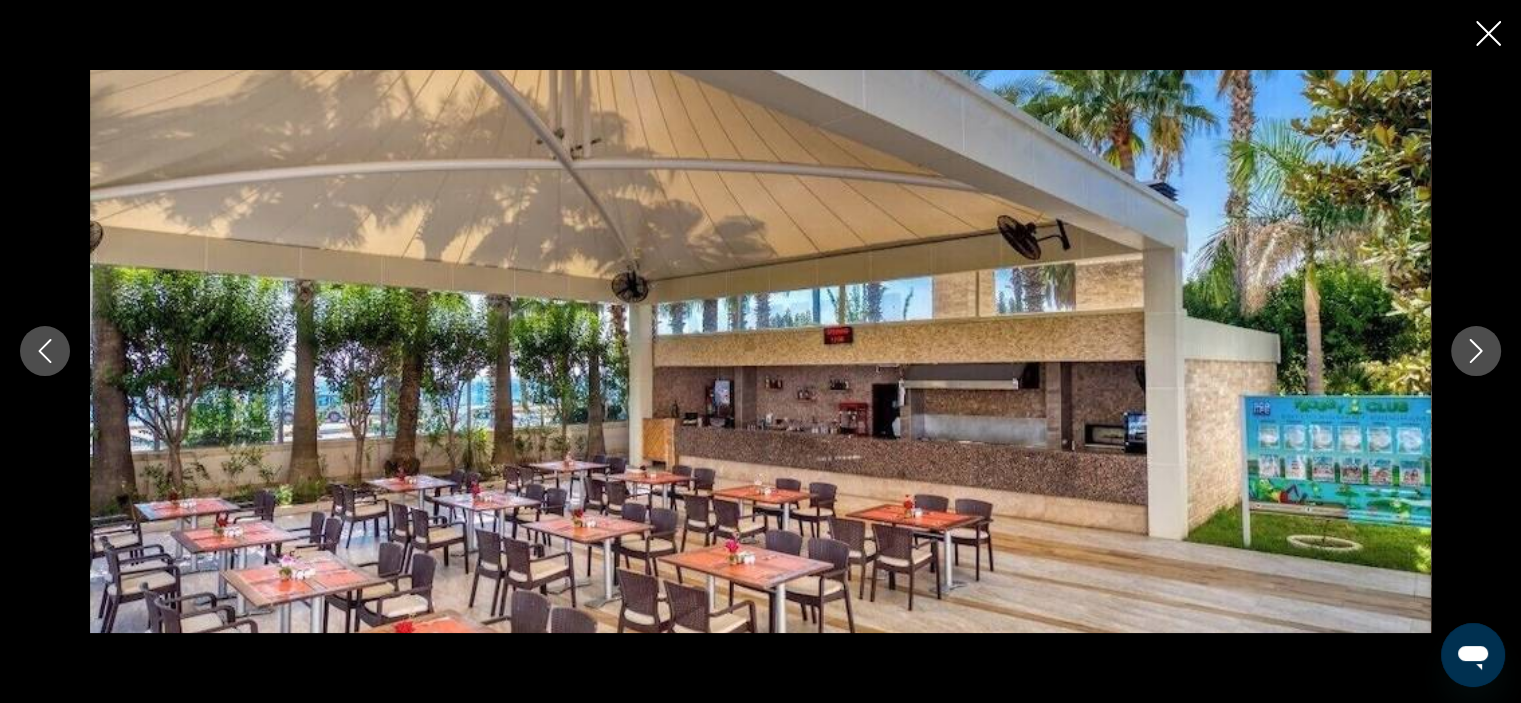 click 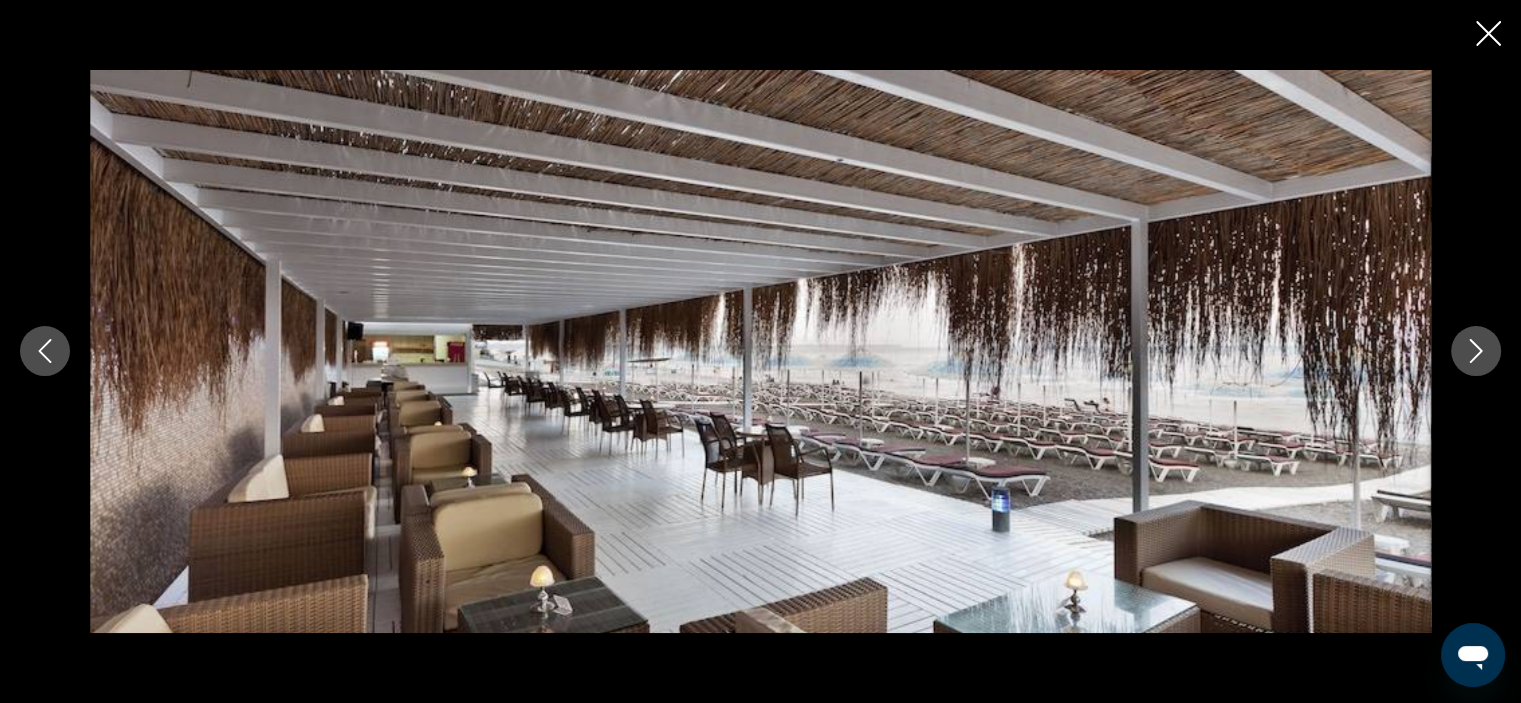 click 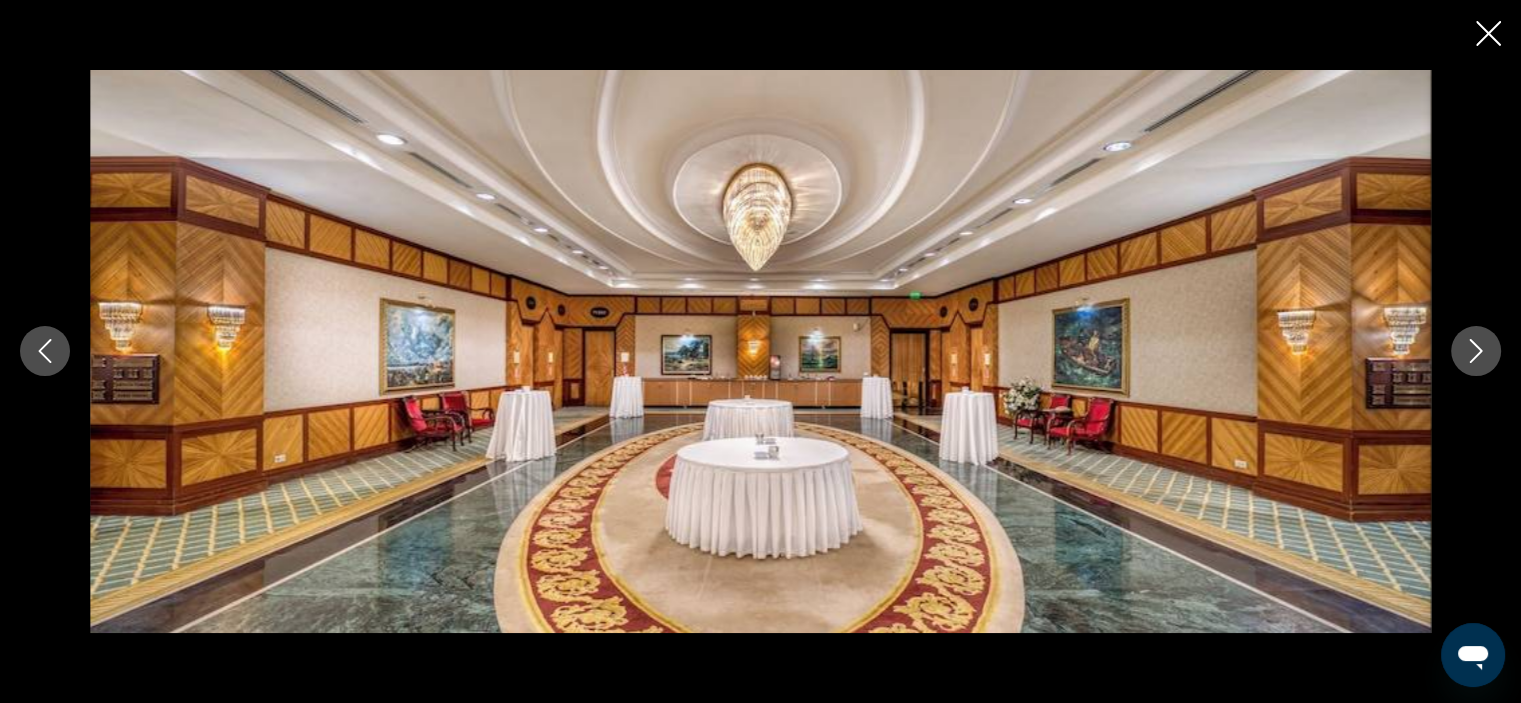 click 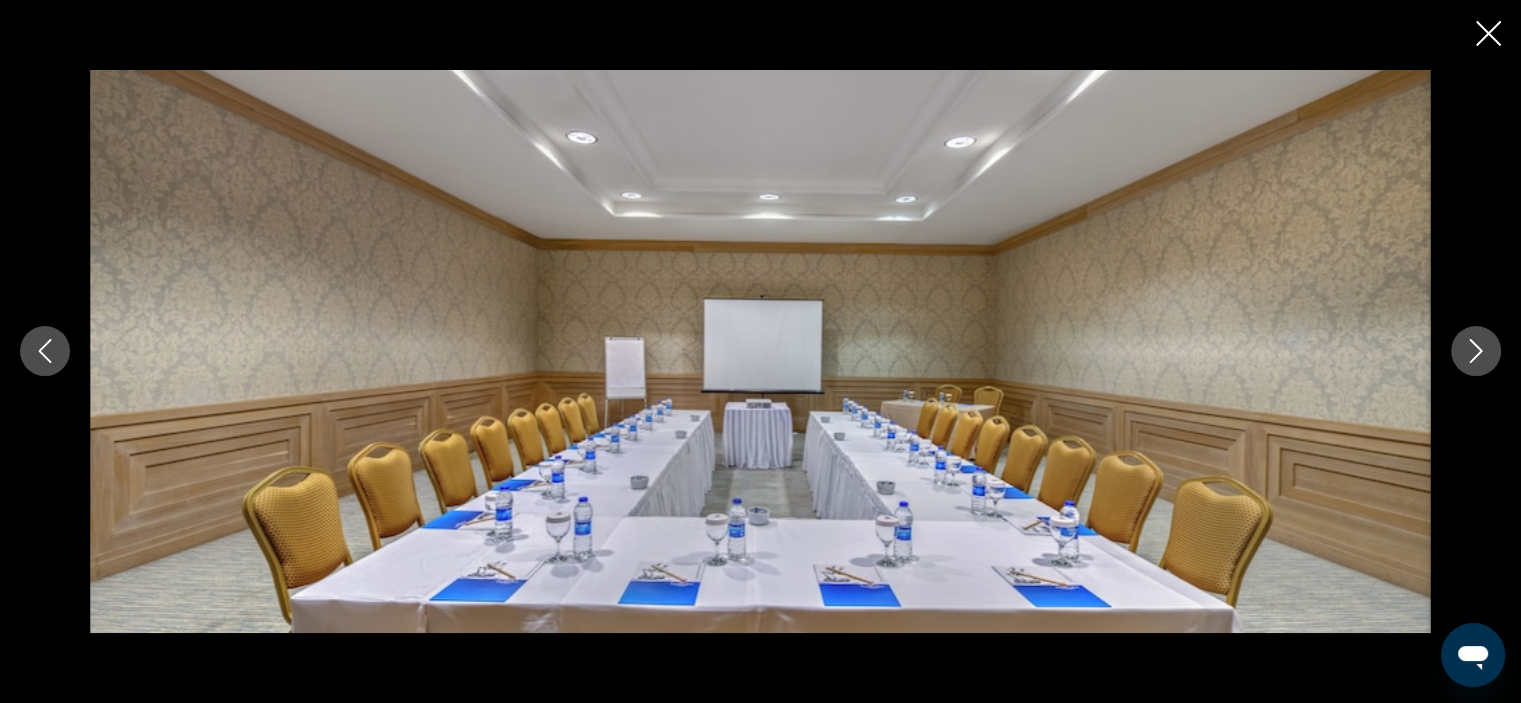 click 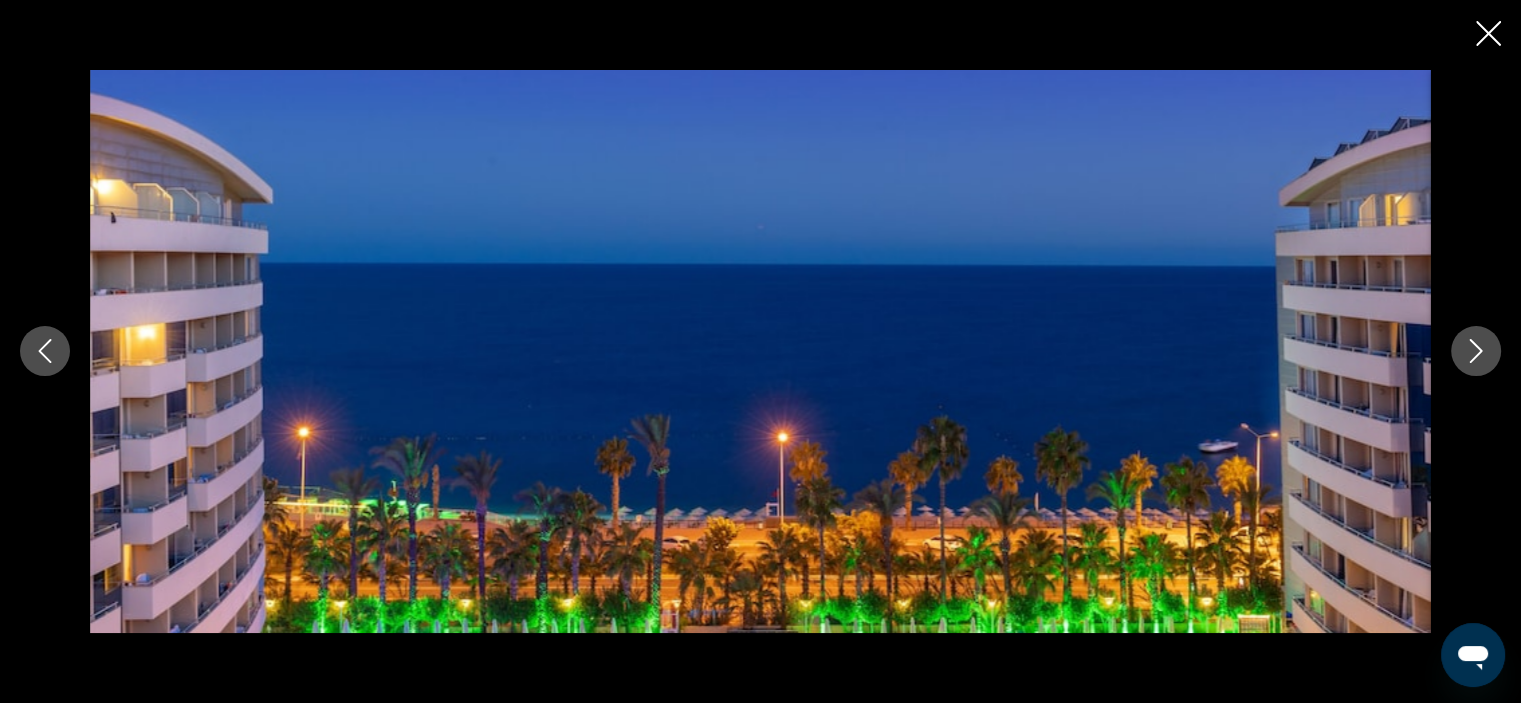 click 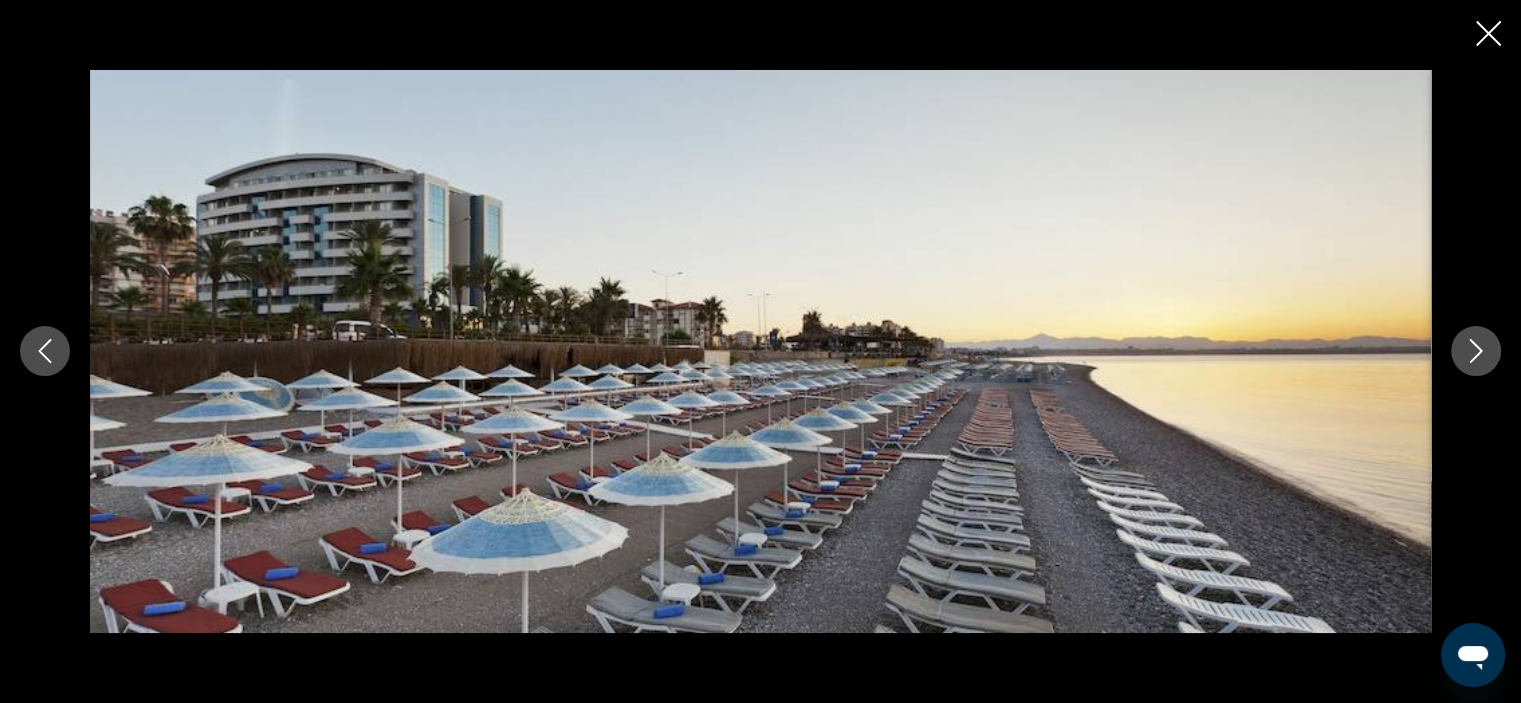 click 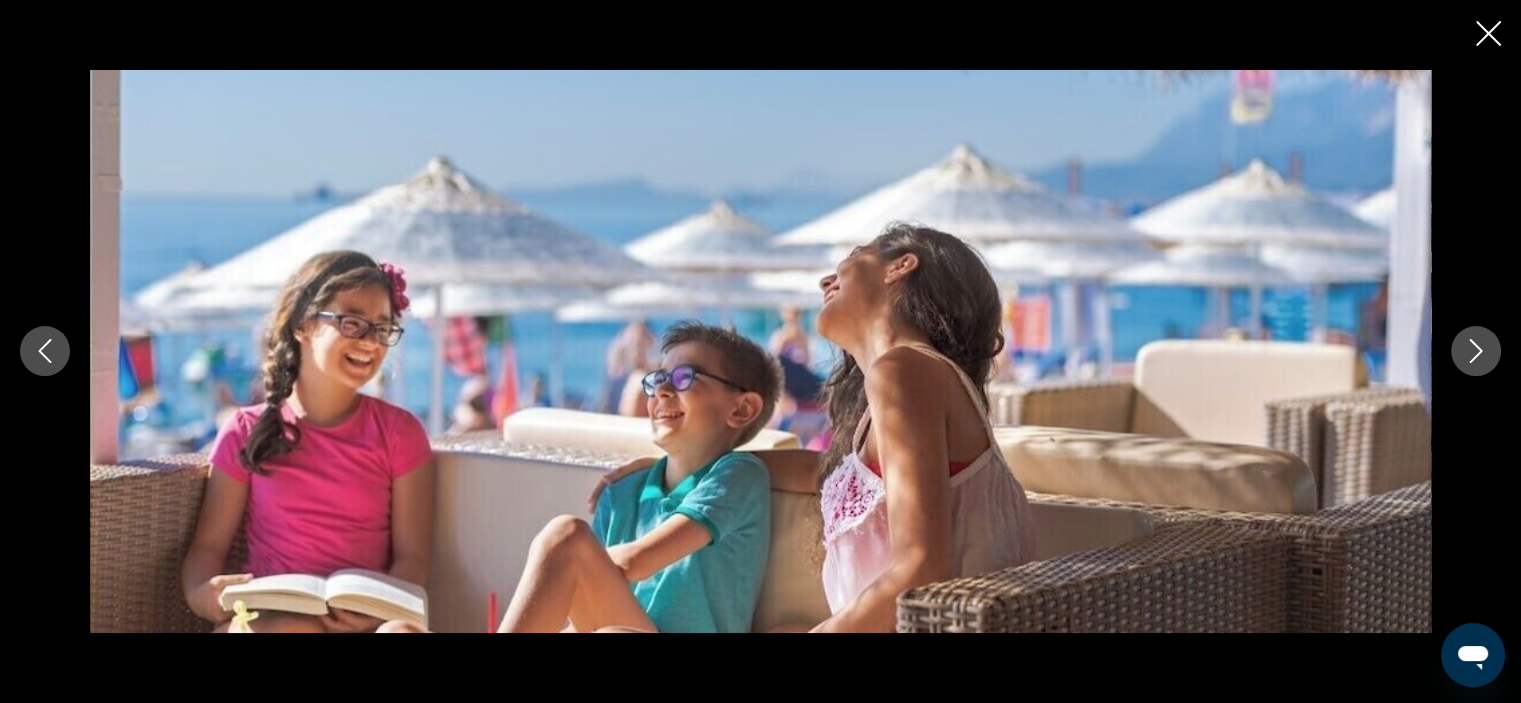 click 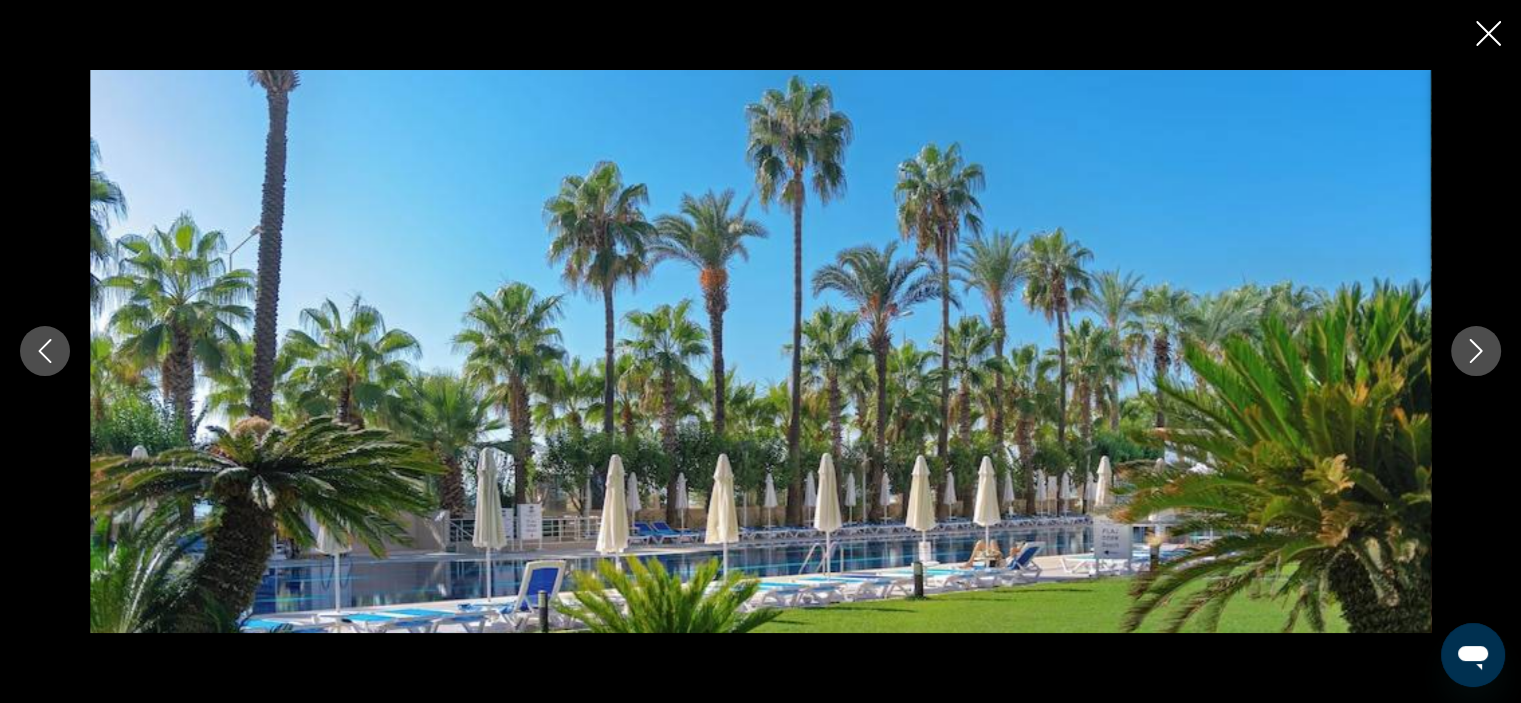 click 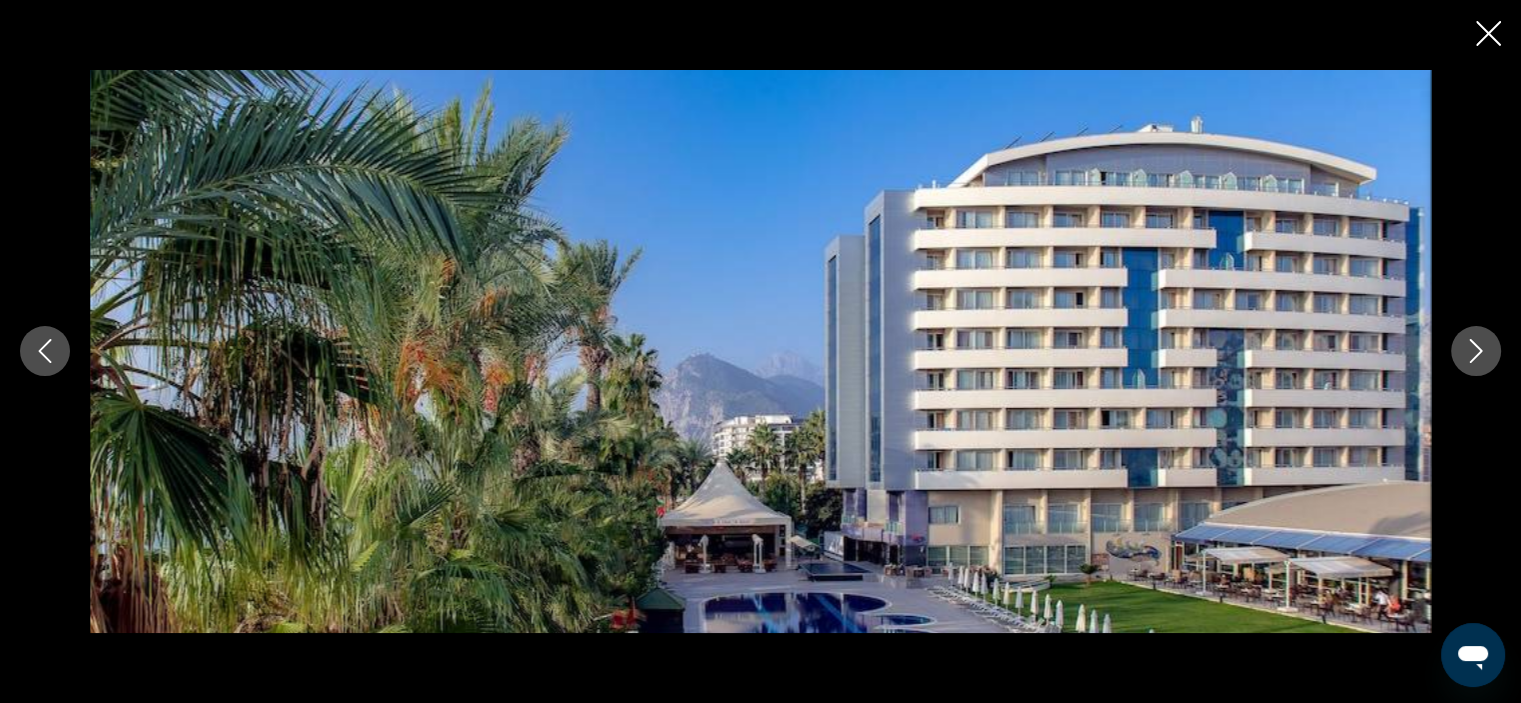 click 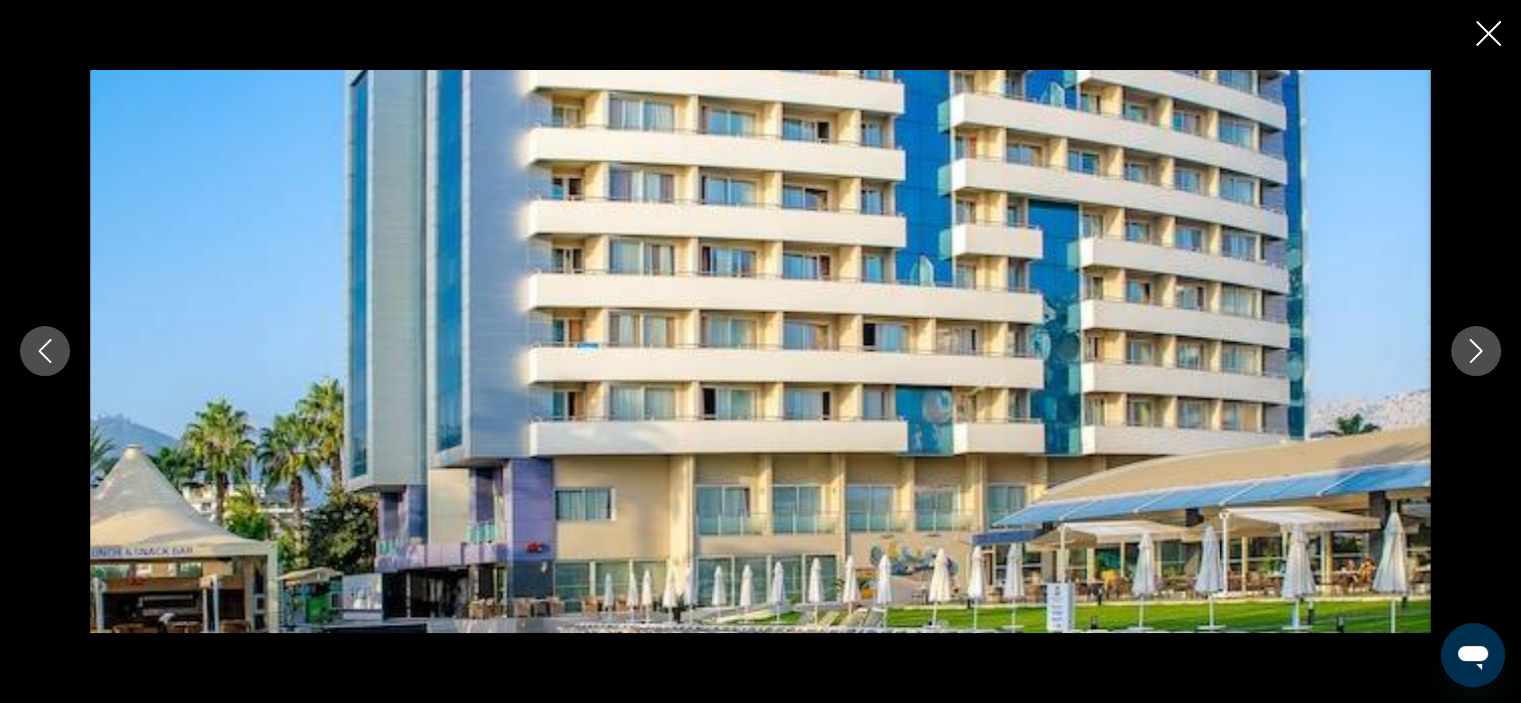 click 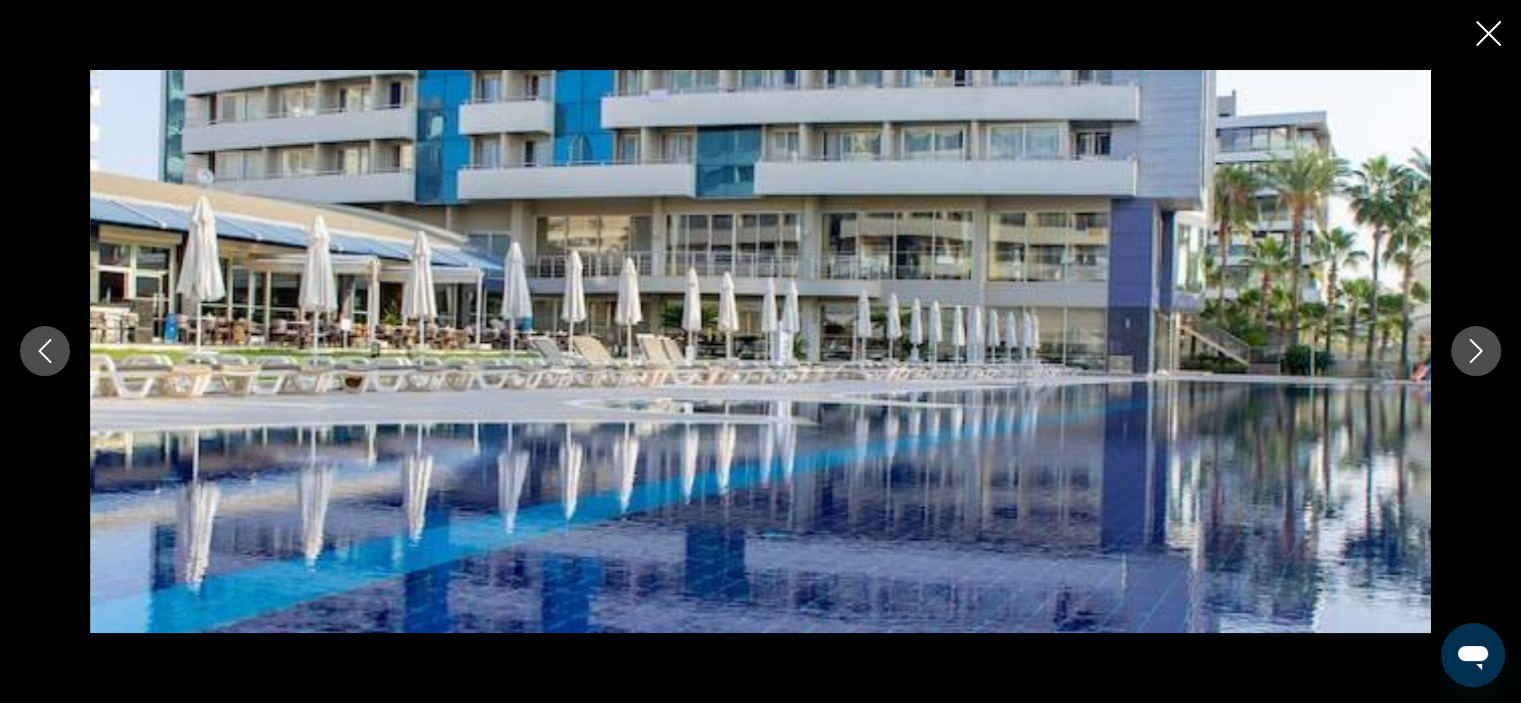 click 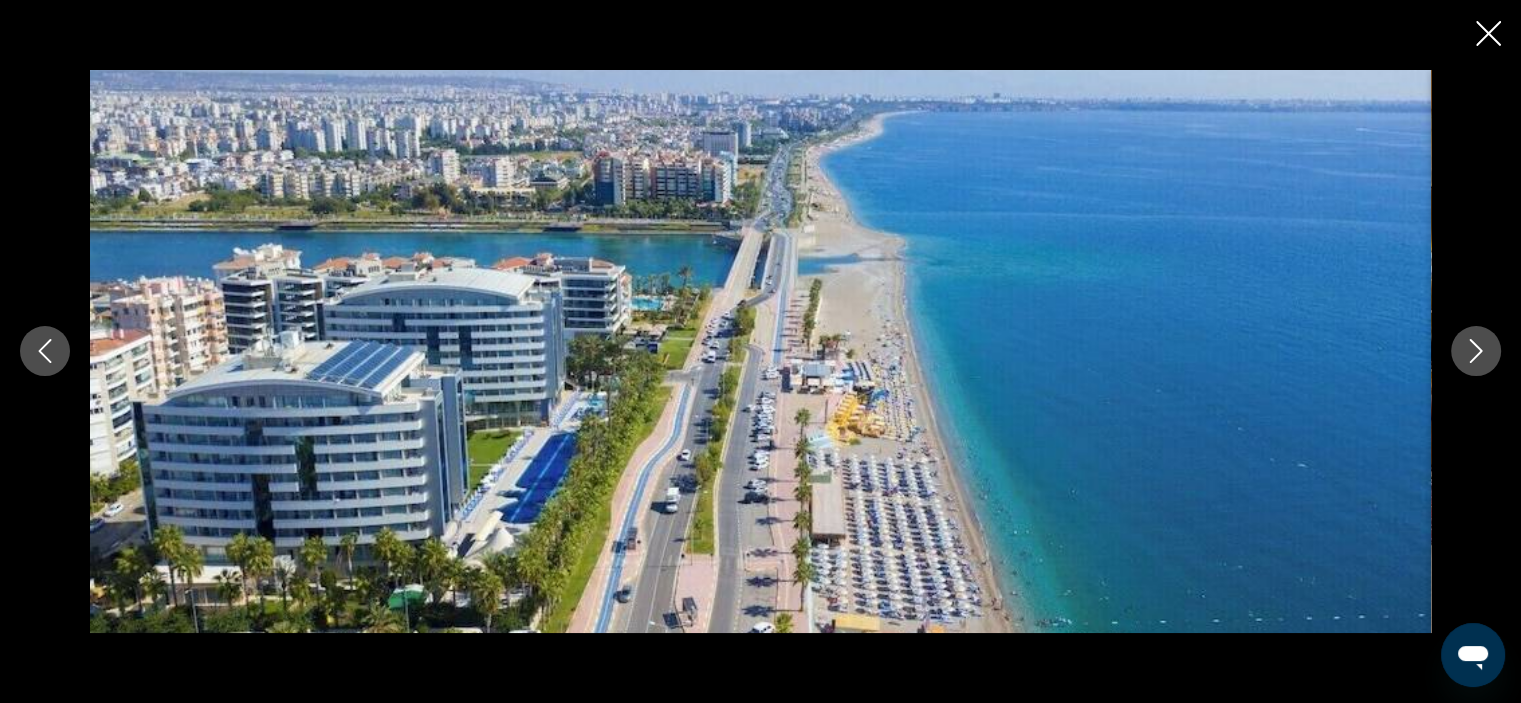 click 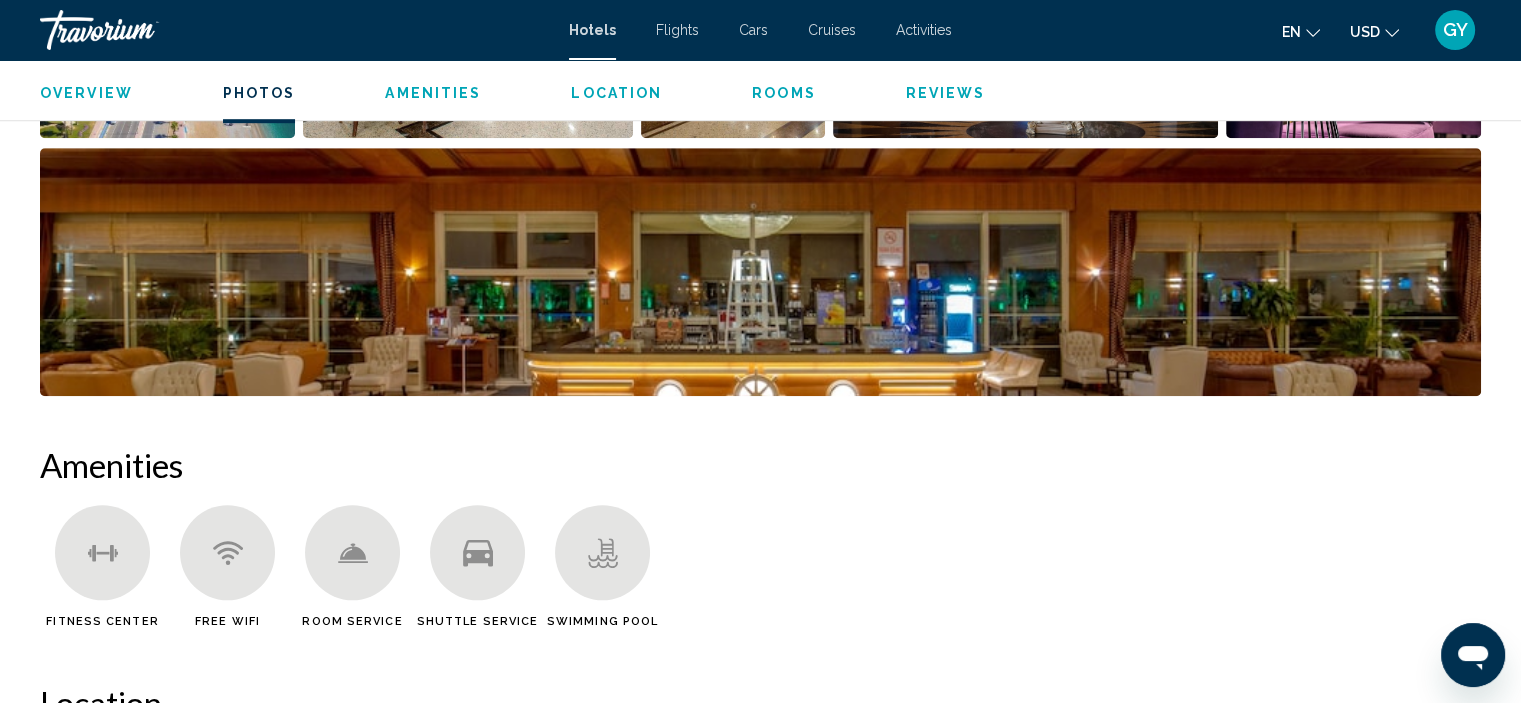scroll, scrollTop: 1271, scrollLeft: 0, axis: vertical 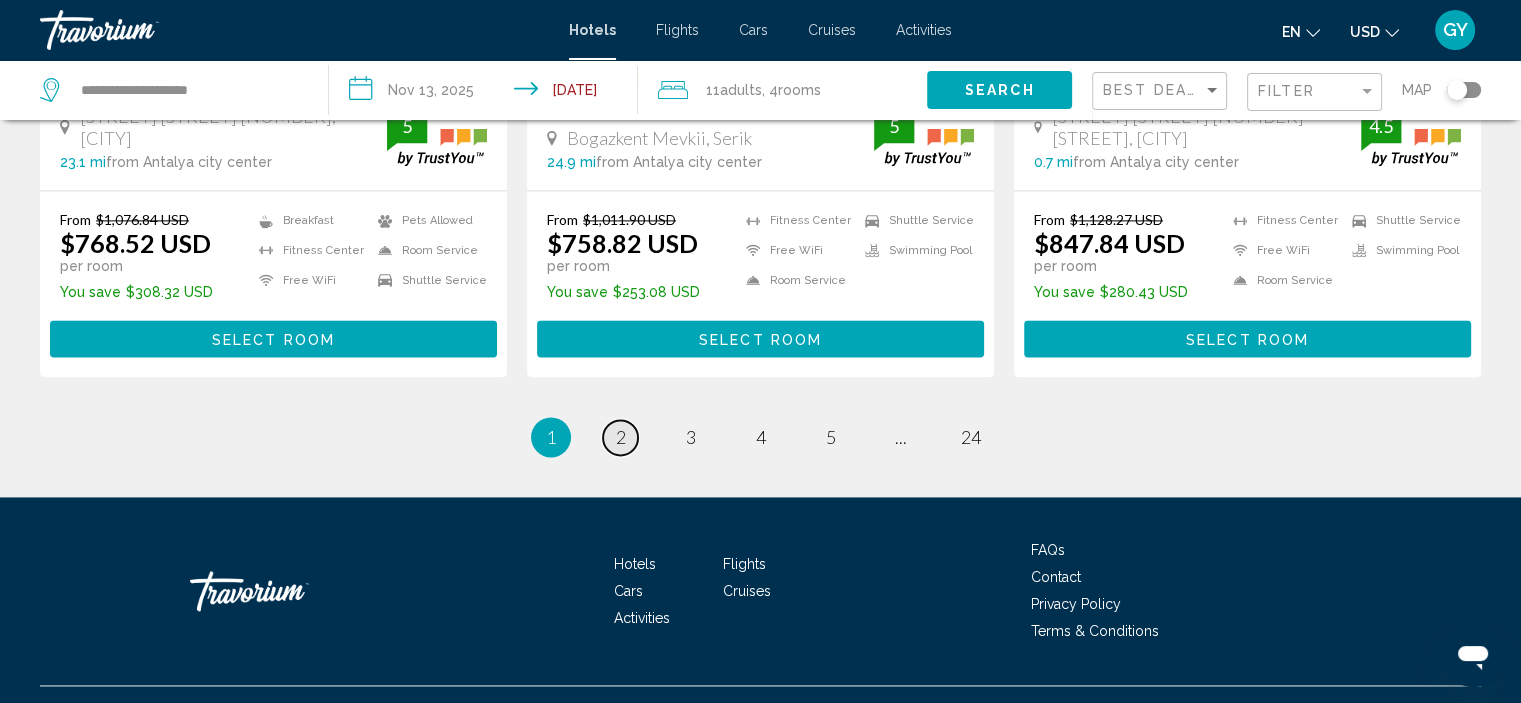 click on "2" at bounding box center (621, 437) 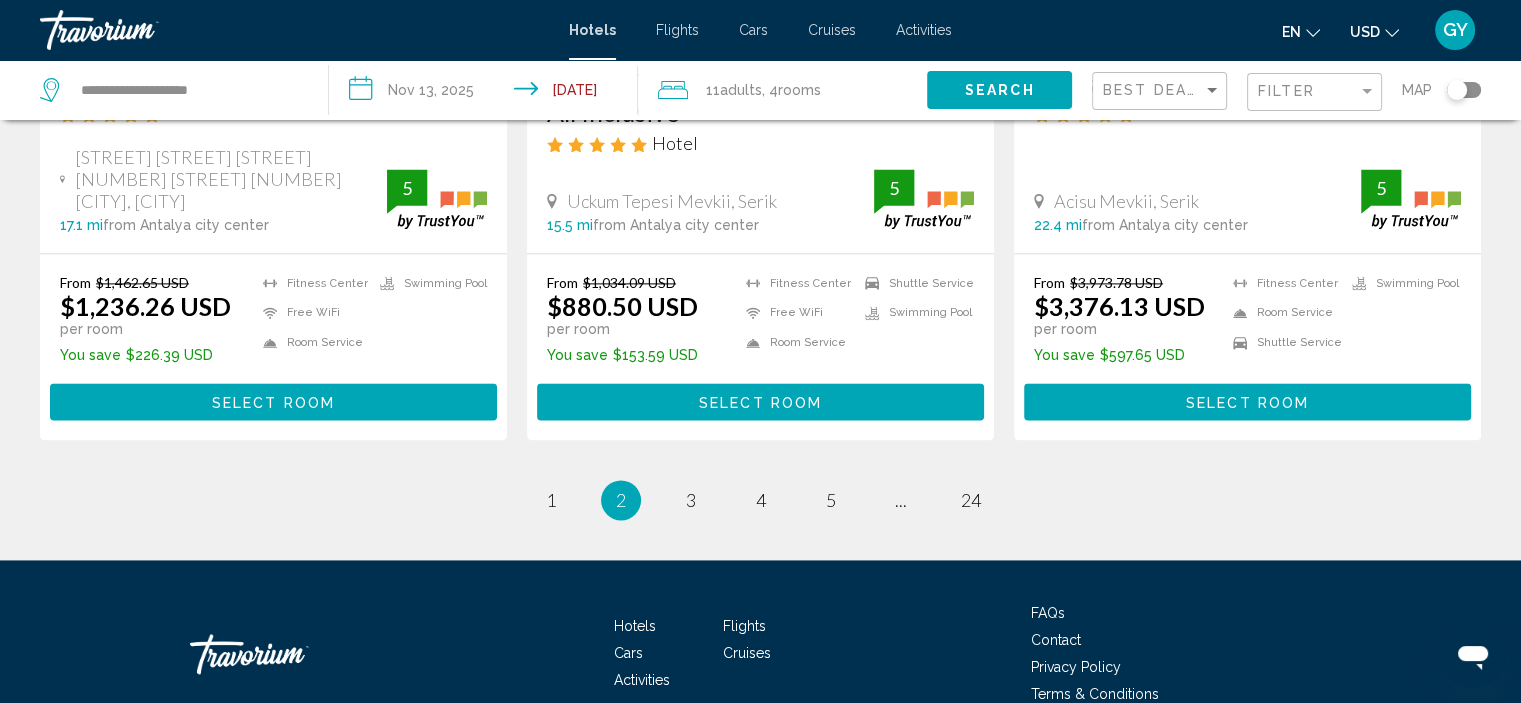 scroll, scrollTop: 2696, scrollLeft: 0, axis: vertical 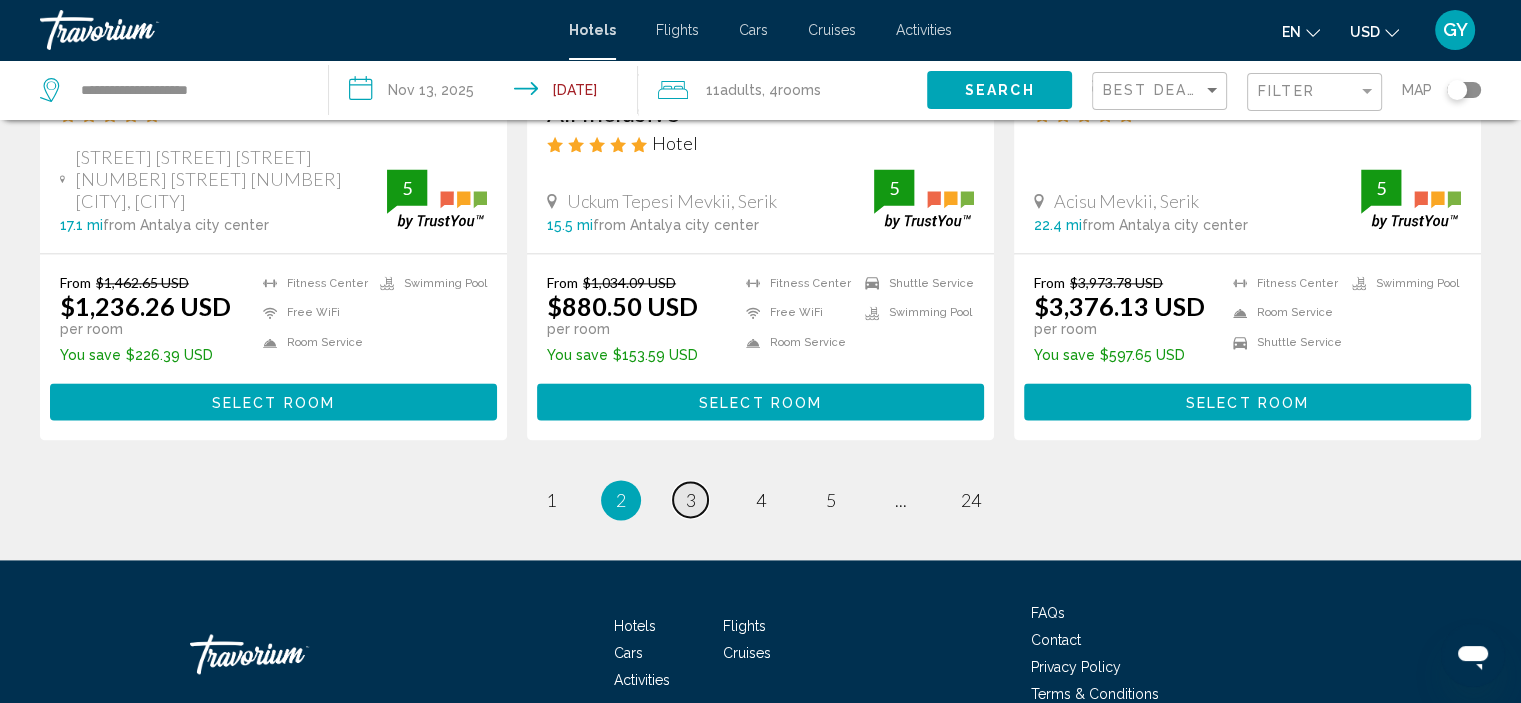 click on "page  3" at bounding box center [690, 499] 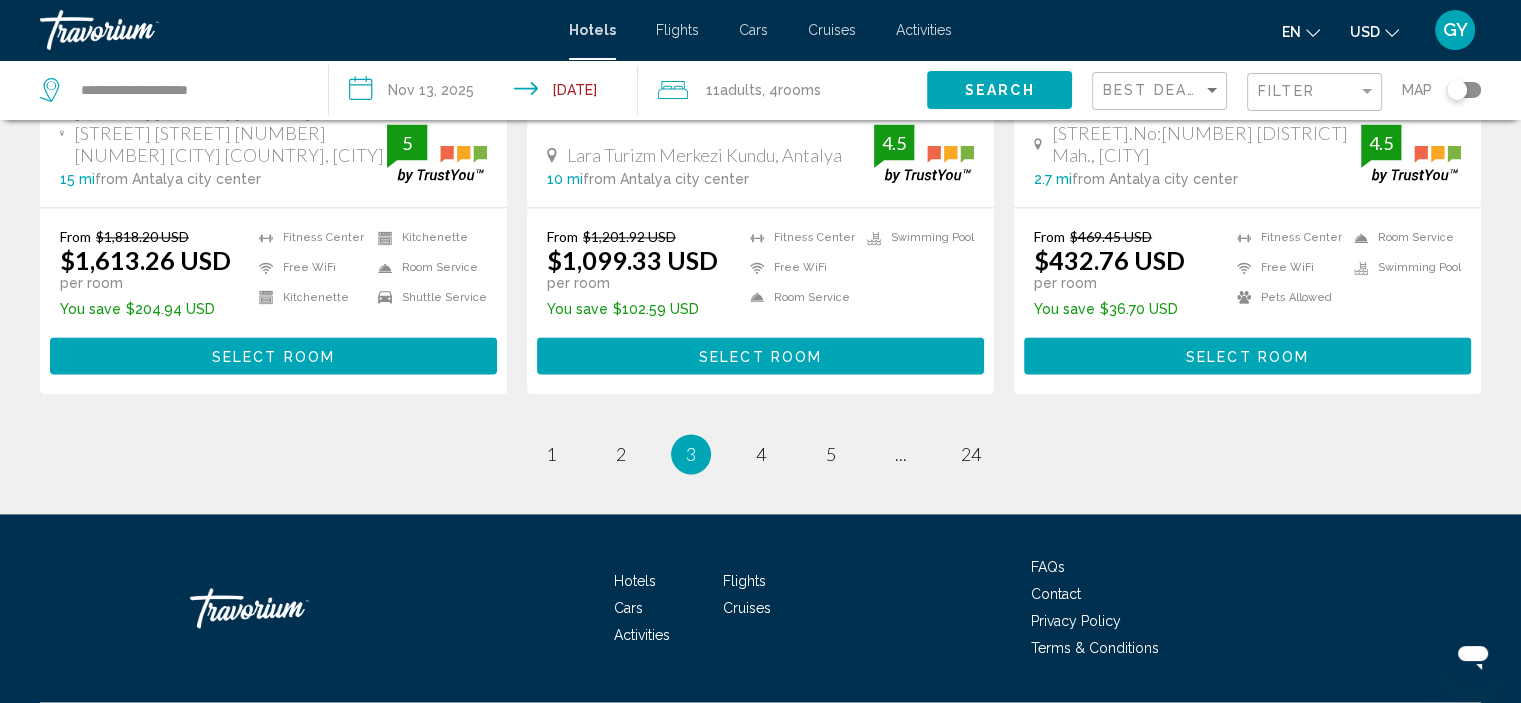 scroll, scrollTop: 2760, scrollLeft: 0, axis: vertical 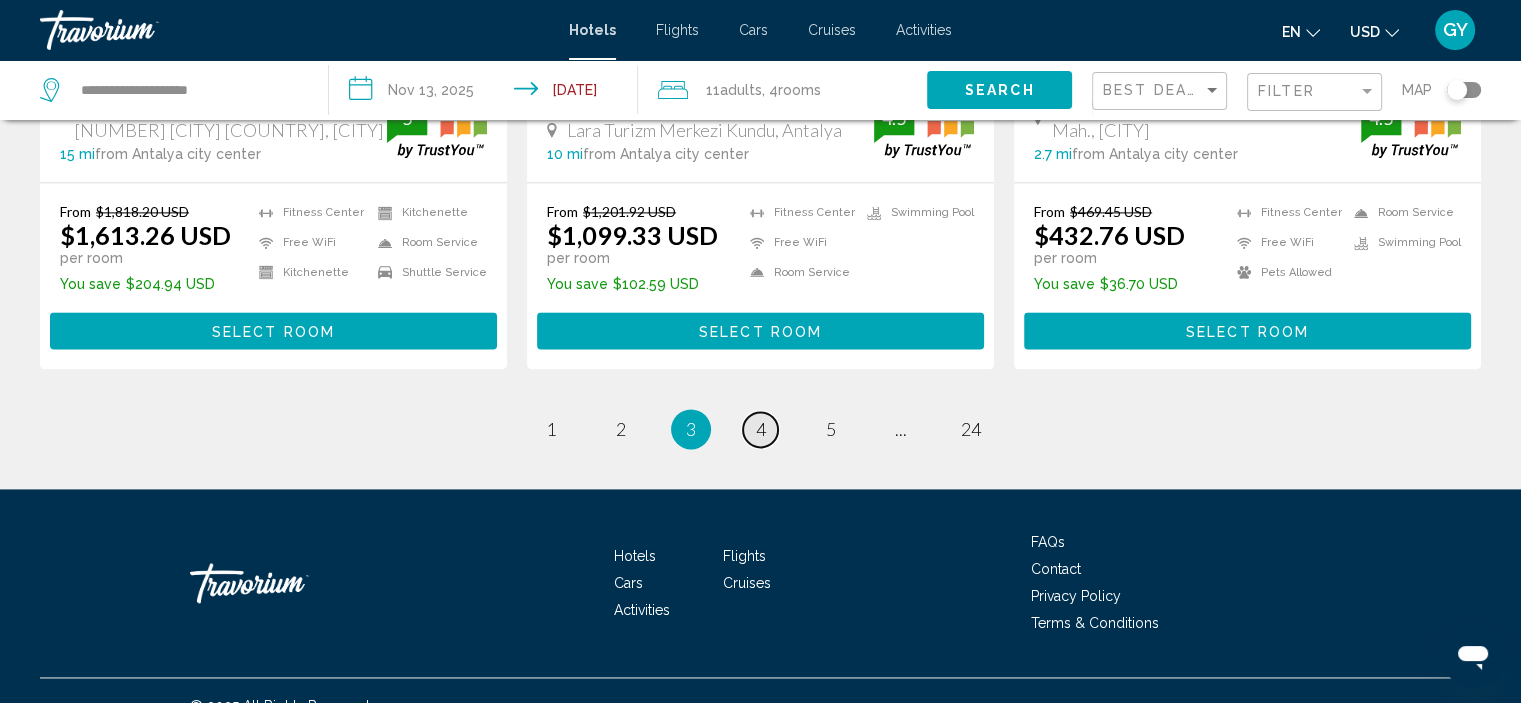 click on "4" at bounding box center [761, 429] 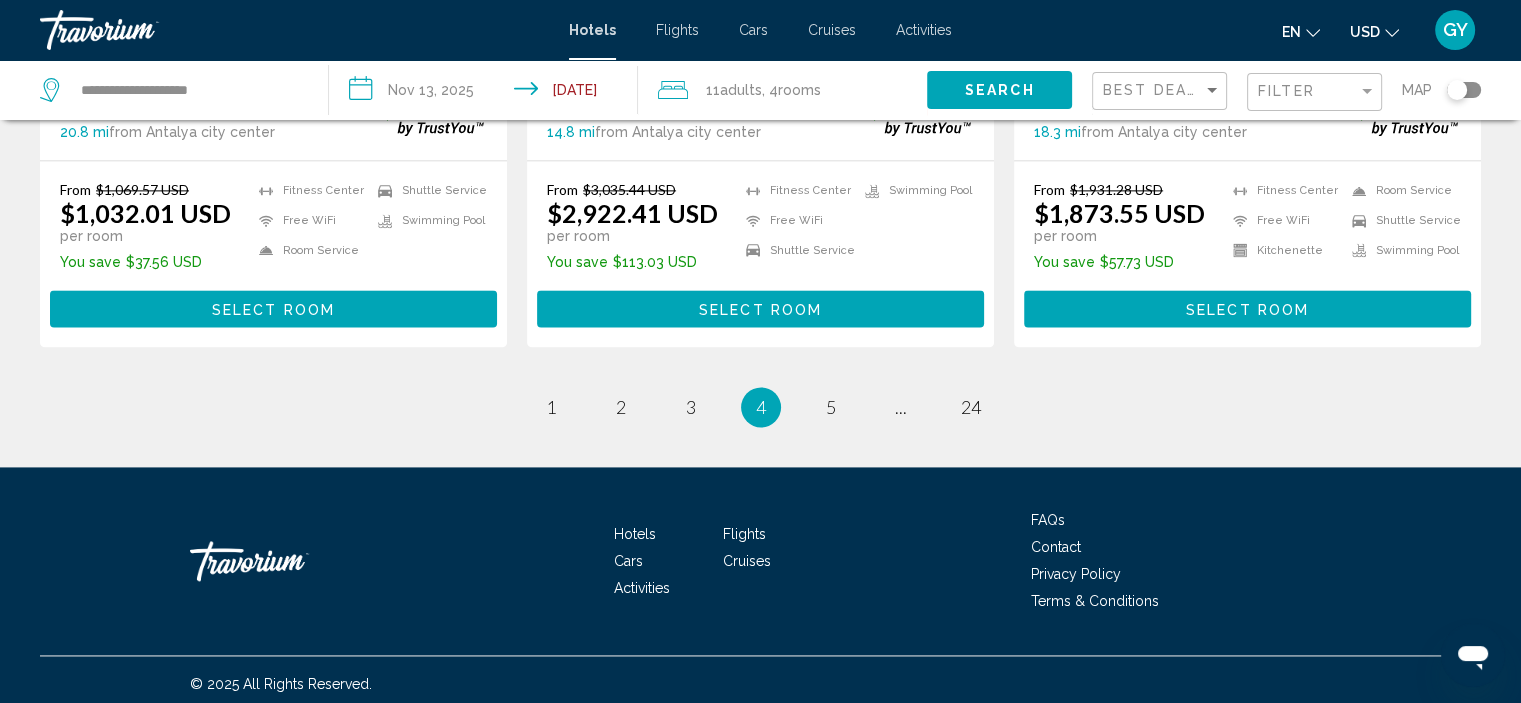 scroll, scrollTop: 2702, scrollLeft: 0, axis: vertical 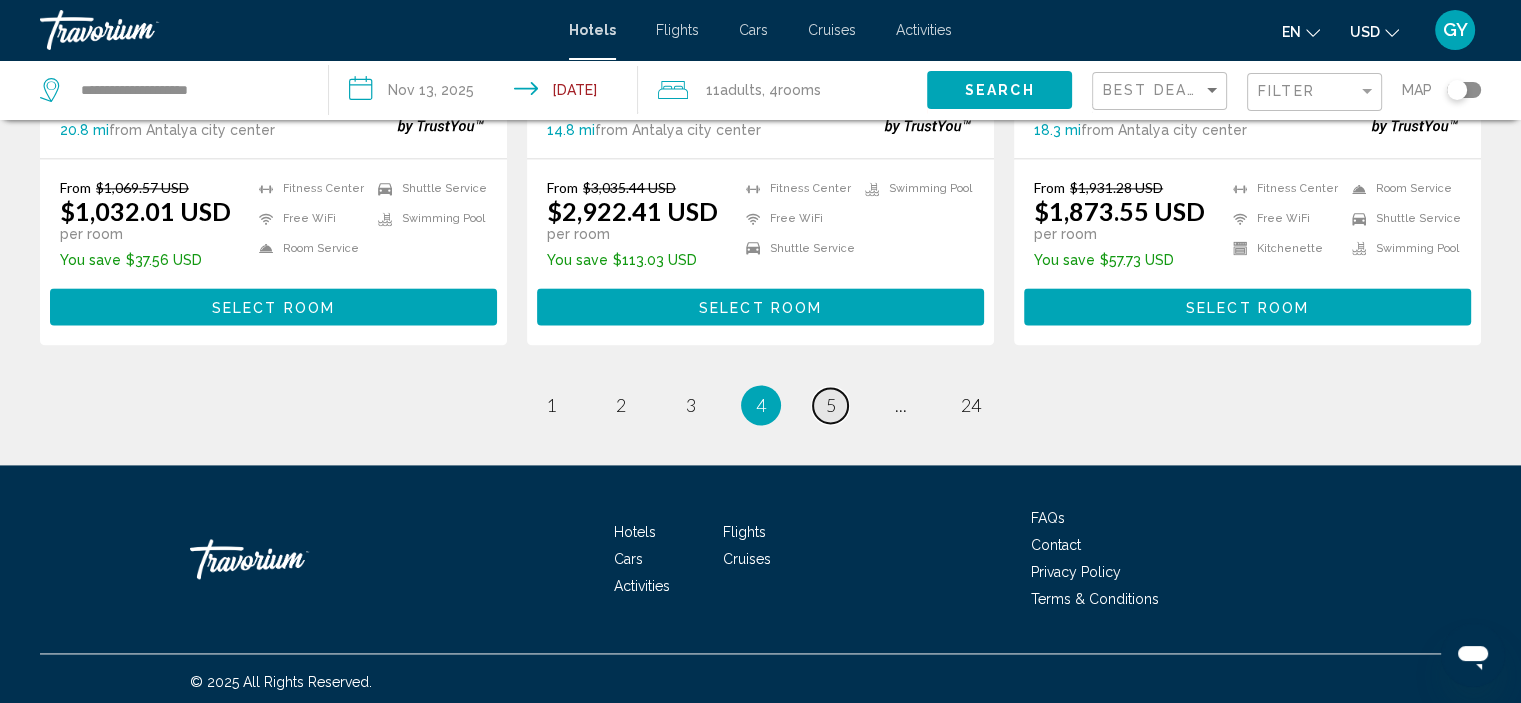 click on "5" at bounding box center (831, 405) 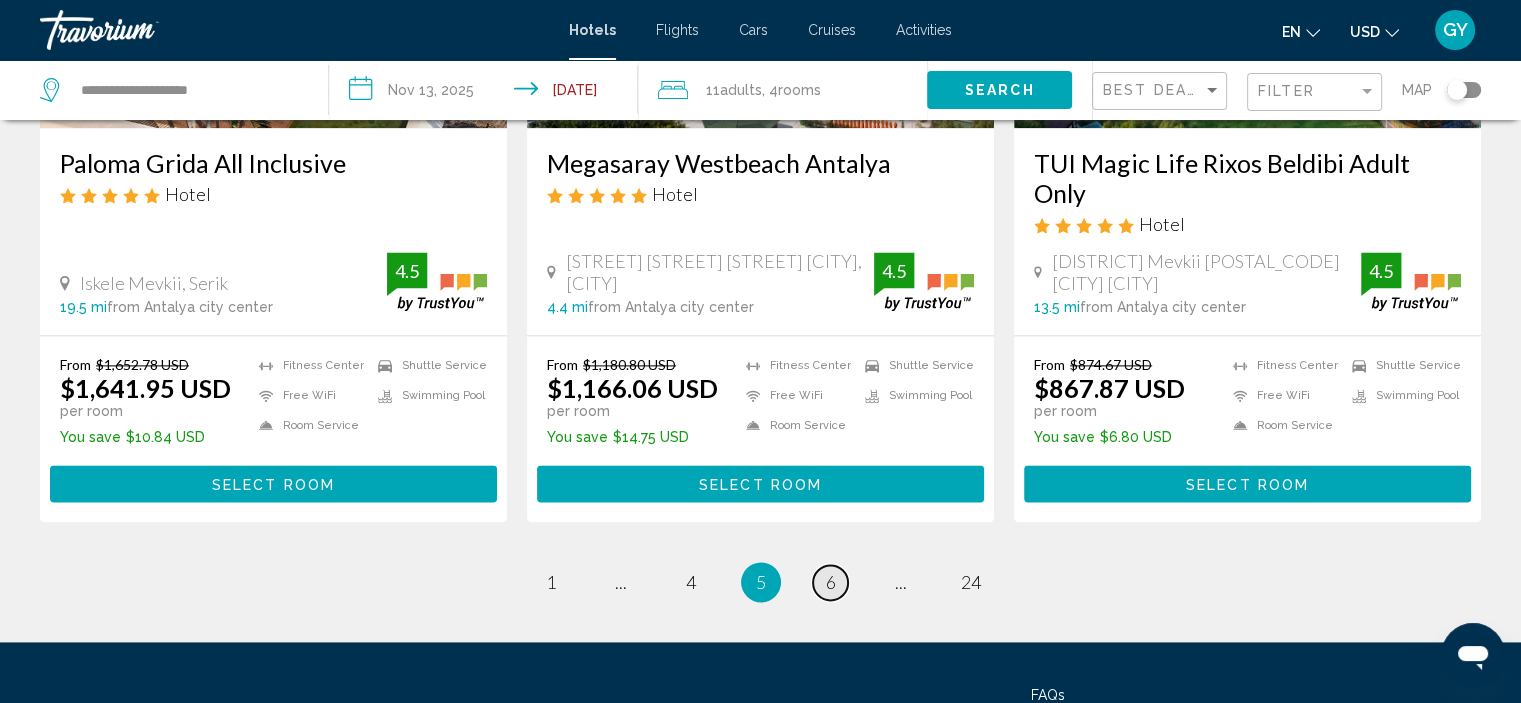 scroll, scrollTop: 2616, scrollLeft: 0, axis: vertical 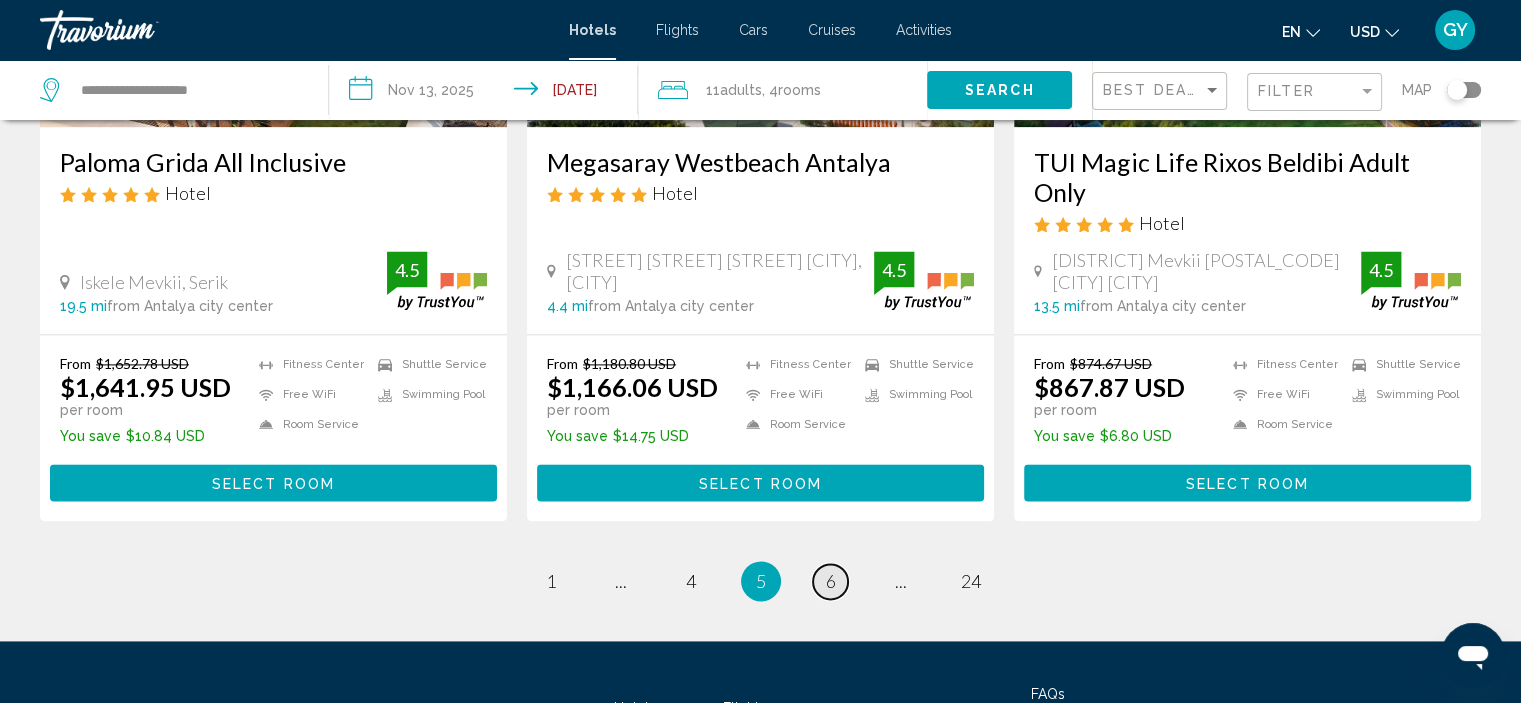click on "6" at bounding box center (831, 581) 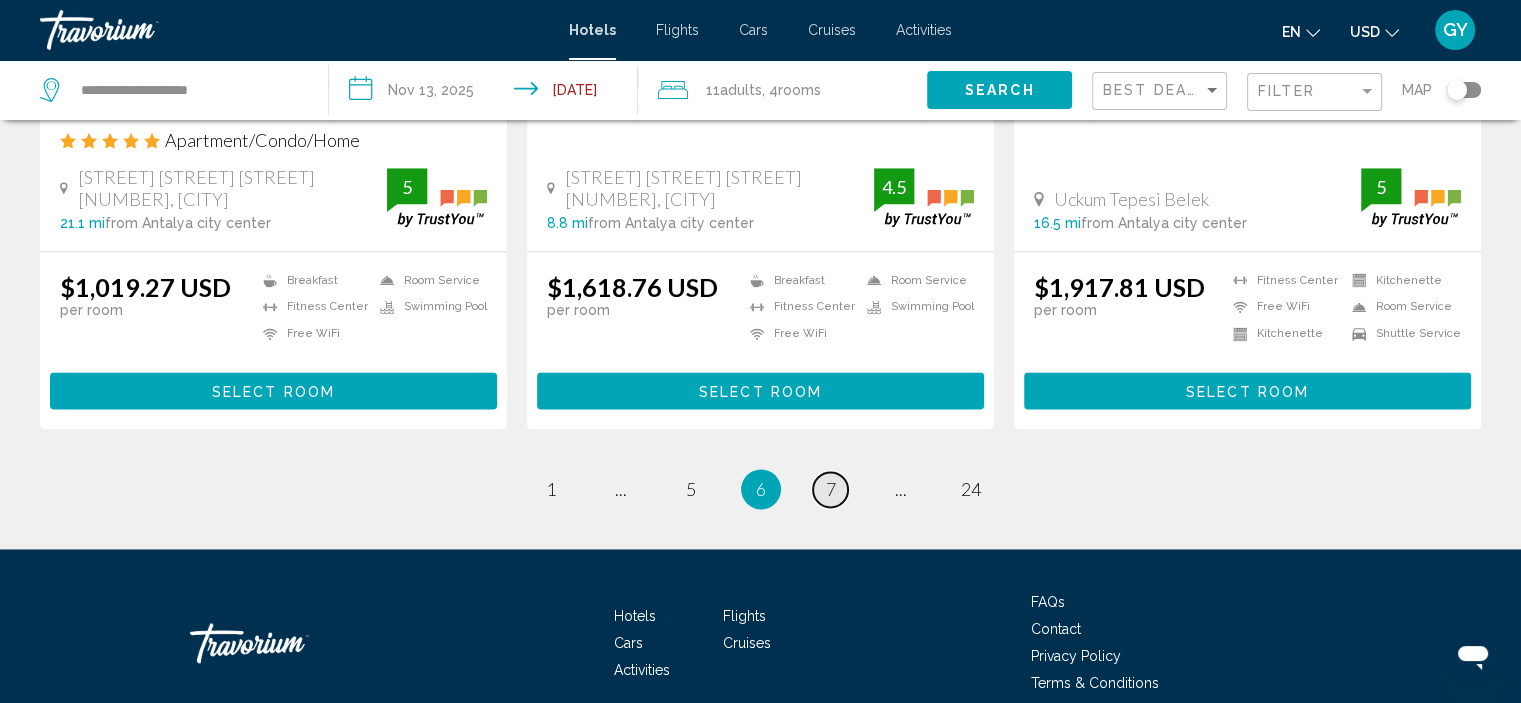 scroll, scrollTop: 2679, scrollLeft: 0, axis: vertical 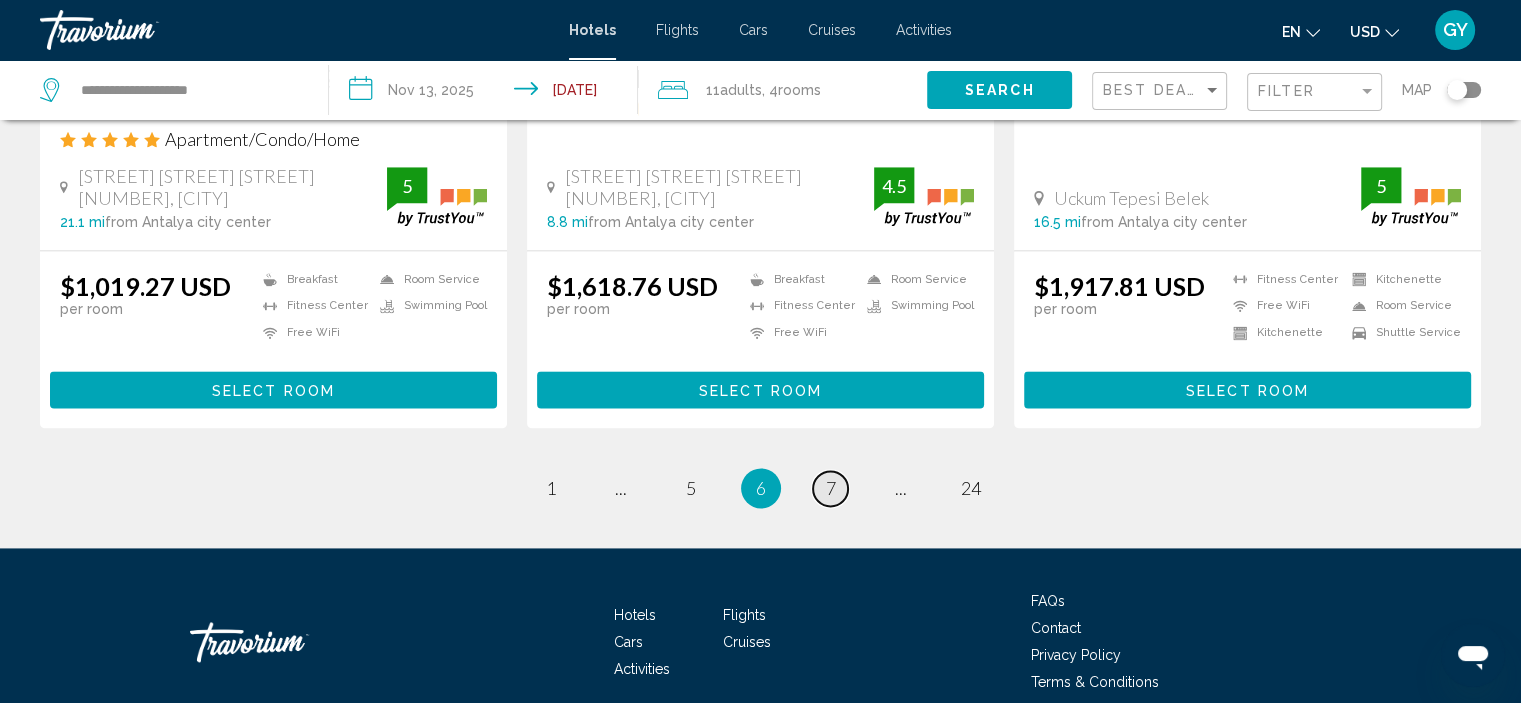 click on "7" at bounding box center [831, 488] 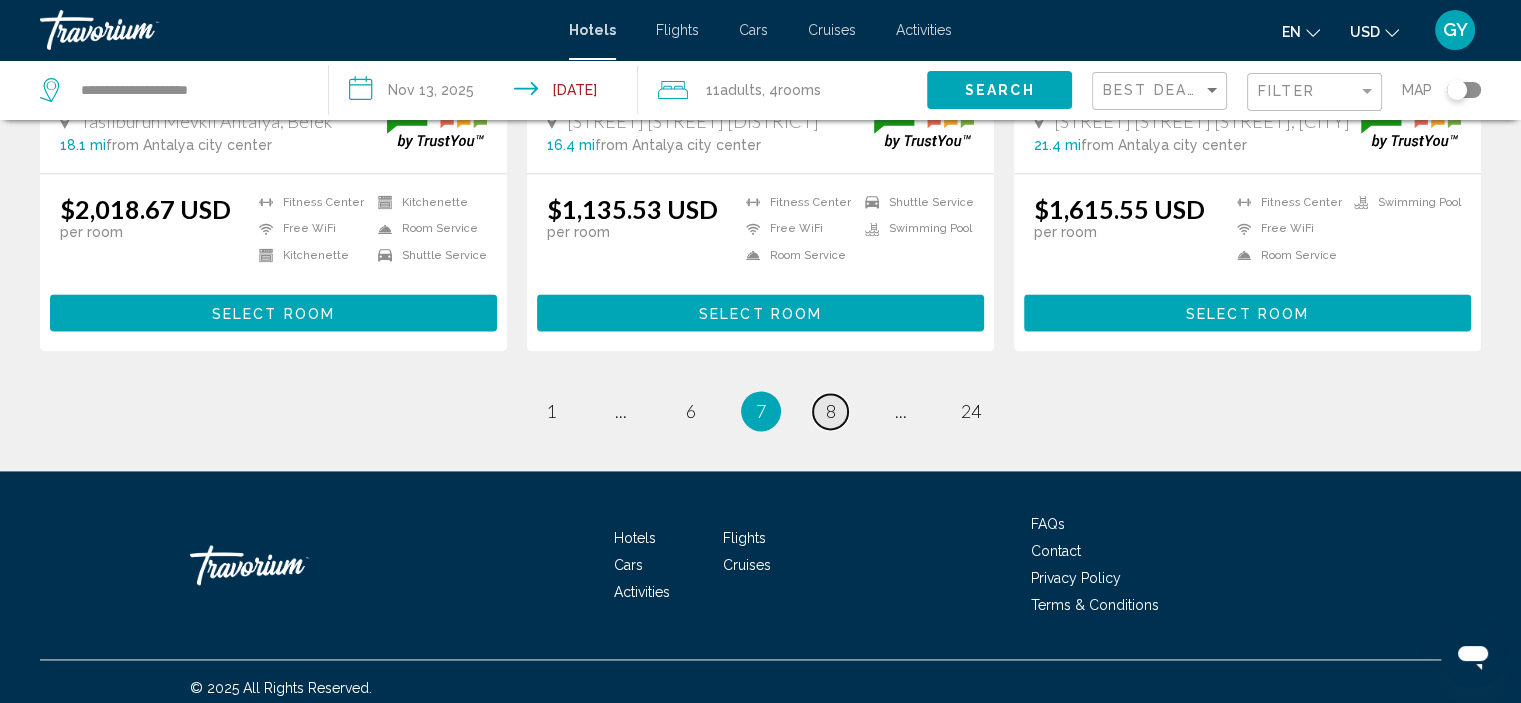 scroll, scrollTop: 2724, scrollLeft: 0, axis: vertical 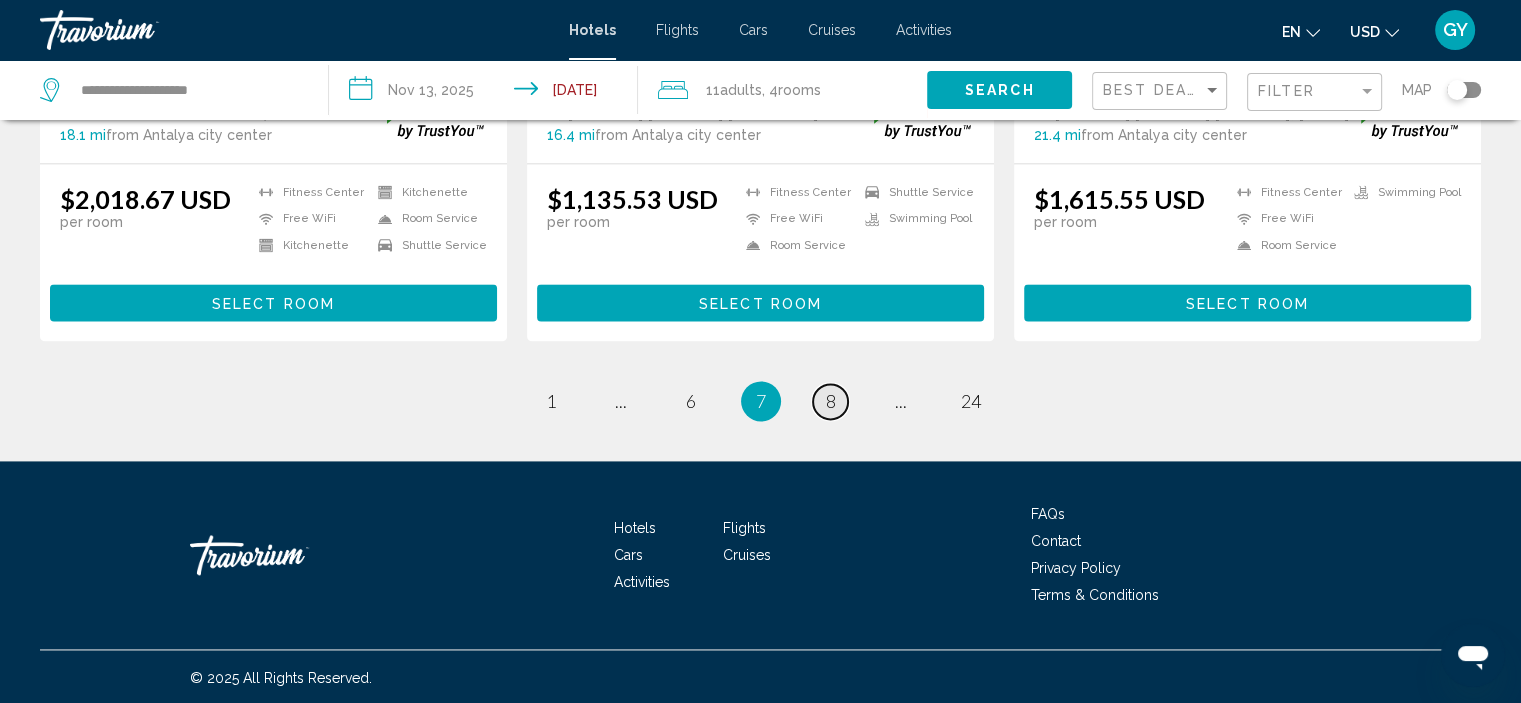 click on "8" at bounding box center [831, 401] 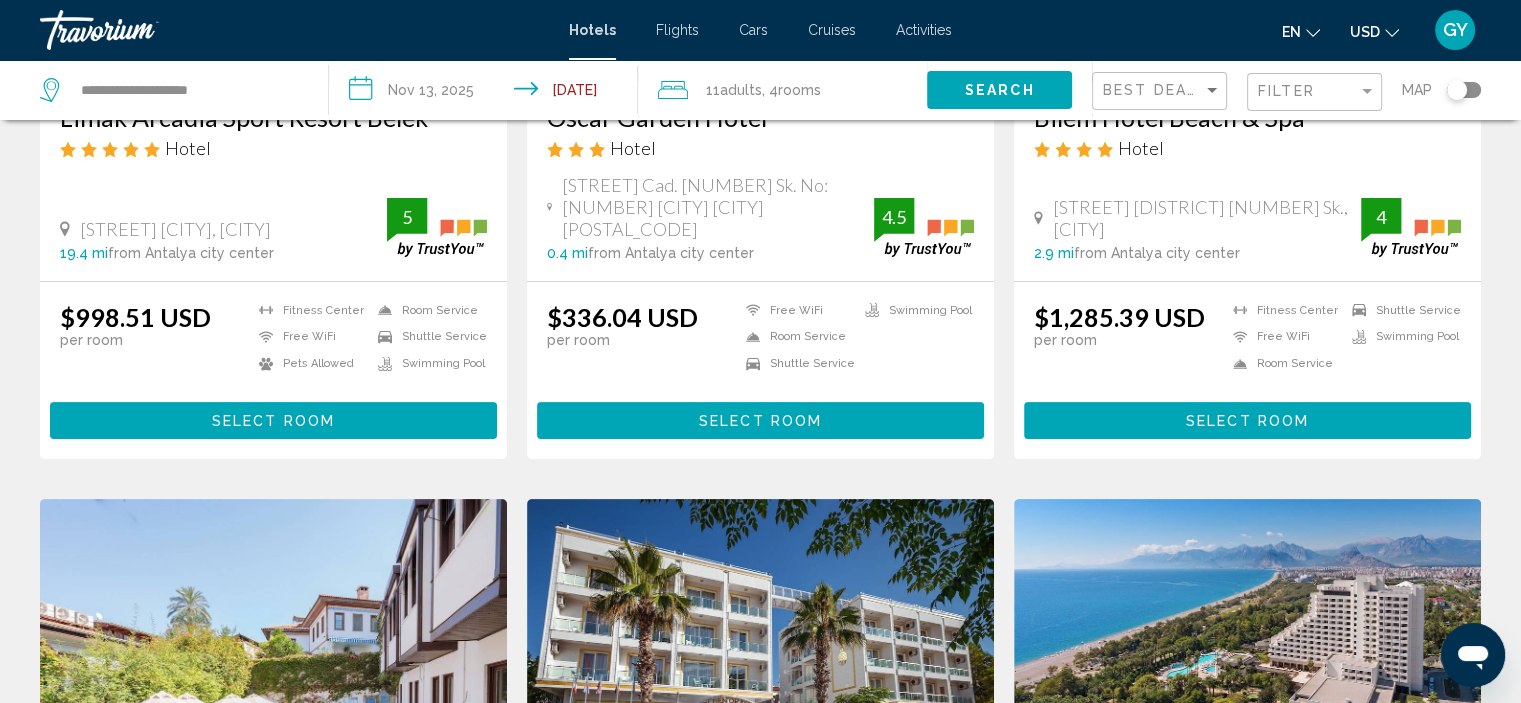scroll, scrollTop: 0, scrollLeft: 0, axis: both 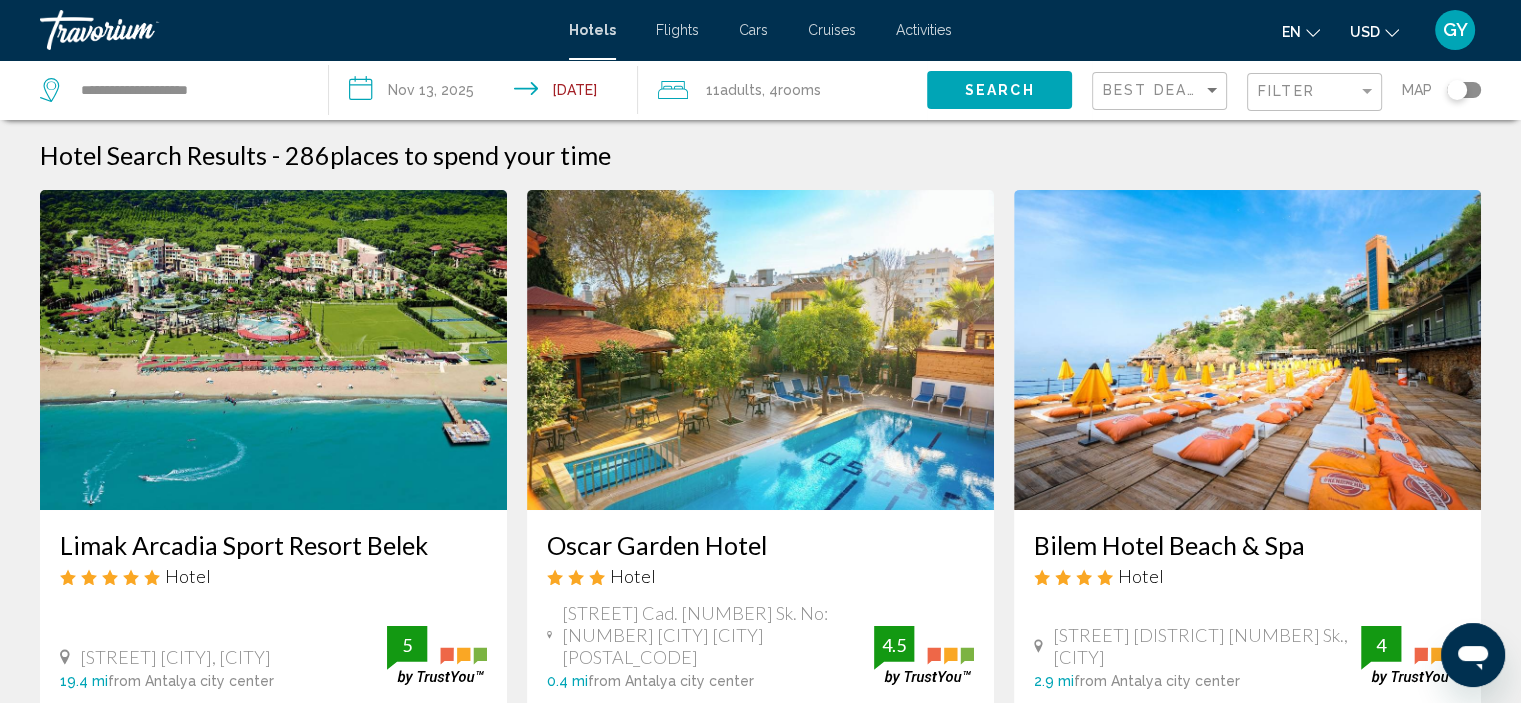 click at bounding box center [273, 350] 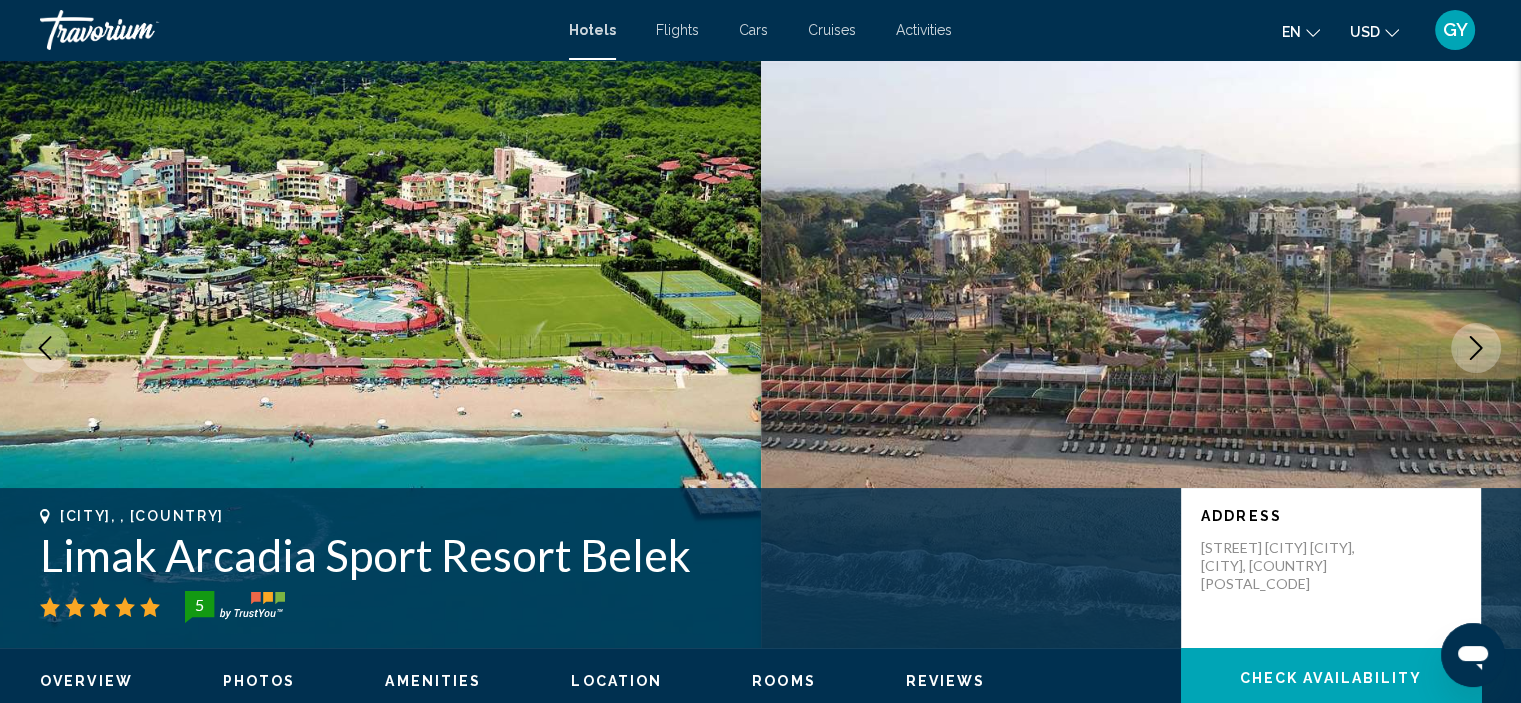 scroll, scrollTop: 0, scrollLeft: 0, axis: both 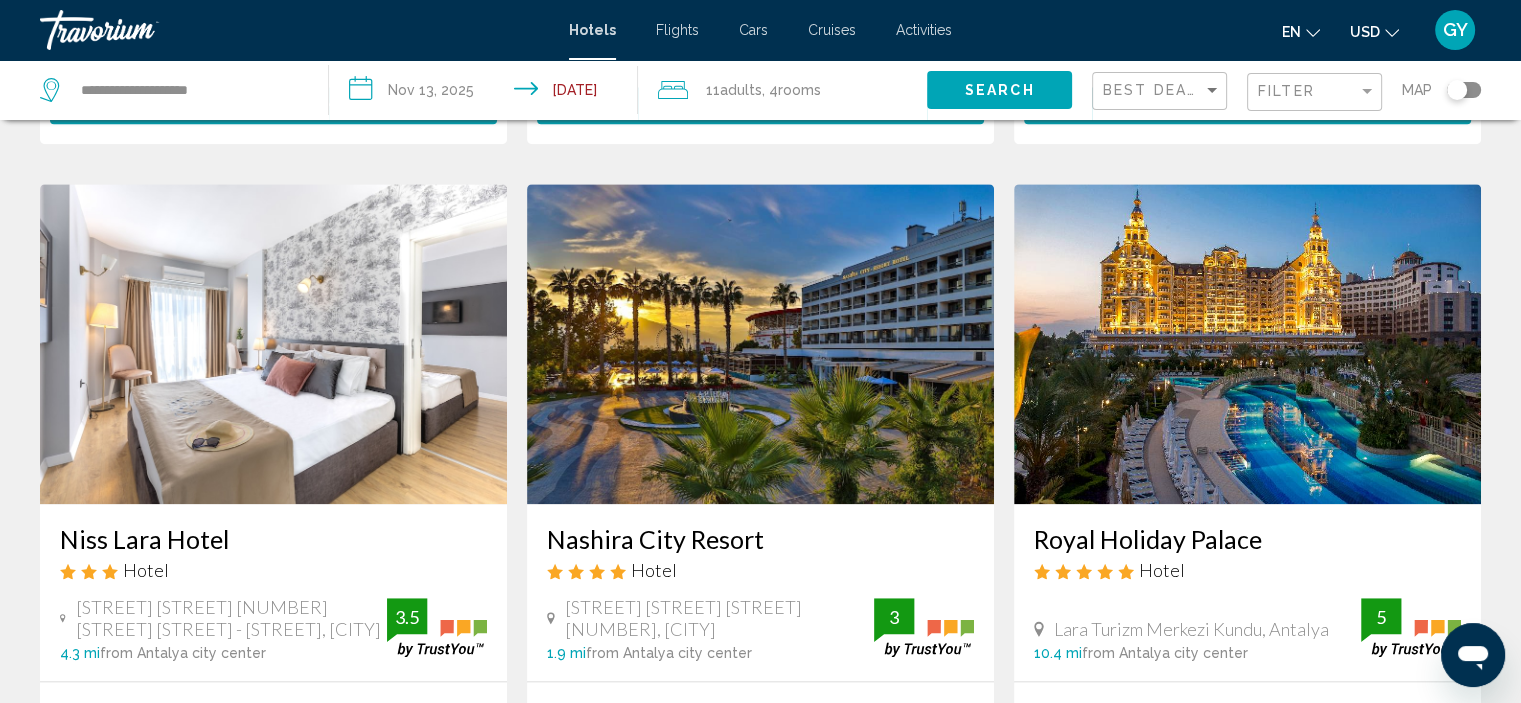 click at bounding box center [1247, 344] 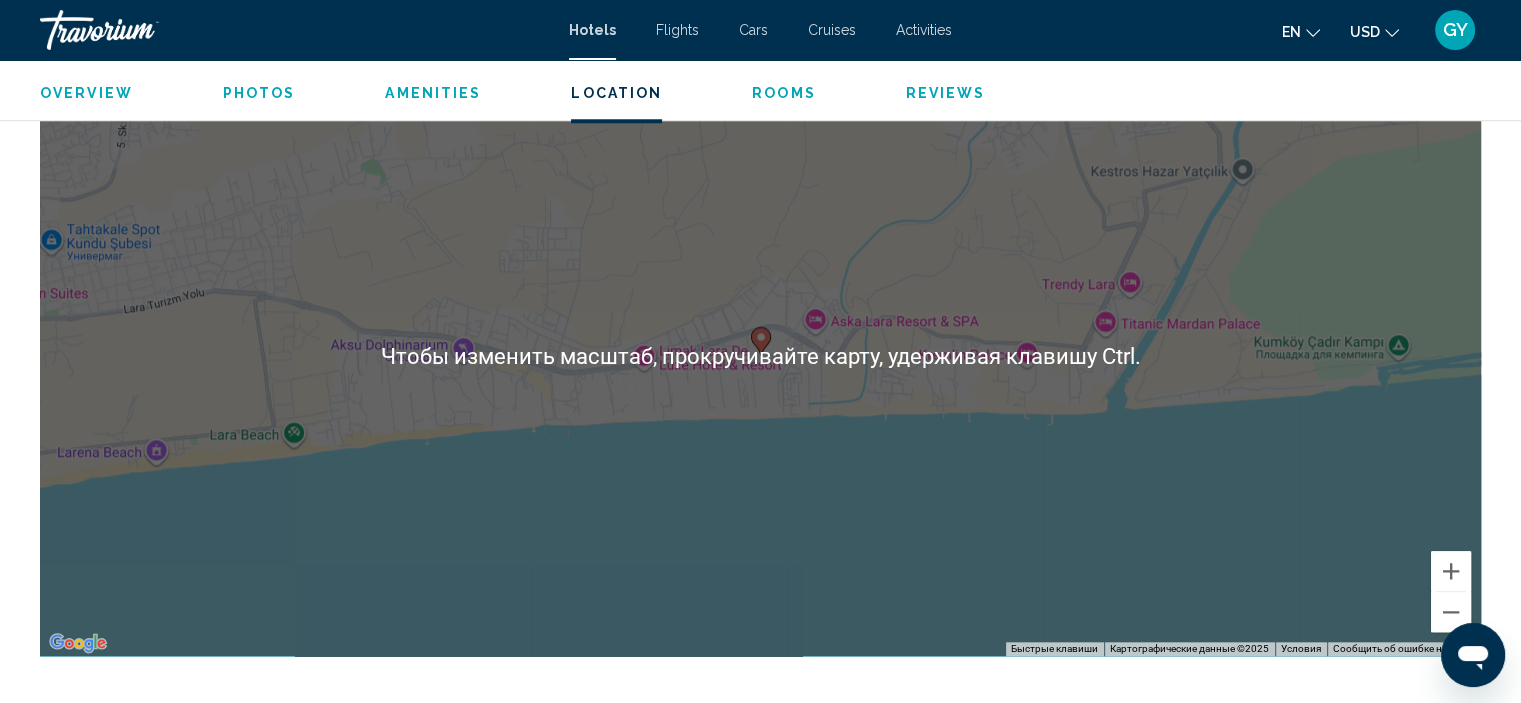 scroll, scrollTop: 1912, scrollLeft: 0, axis: vertical 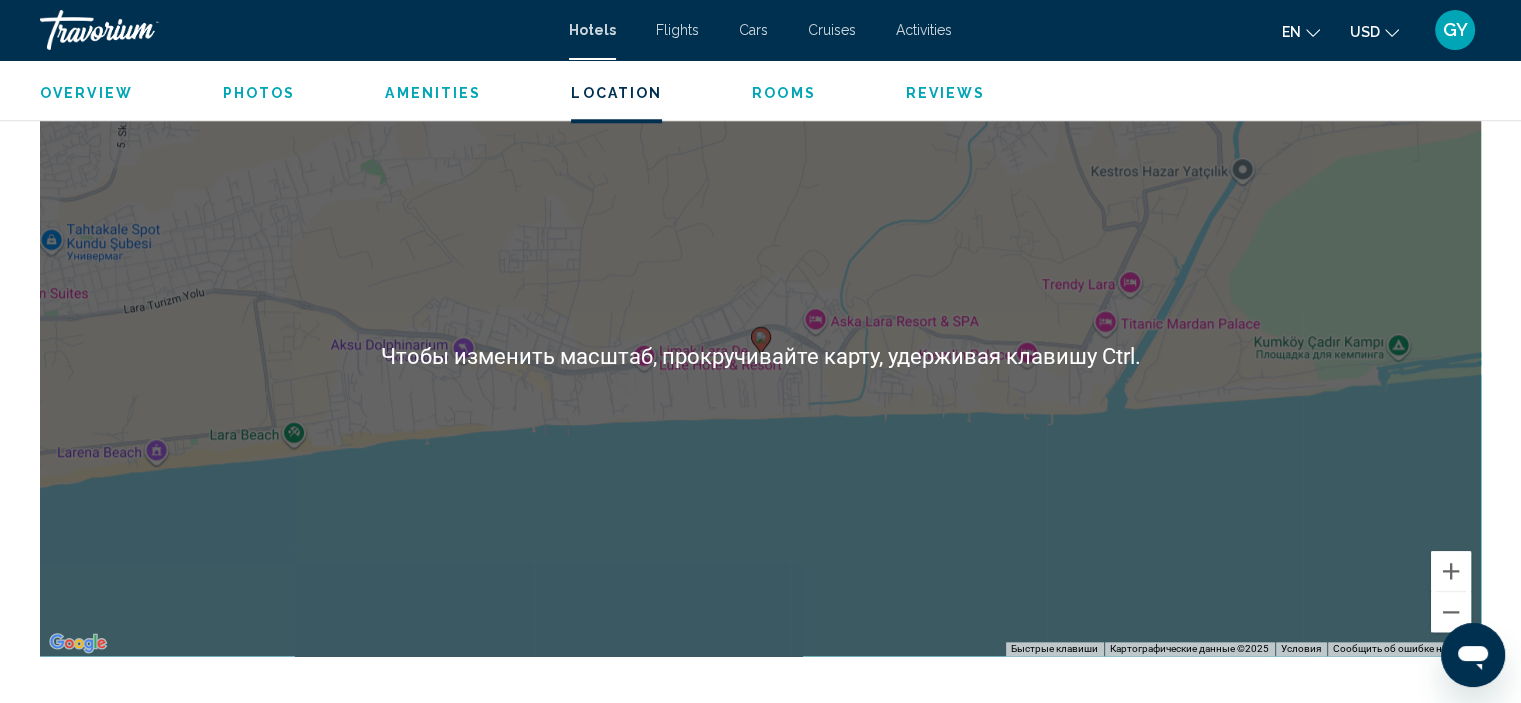 click on "Чтобы активировать перетаскивание с помощью клавиатуры, нажмите Alt + Ввод. После этого перемещайте маркер, используя клавиши со стрелками. Чтобы завершить перетаскивание, нажмите клавишу Ввод. Чтобы отменить действие, нажмите клавишу Esc." at bounding box center [760, 356] 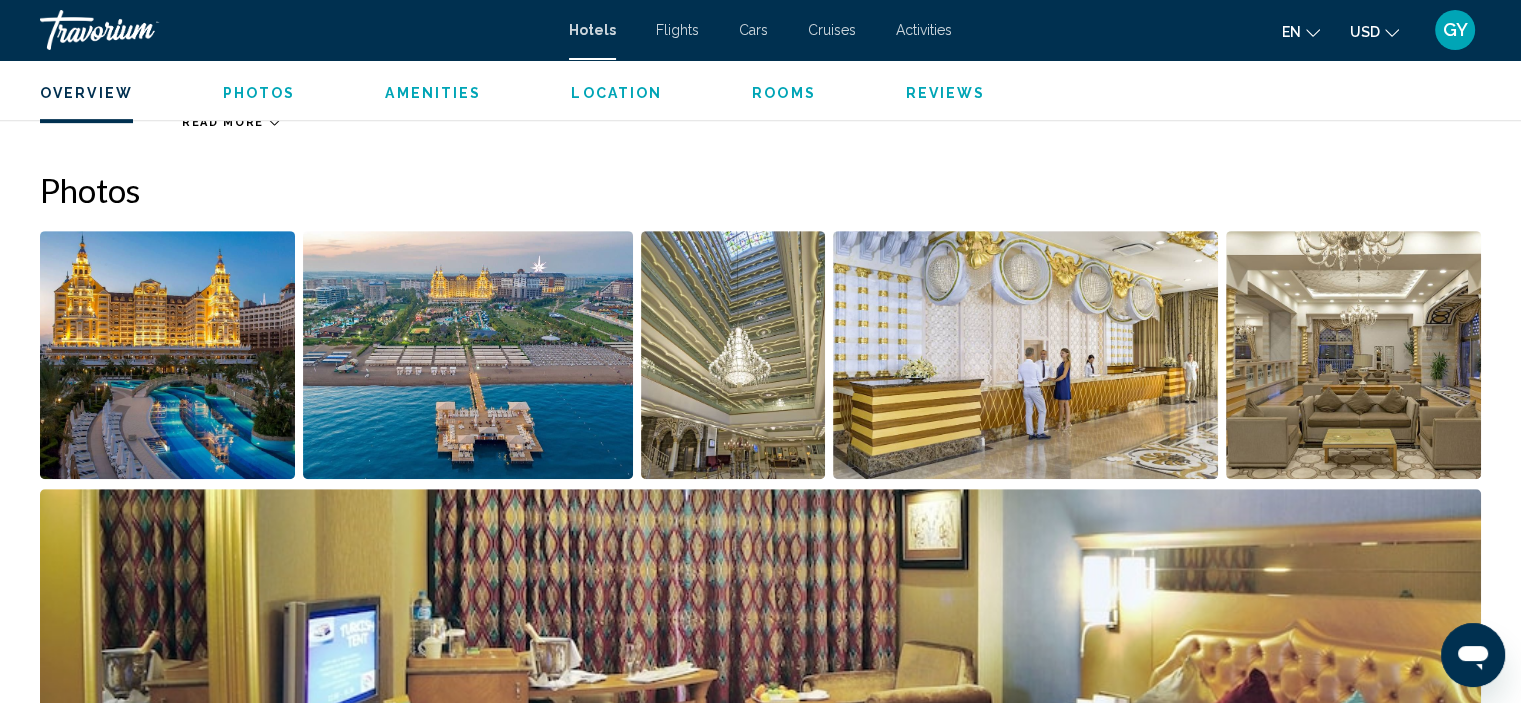 scroll, scrollTop: 888, scrollLeft: 0, axis: vertical 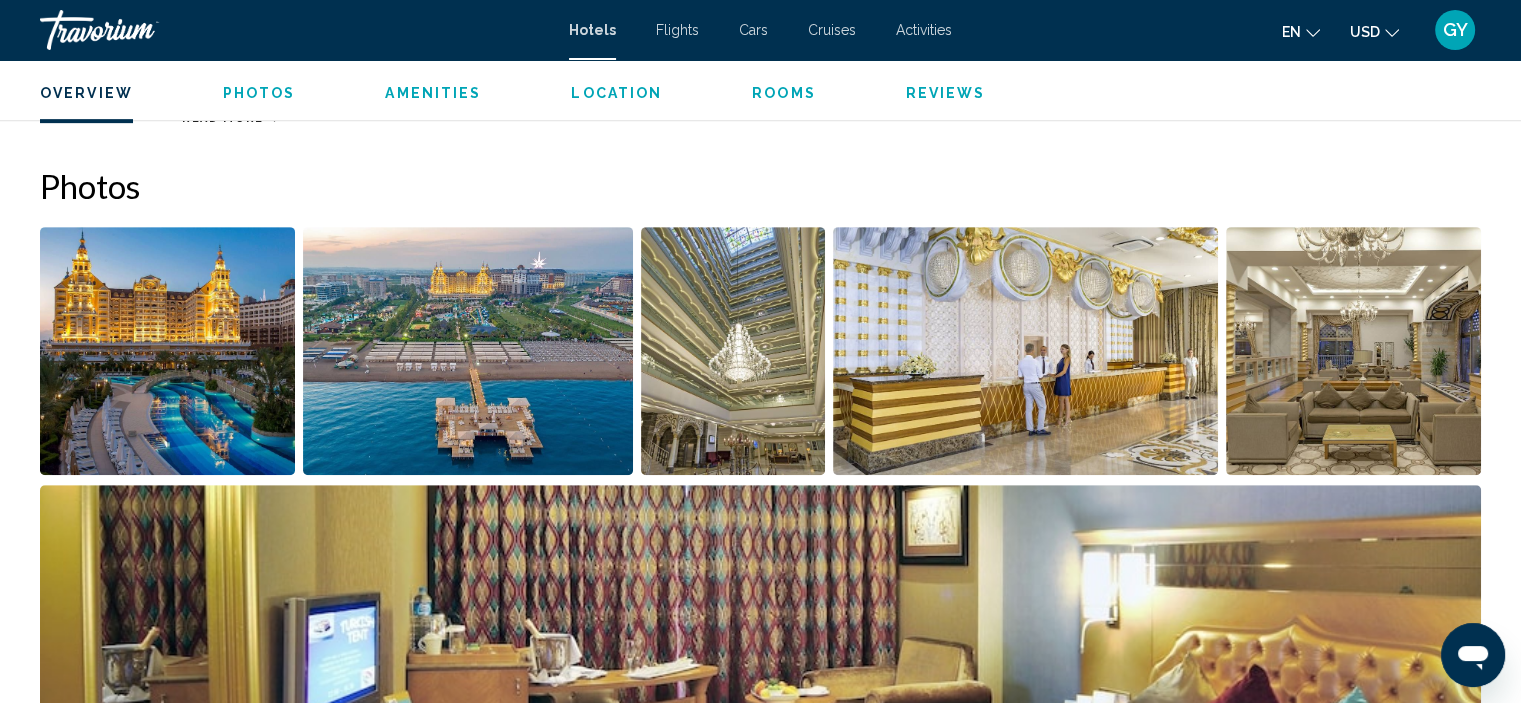 click at bounding box center (167, 351) 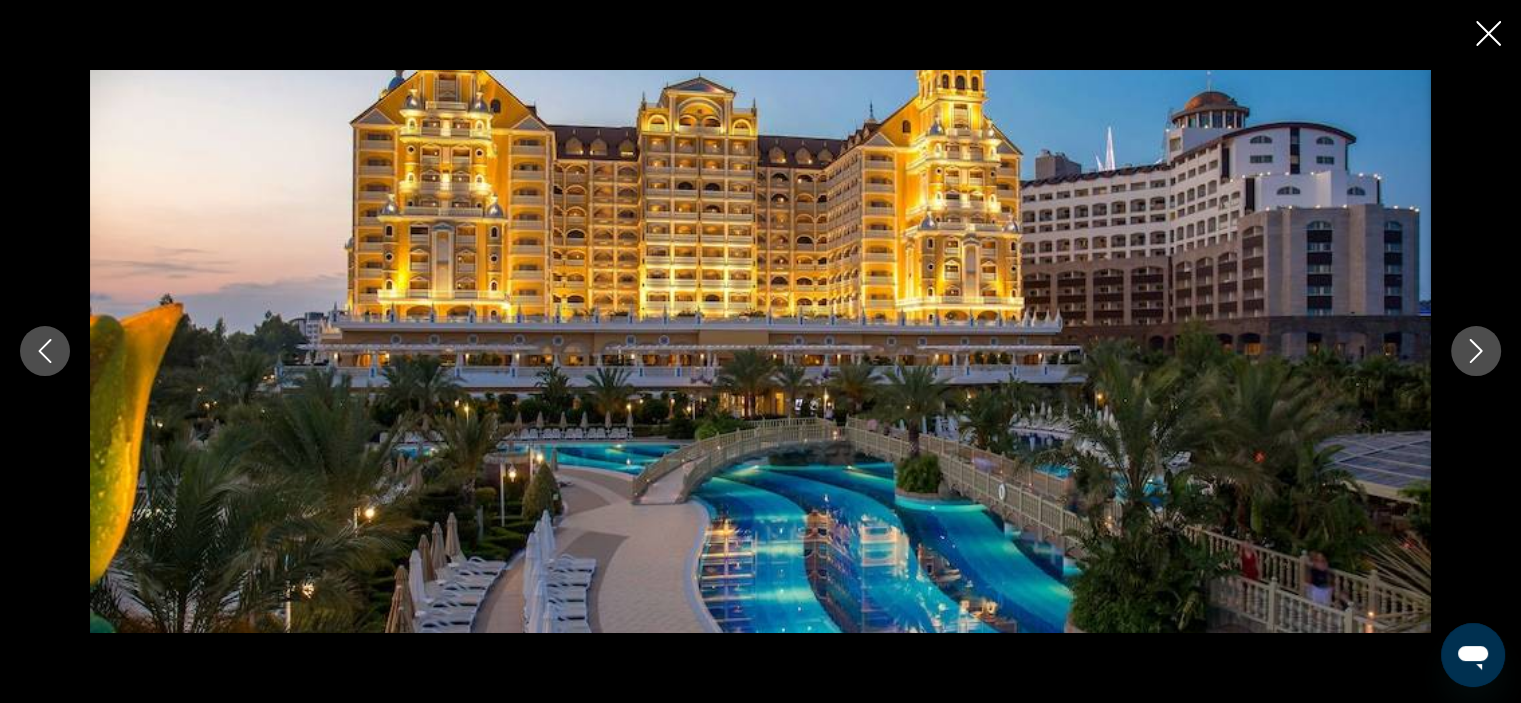 click 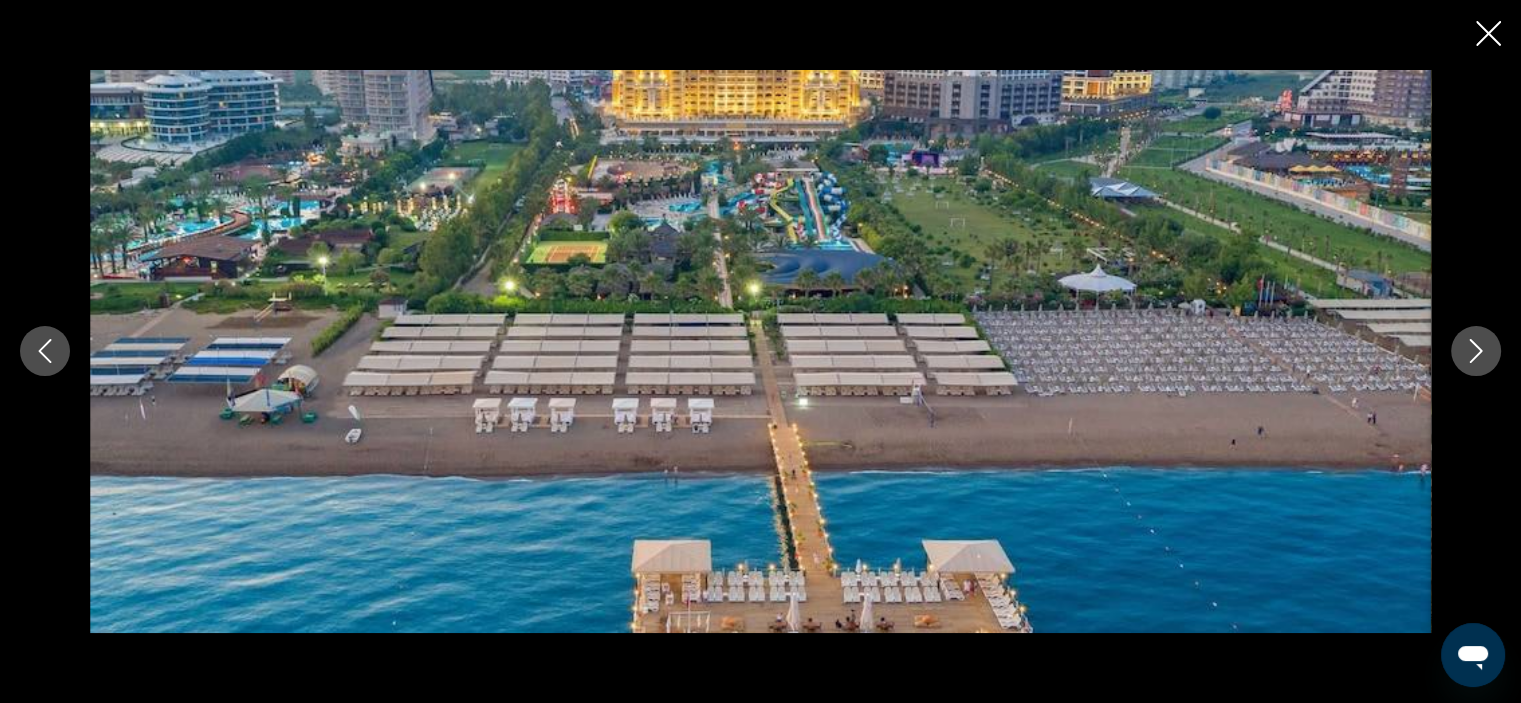 click 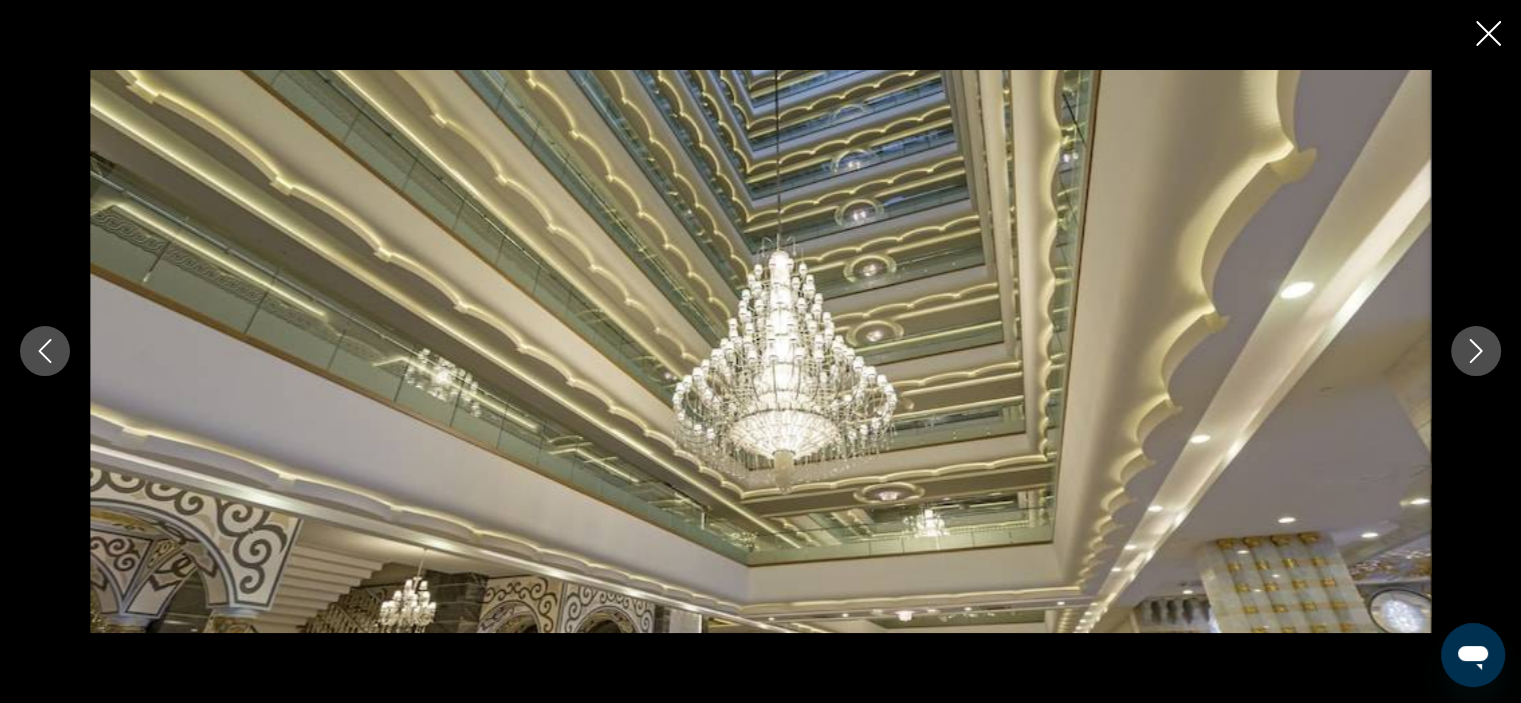 click 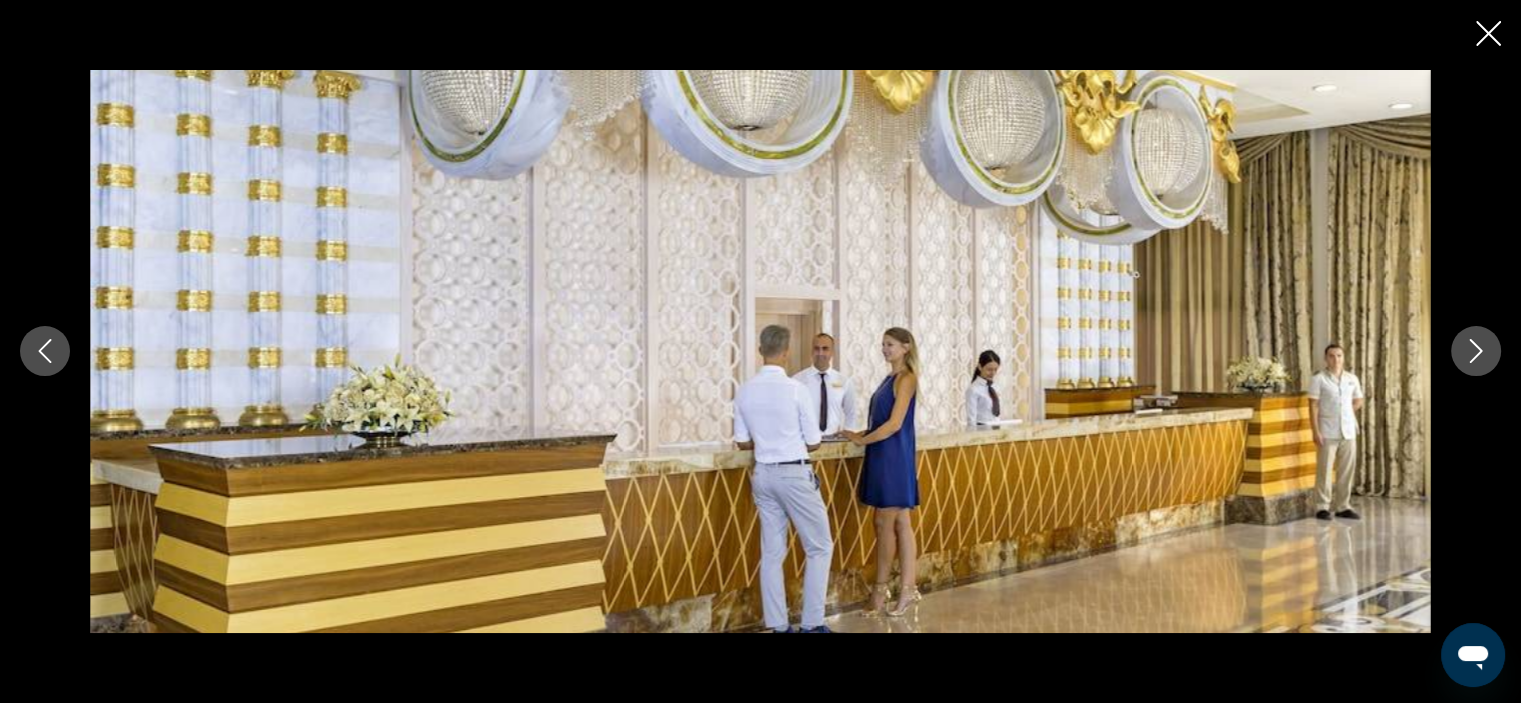 click 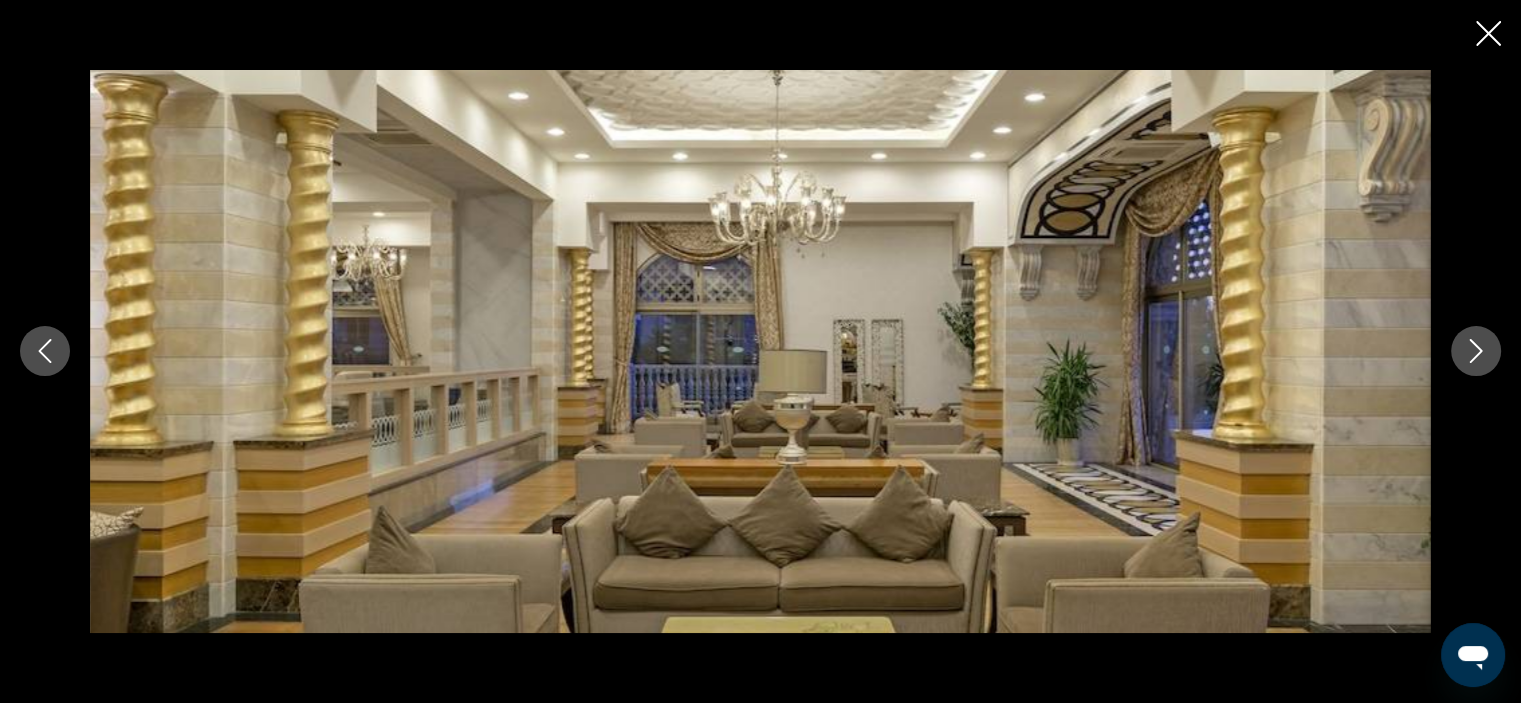 click 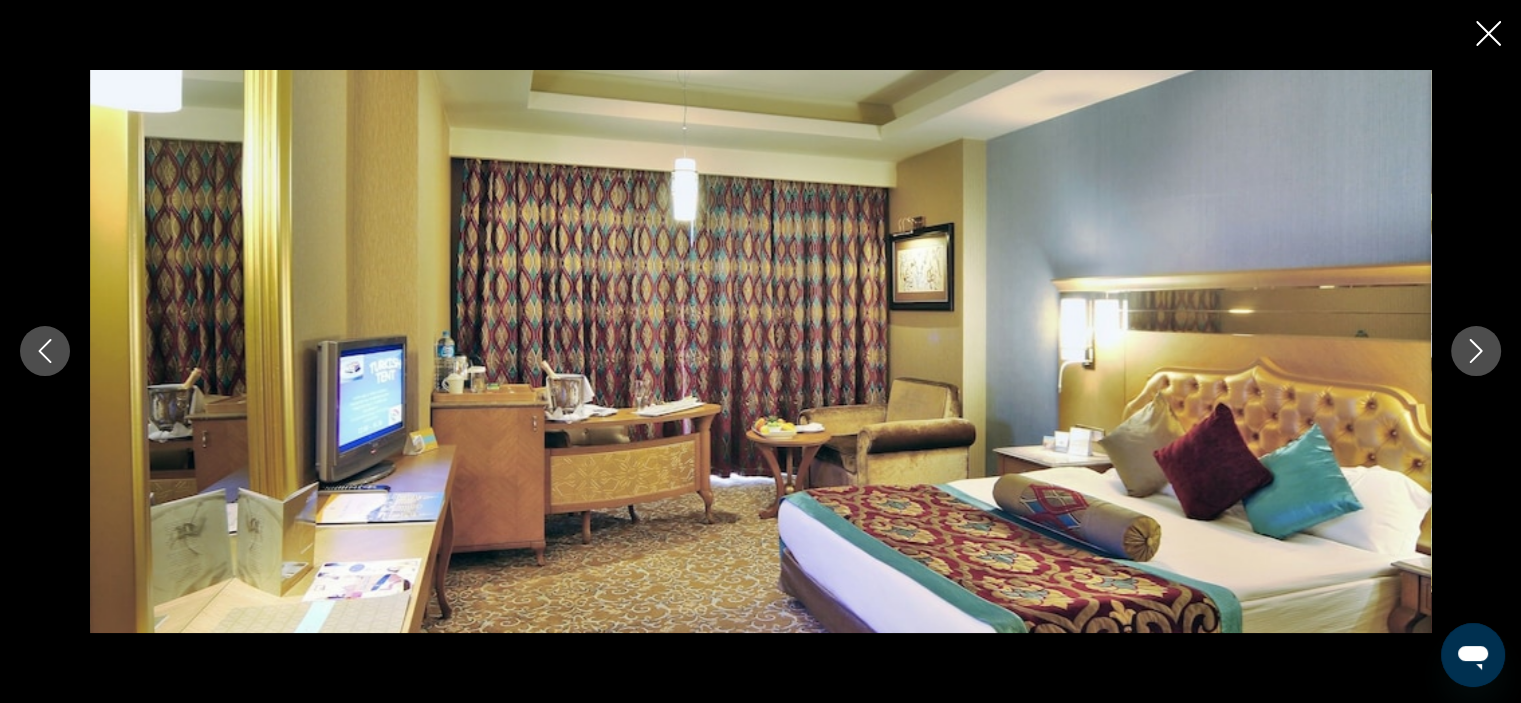 click 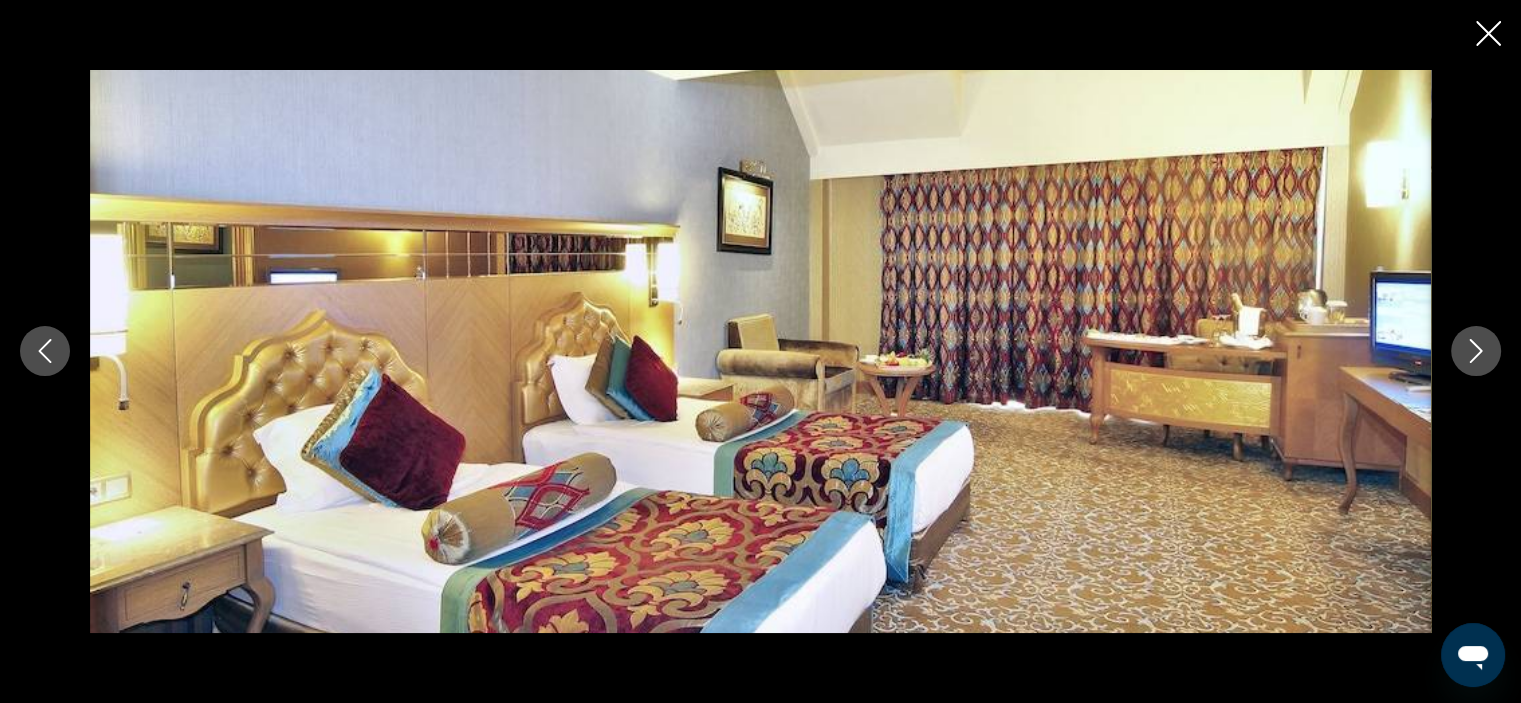 click 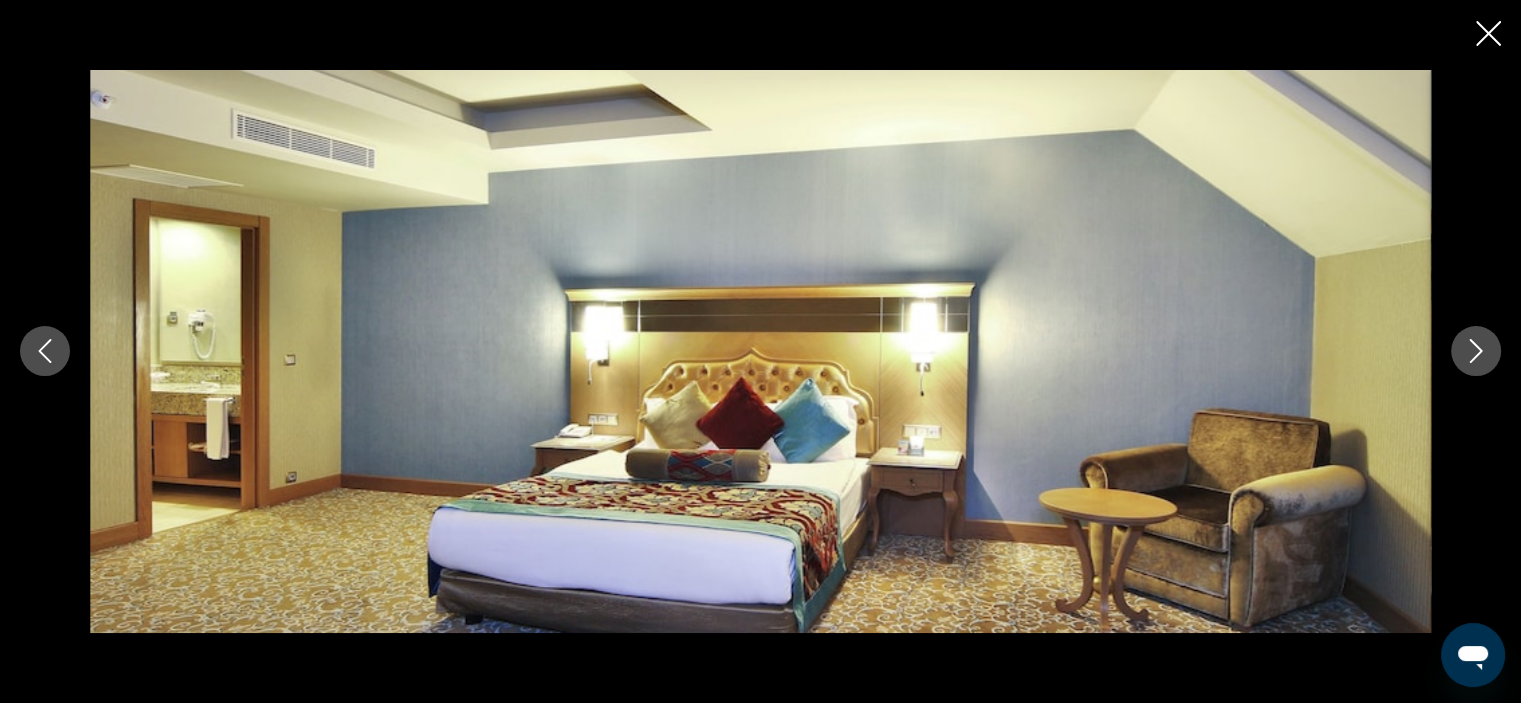 click 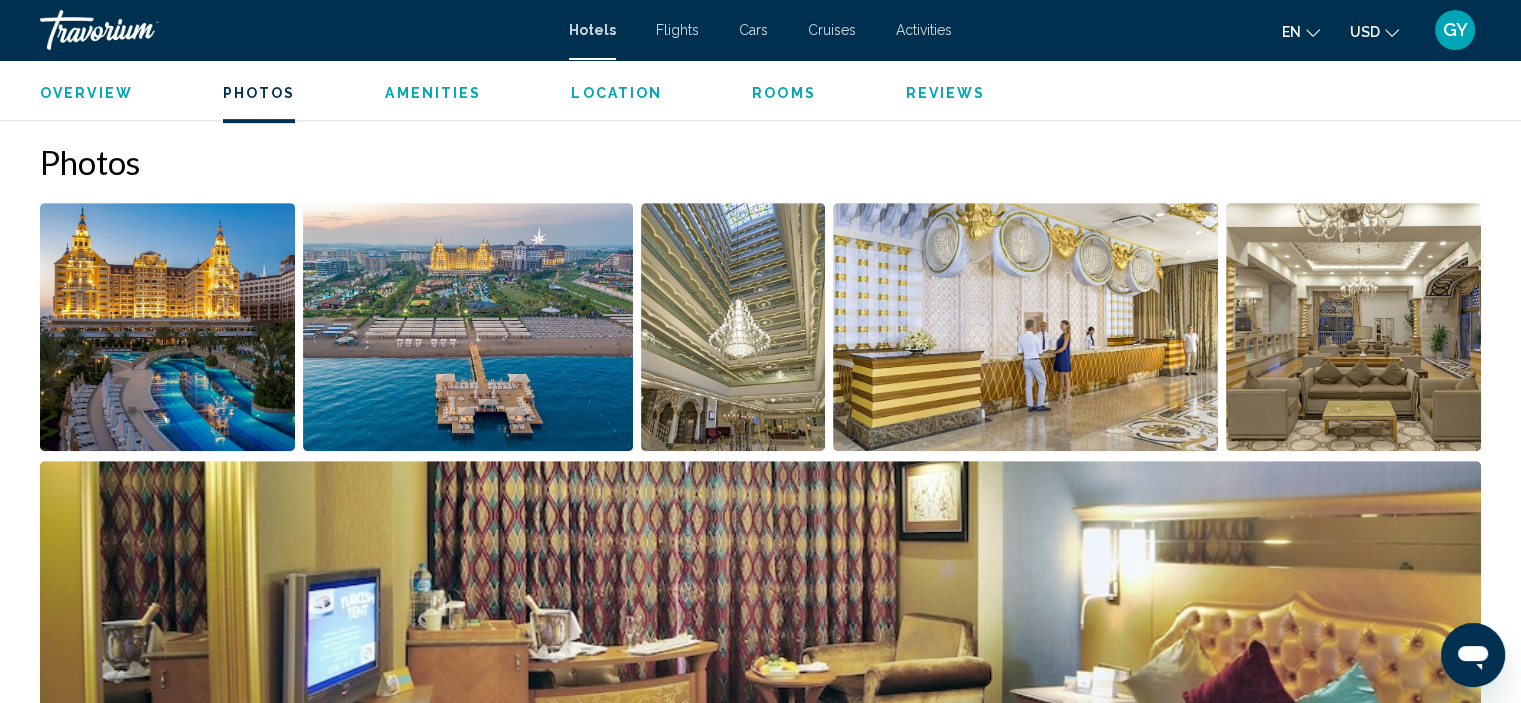 scroll, scrollTop: 928, scrollLeft: 0, axis: vertical 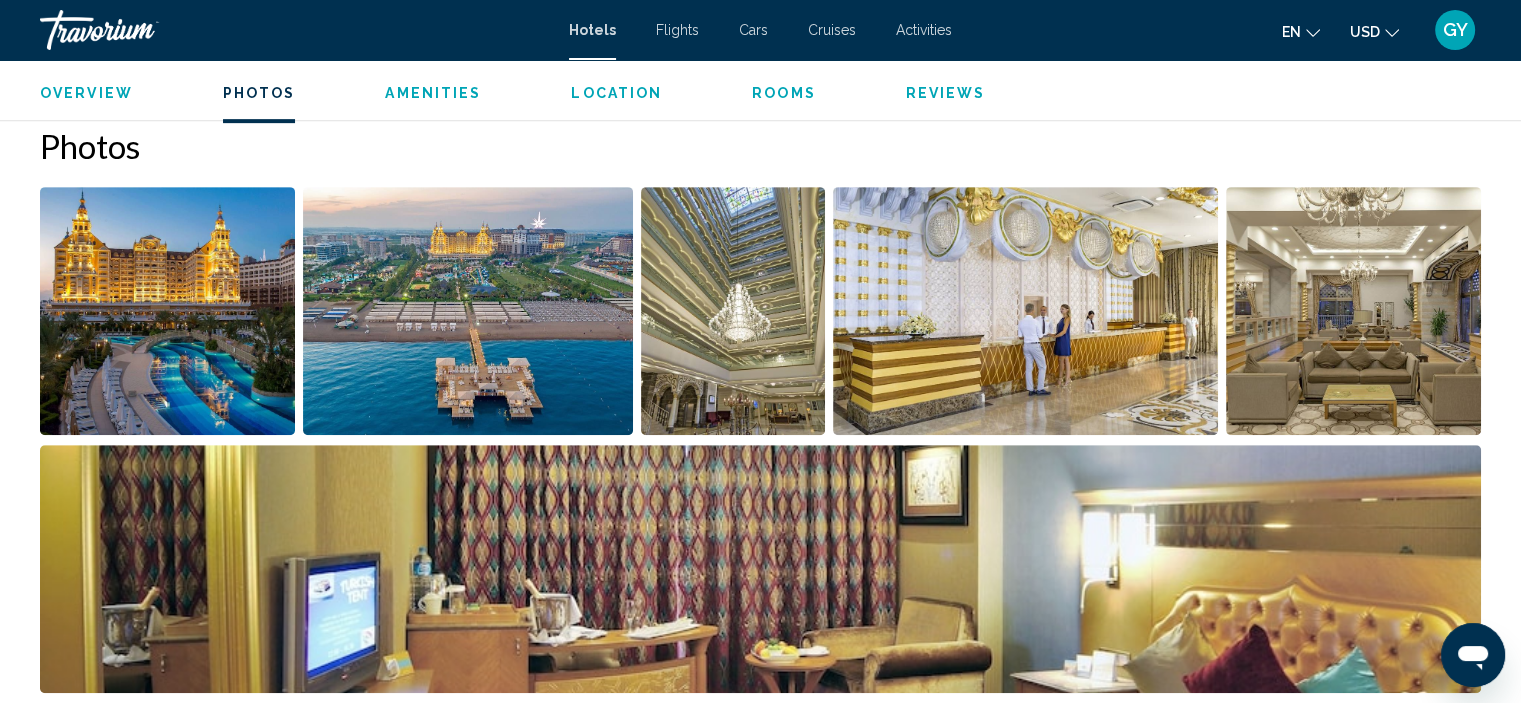 click at bounding box center [468, 311] 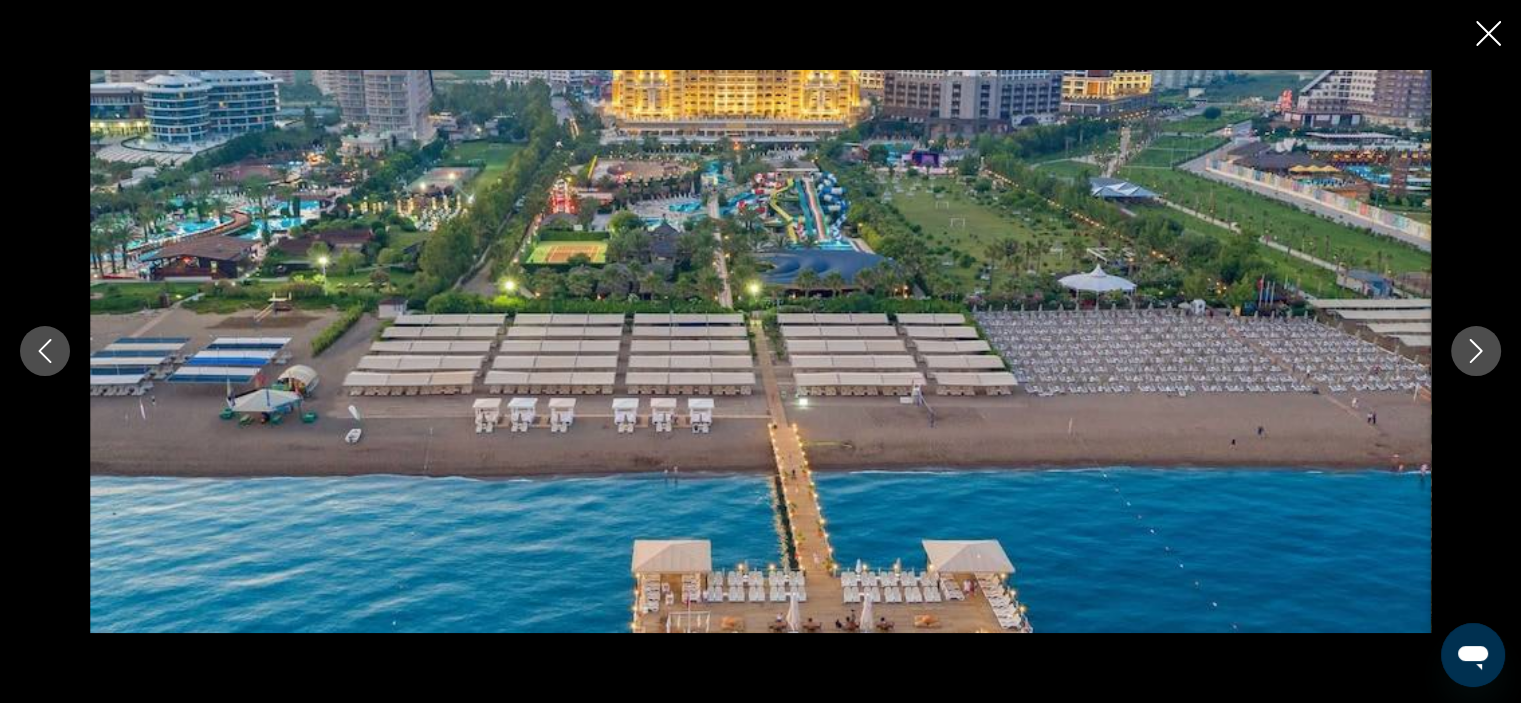 scroll, scrollTop: 1085, scrollLeft: 0, axis: vertical 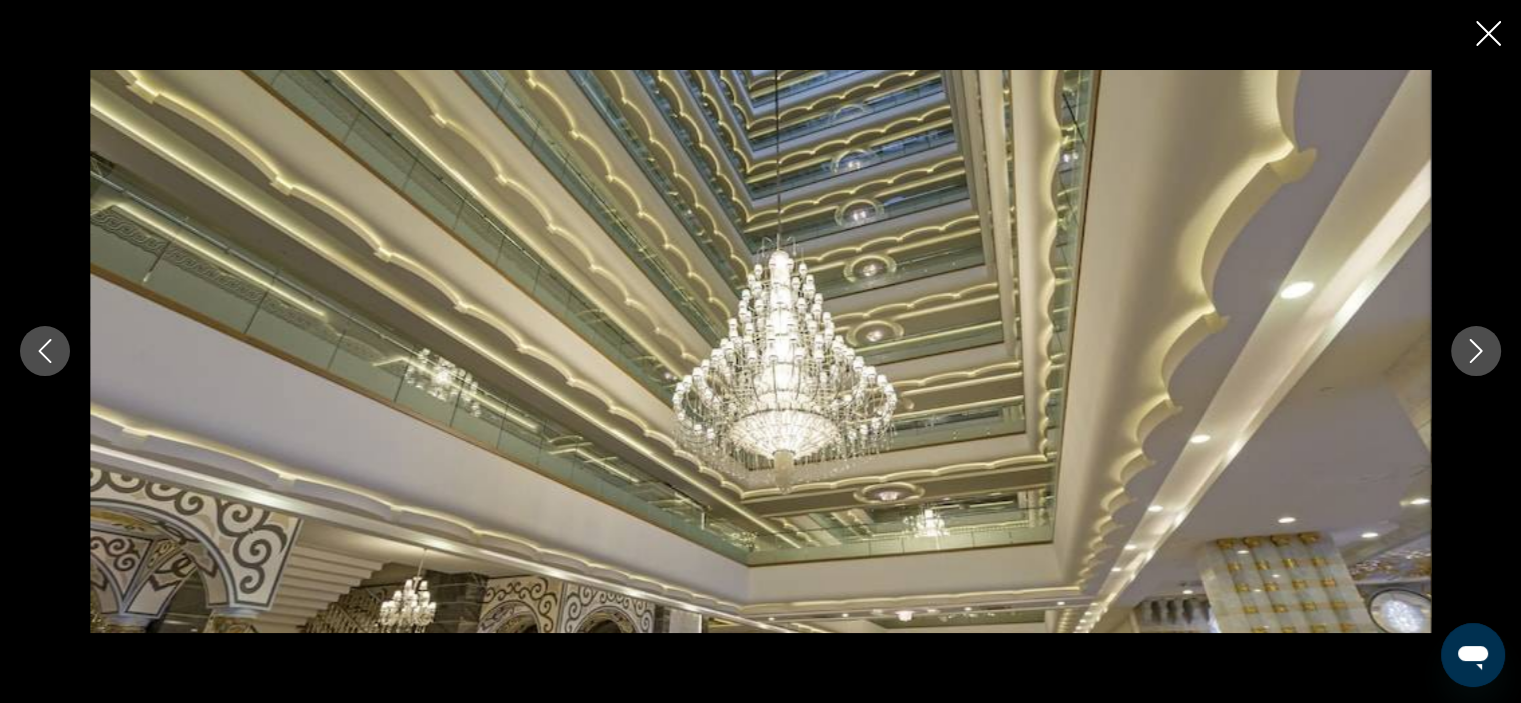 click 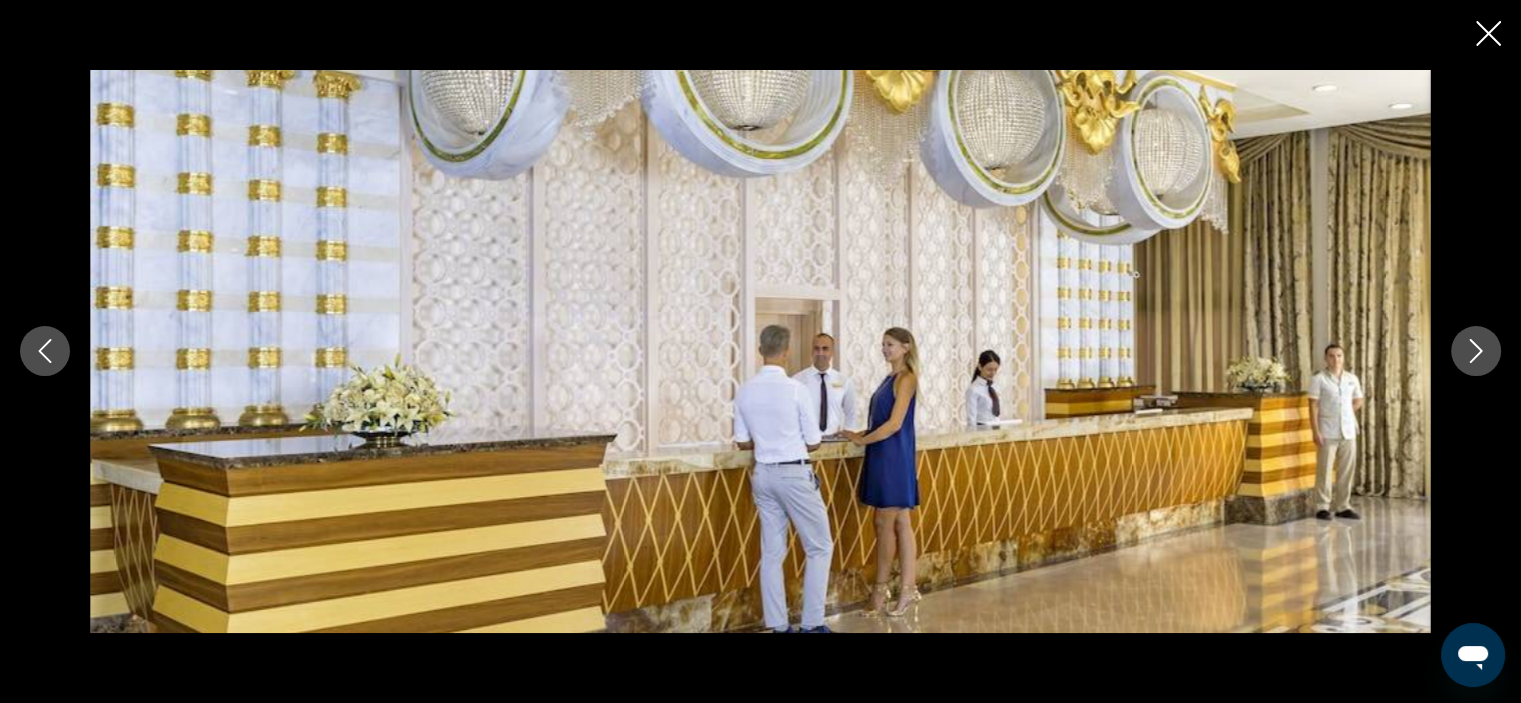 click 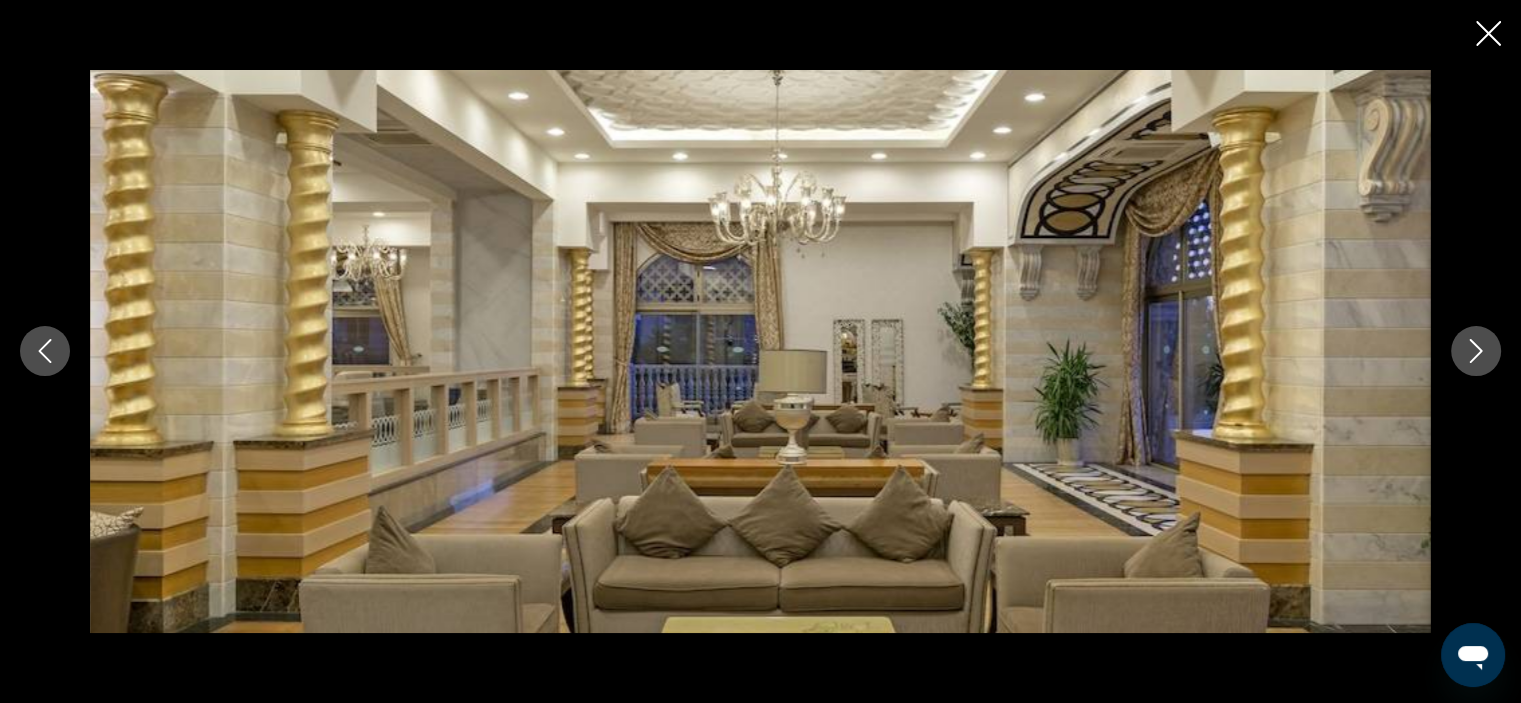 click 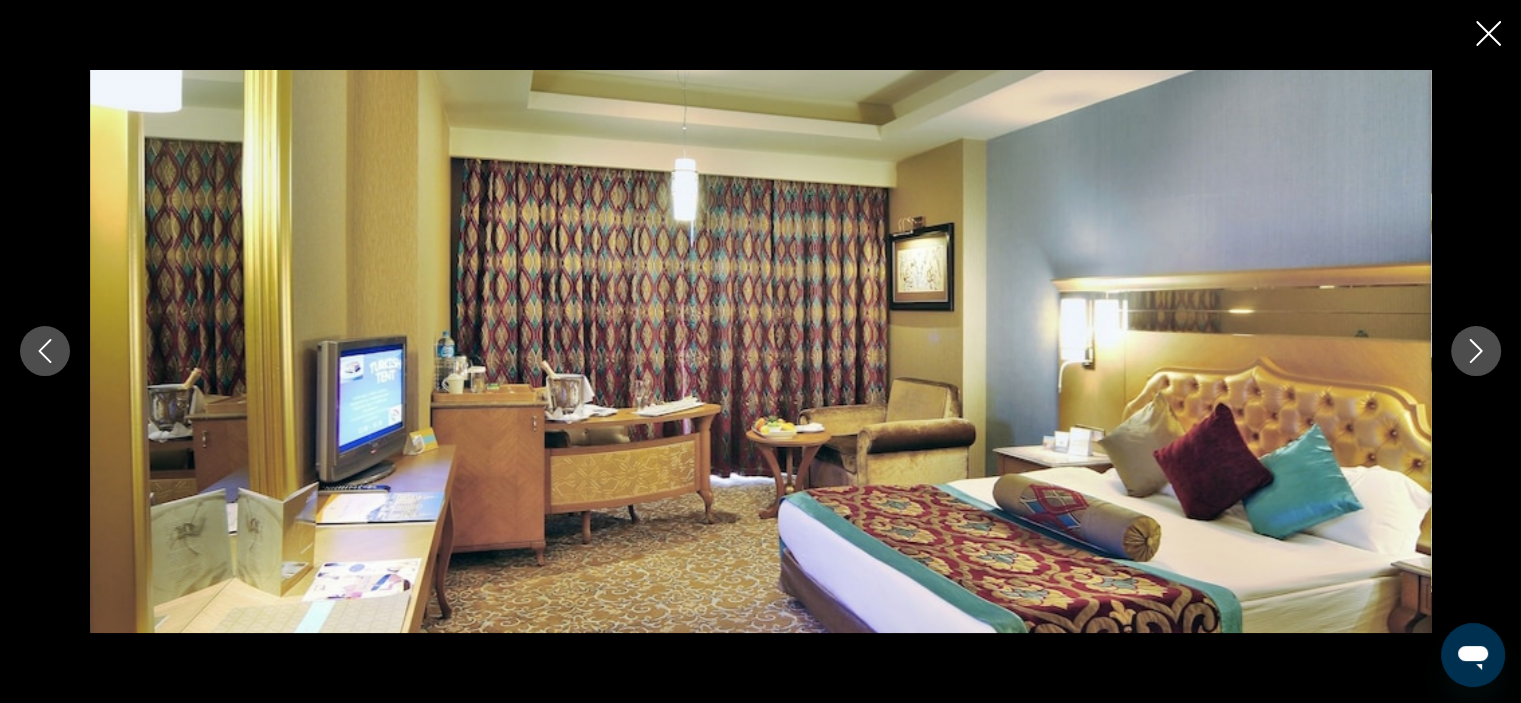 click 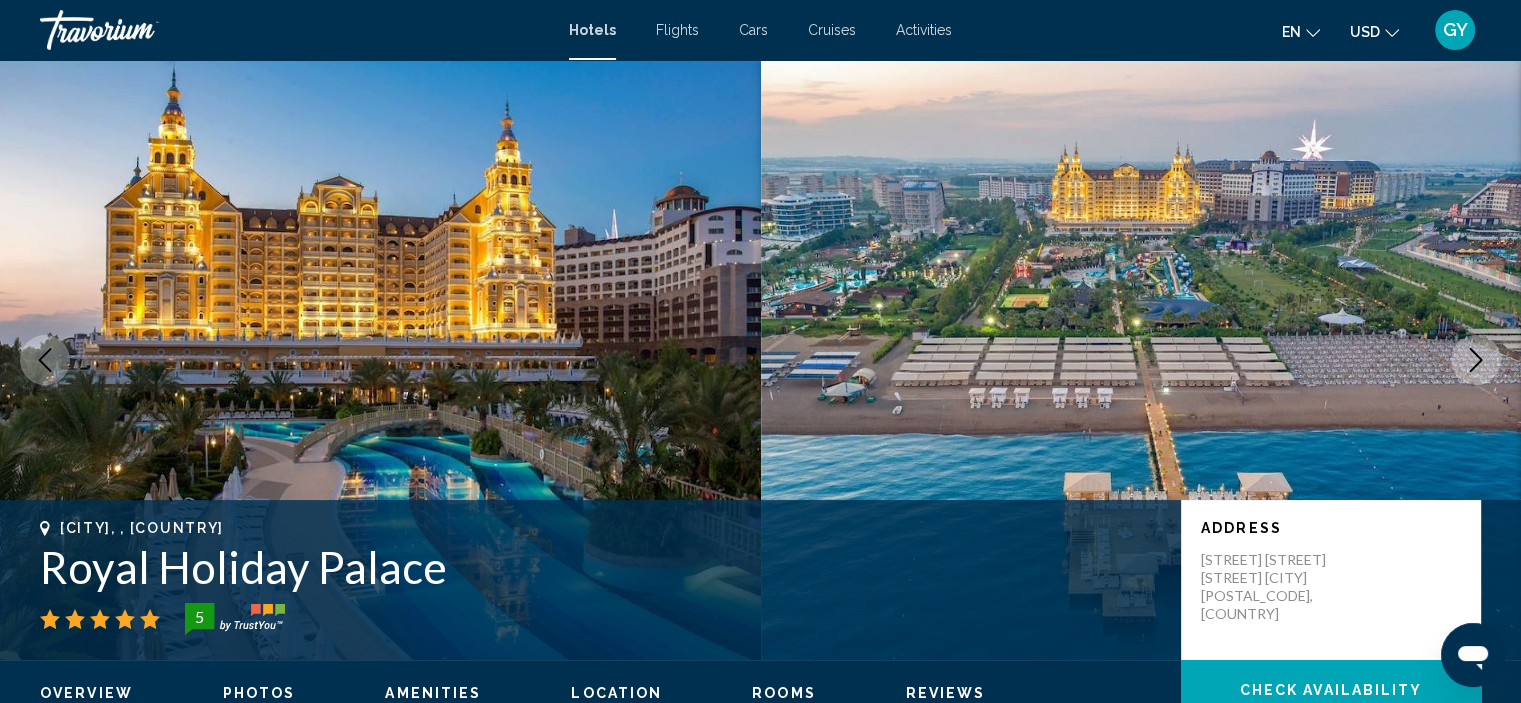 scroll, scrollTop: 0, scrollLeft: 0, axis: both 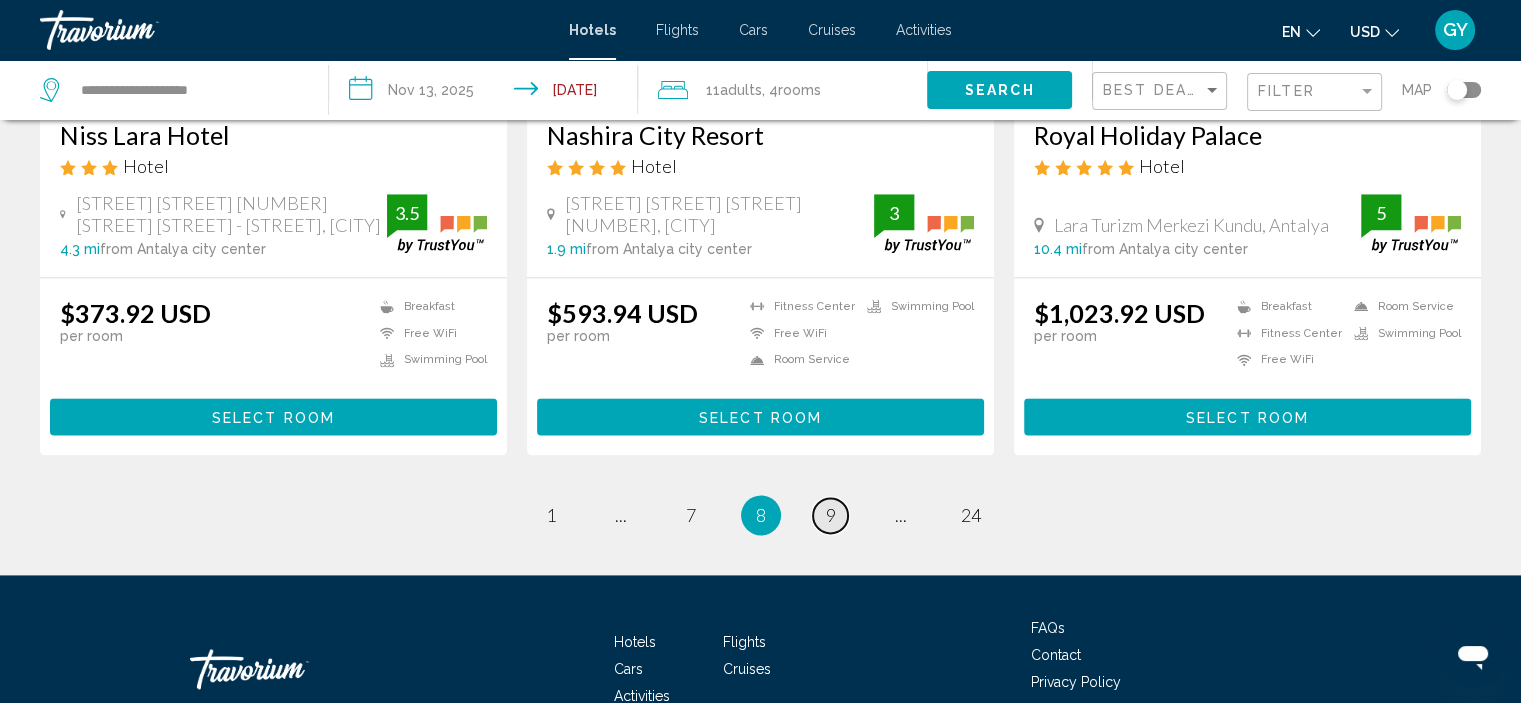 click on "9" at bounding box center (831, 515) 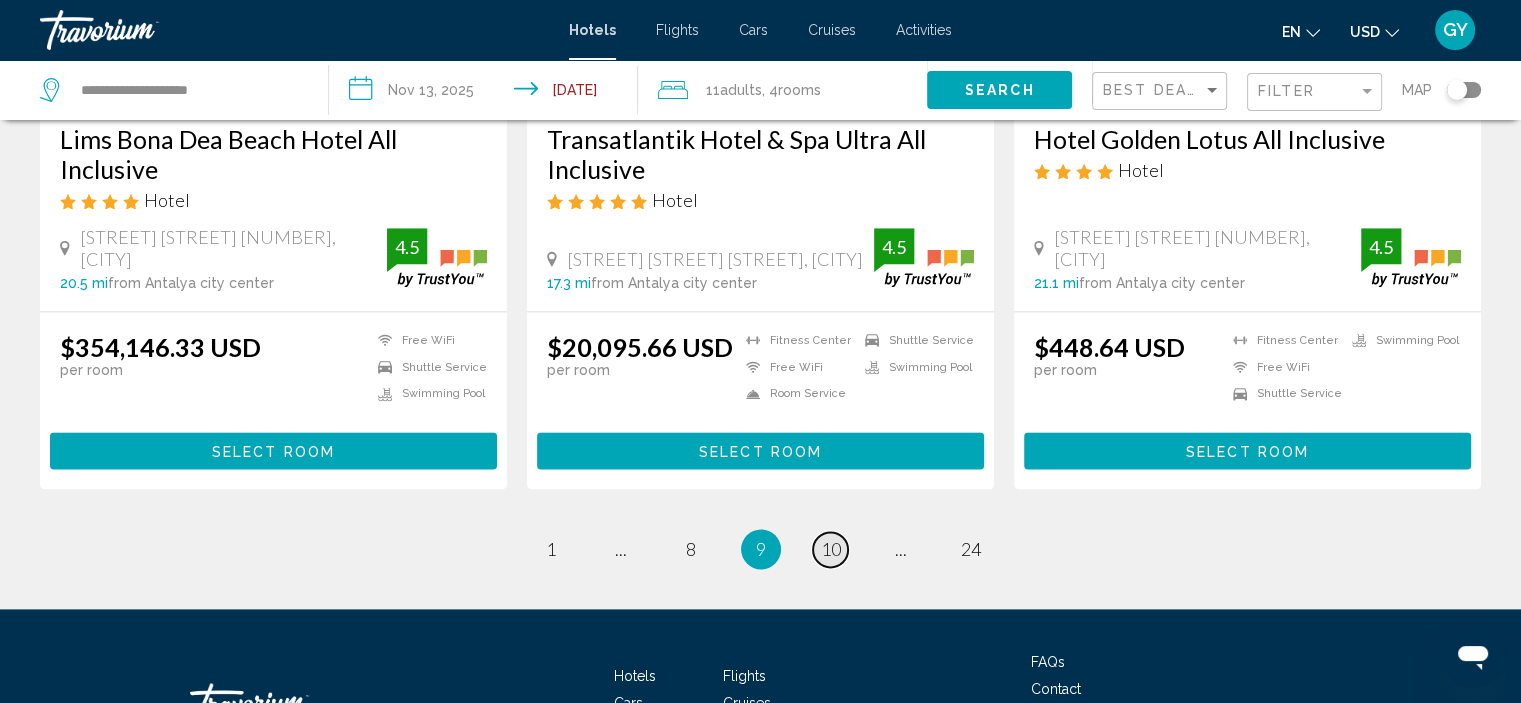scroll, scrollTop: 2698, scrollLeft: 0, axis: vertical 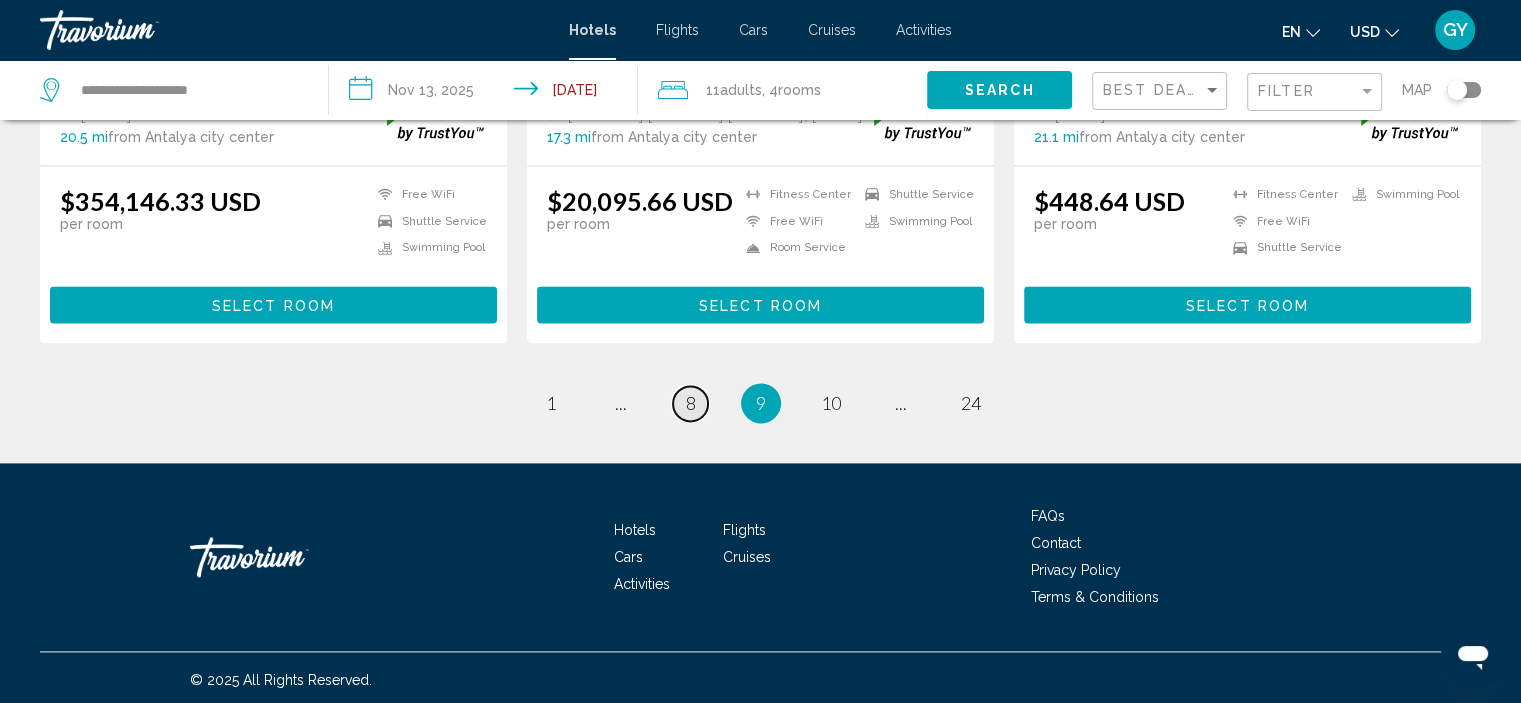 click on "8" at bounding box center [691, 403] 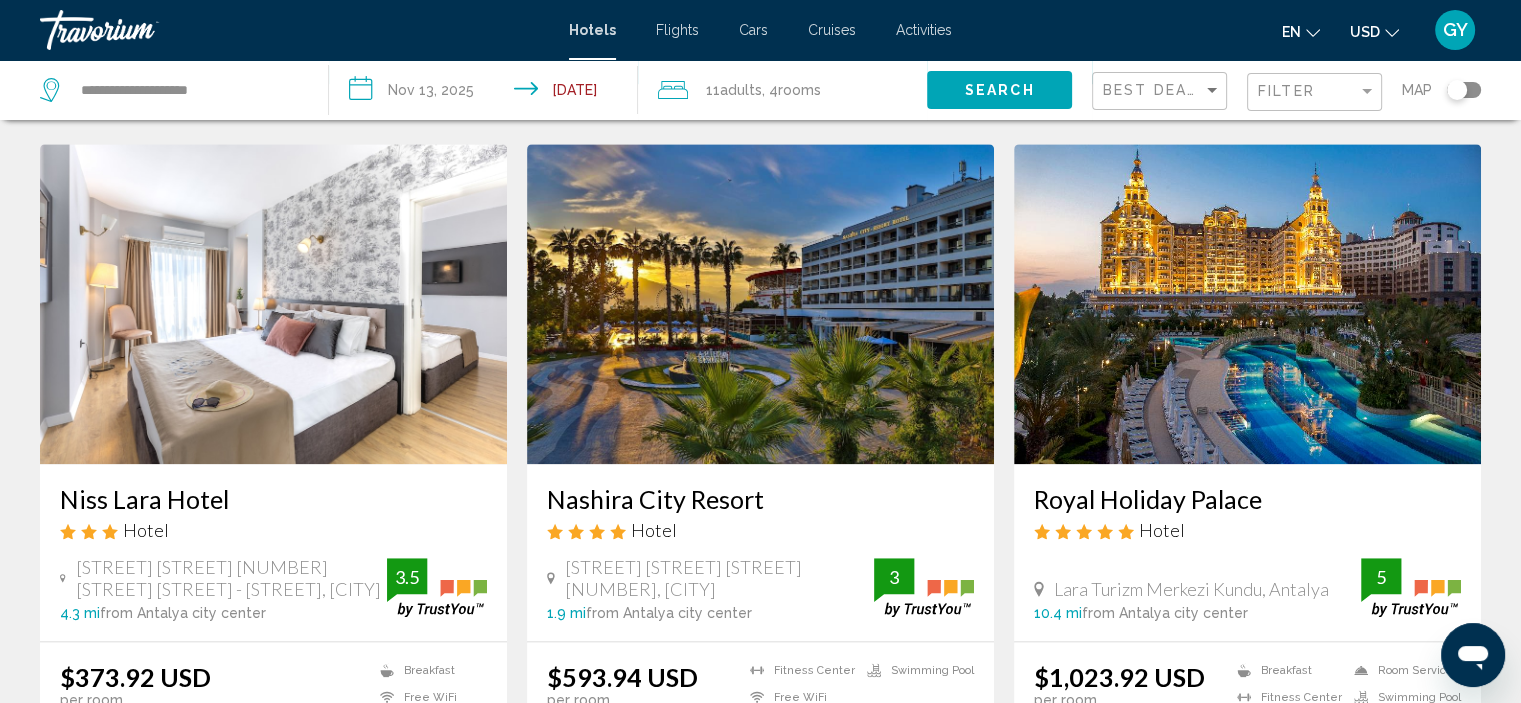 scroll, scrollTop: 2248, scrollLeft: 0, axis: vertical 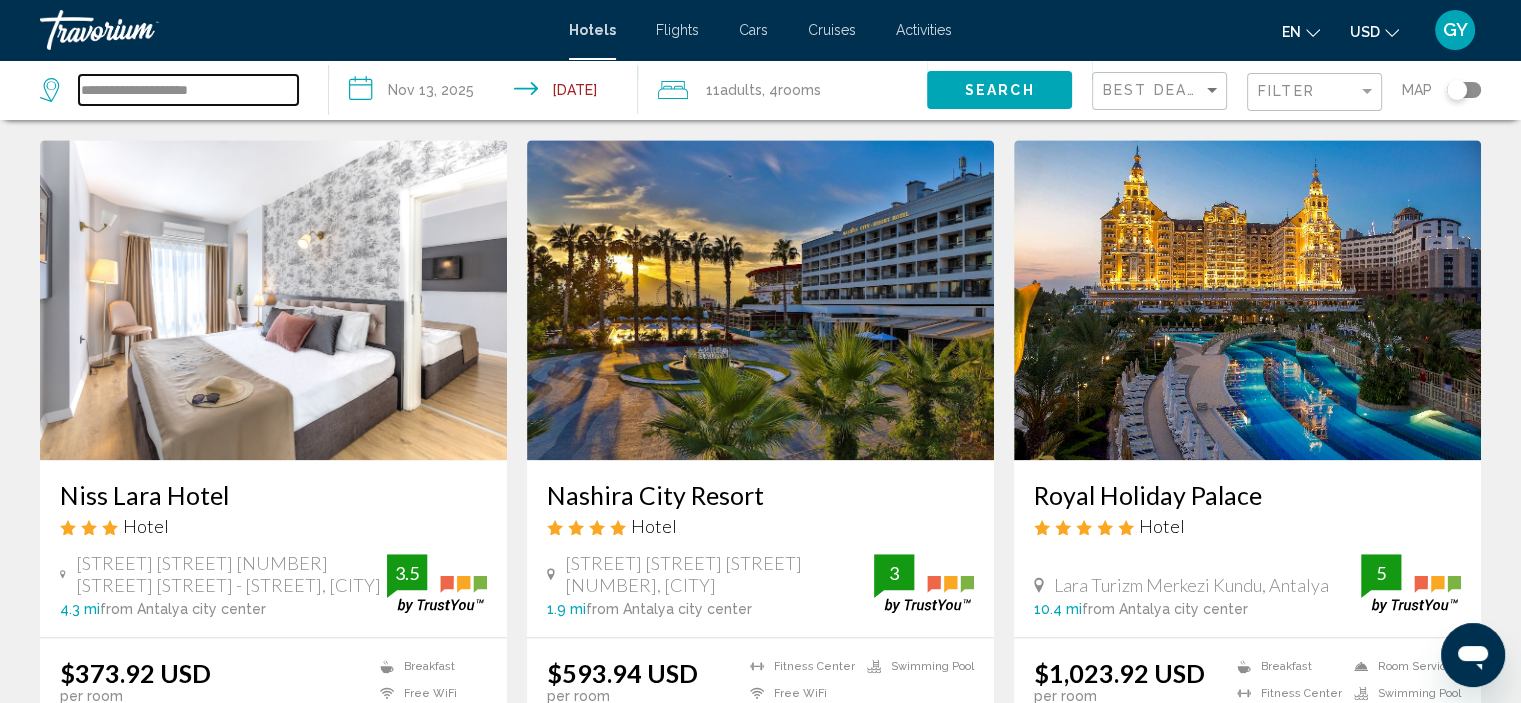 click on "**********" at bounding box center [188, 90] 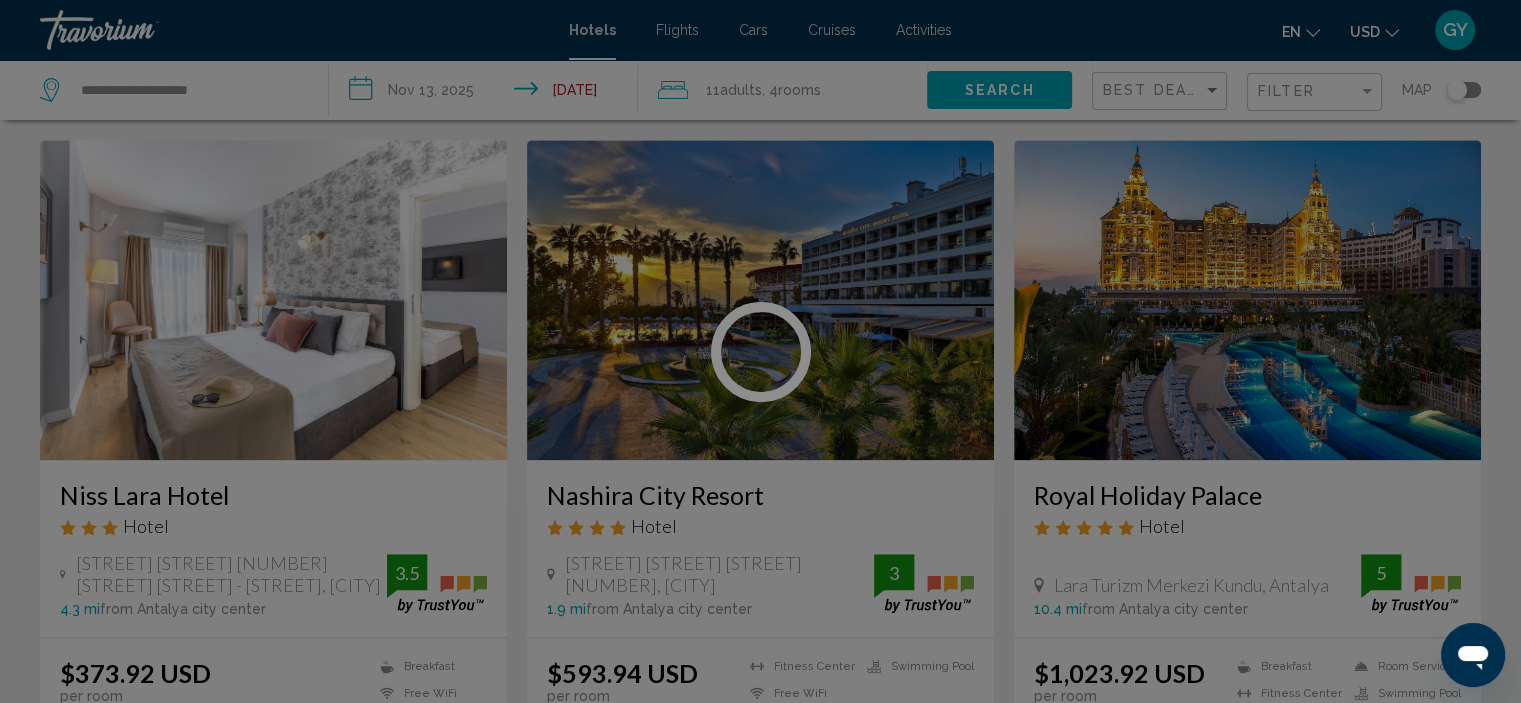 click at bounding box center (760, 351) 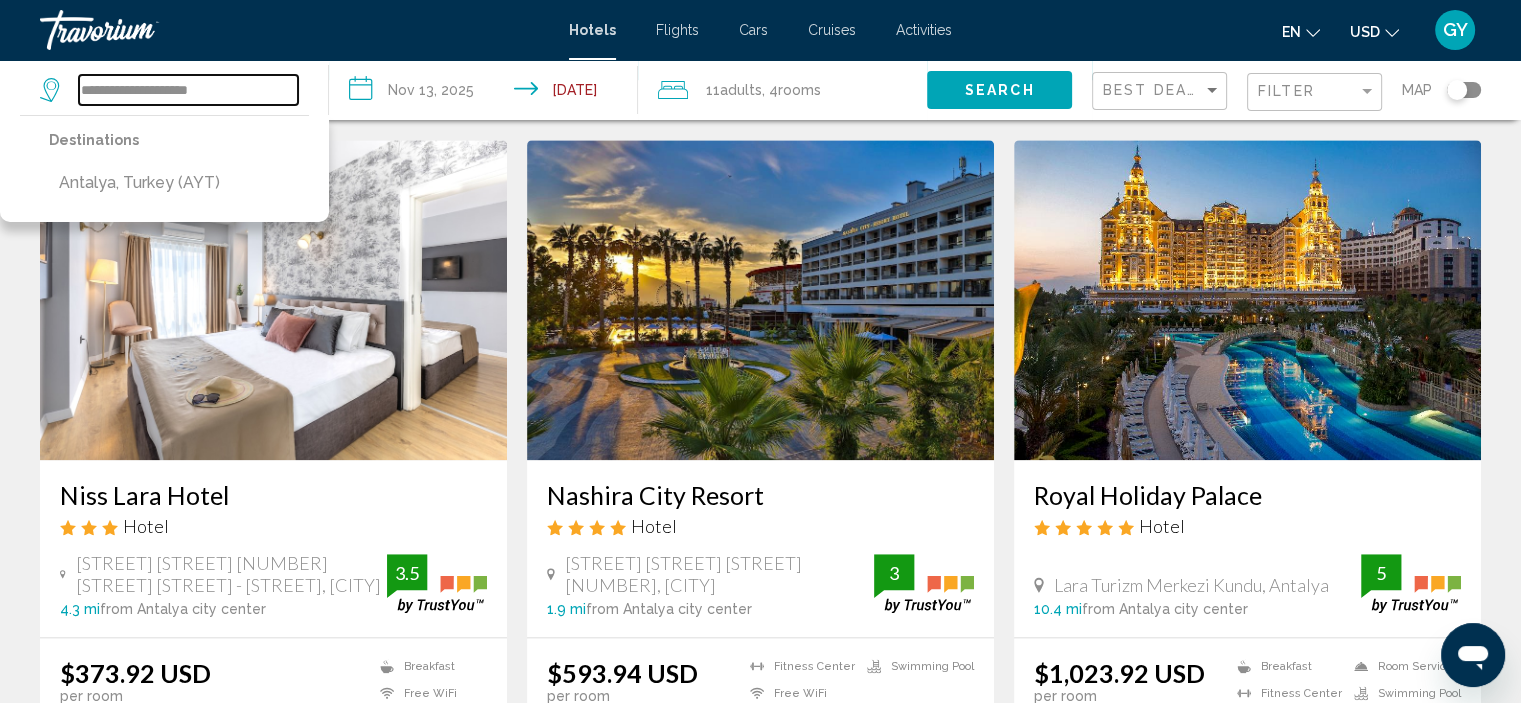 click on "**********" at bounding box center (188, 90) 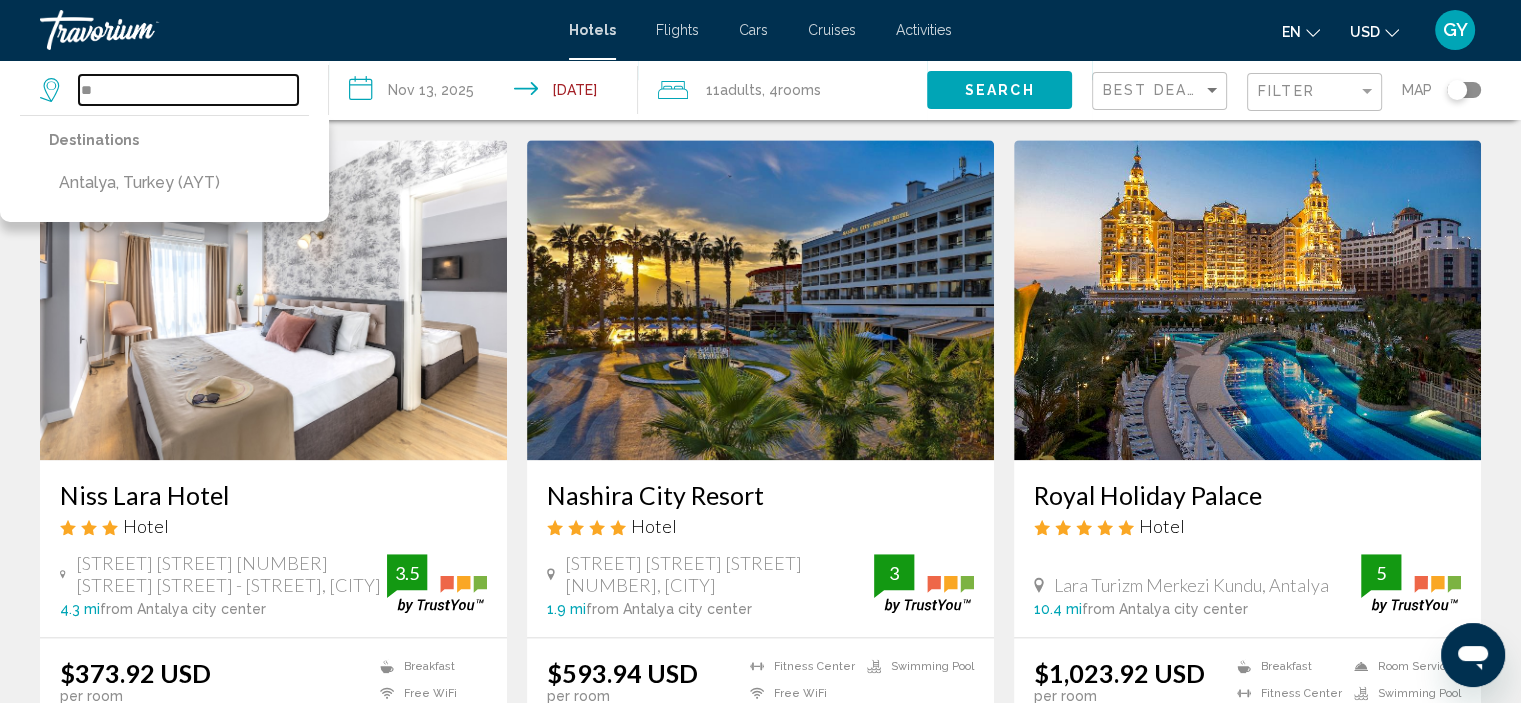 type on "*" 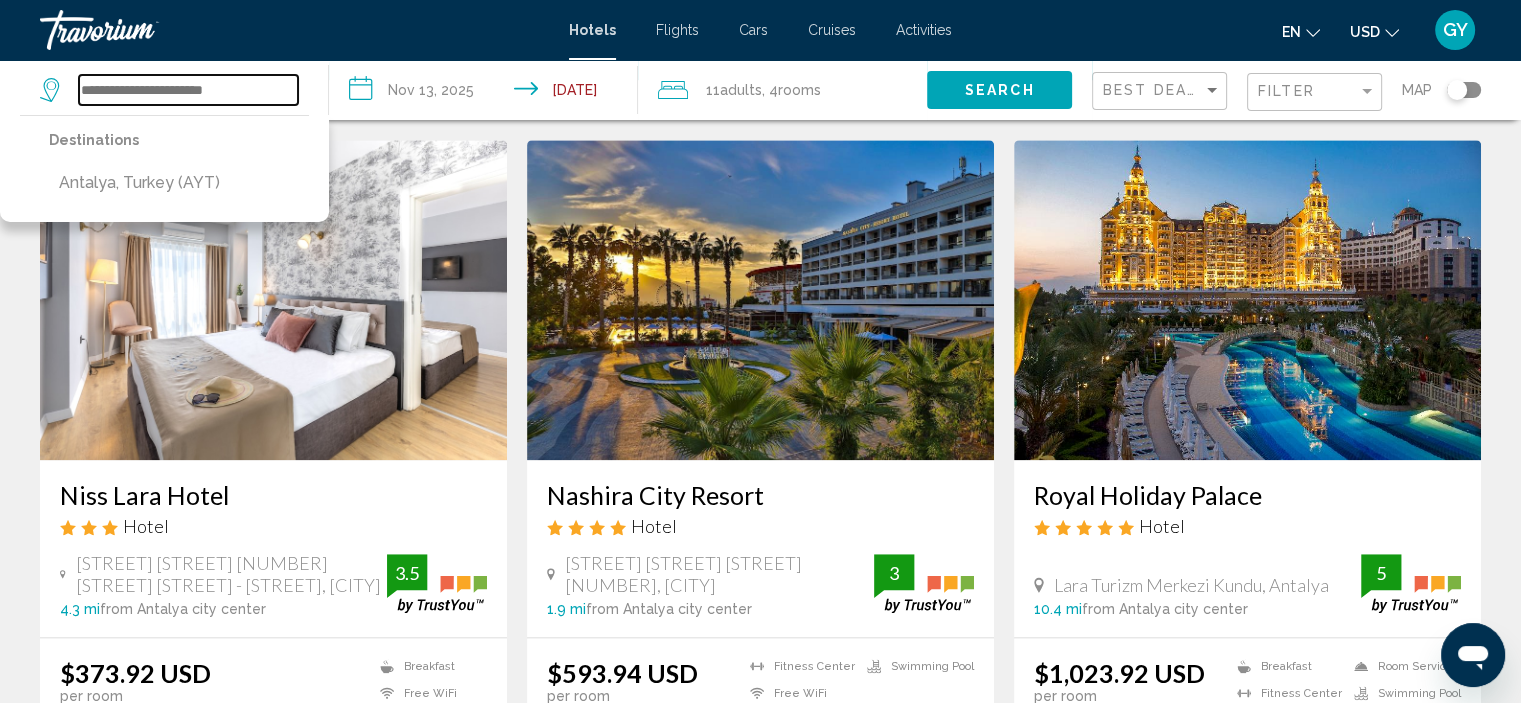 click at bounding box center [188, 90] 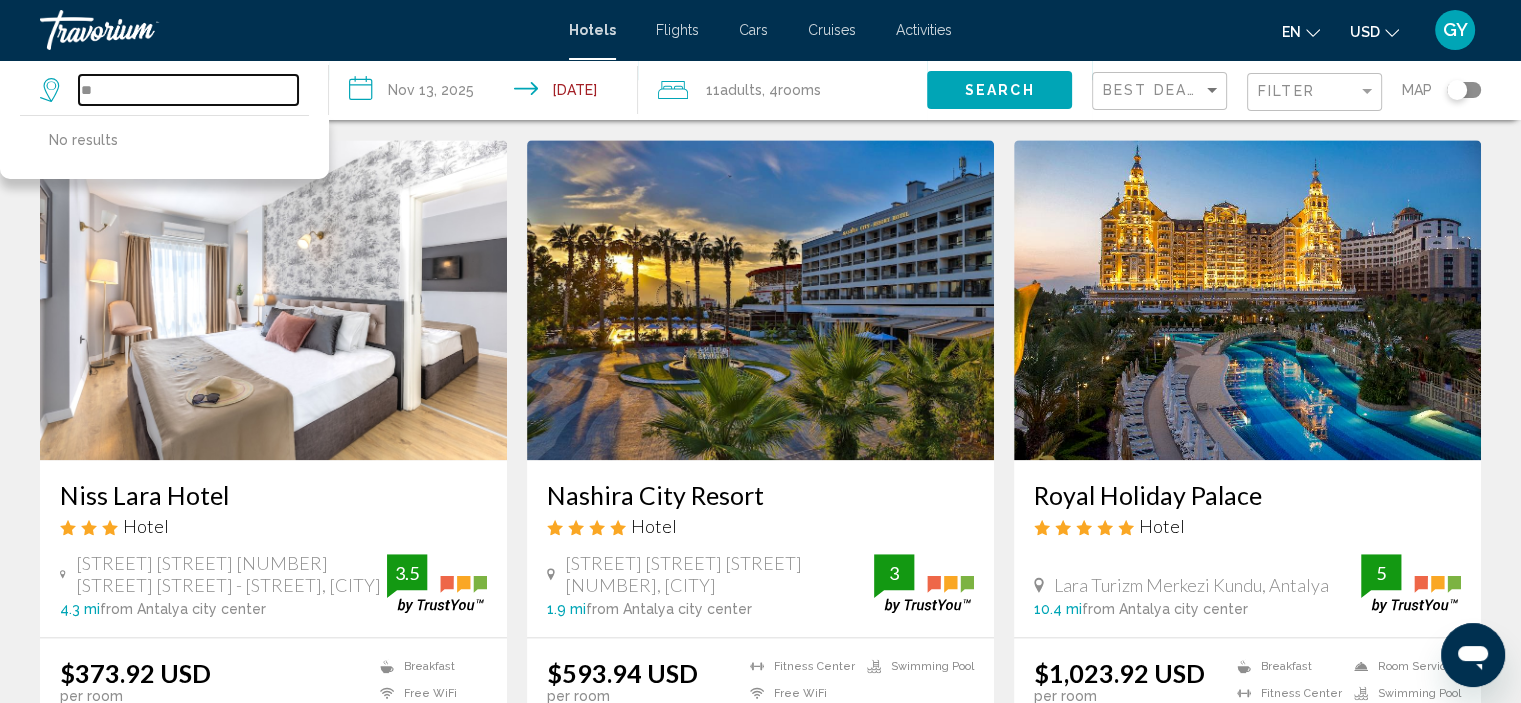 type on "*" 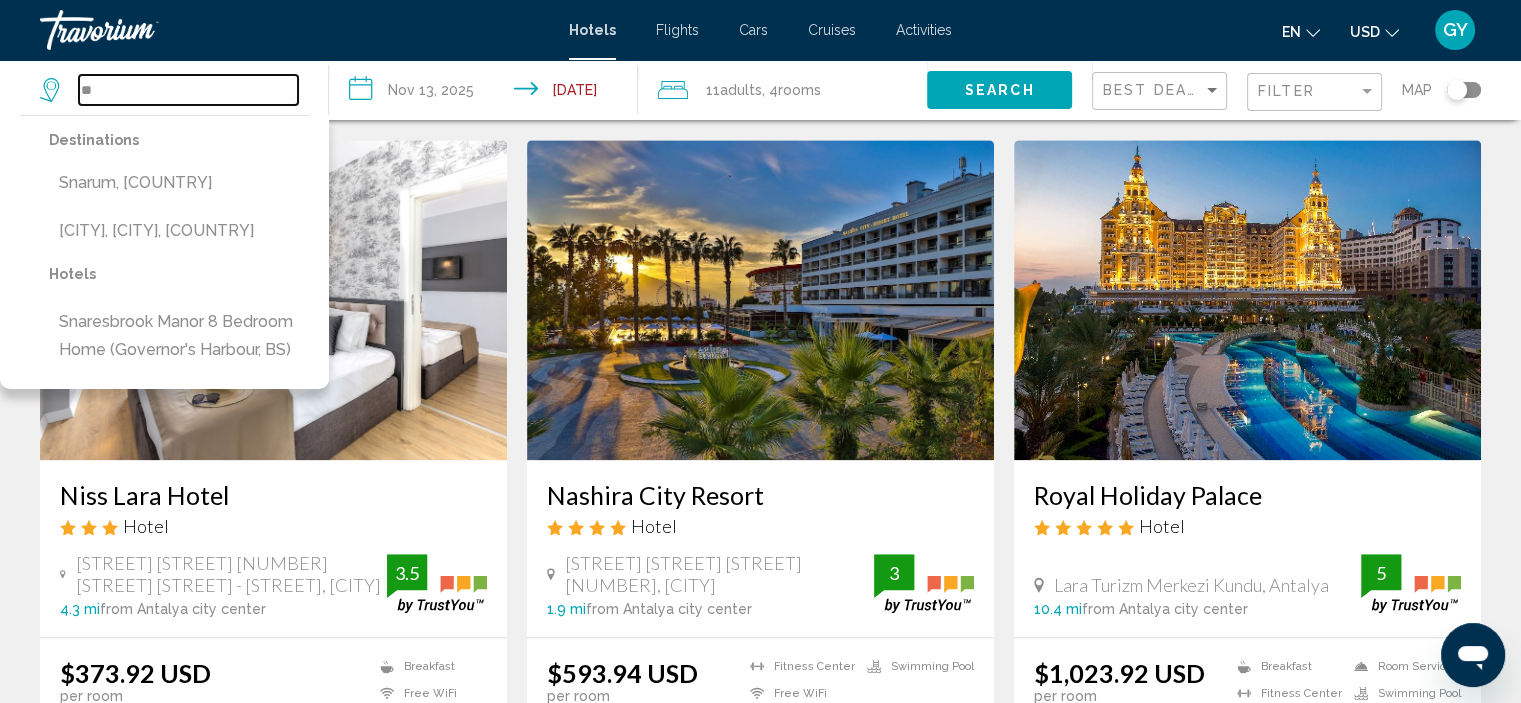 type on "*" 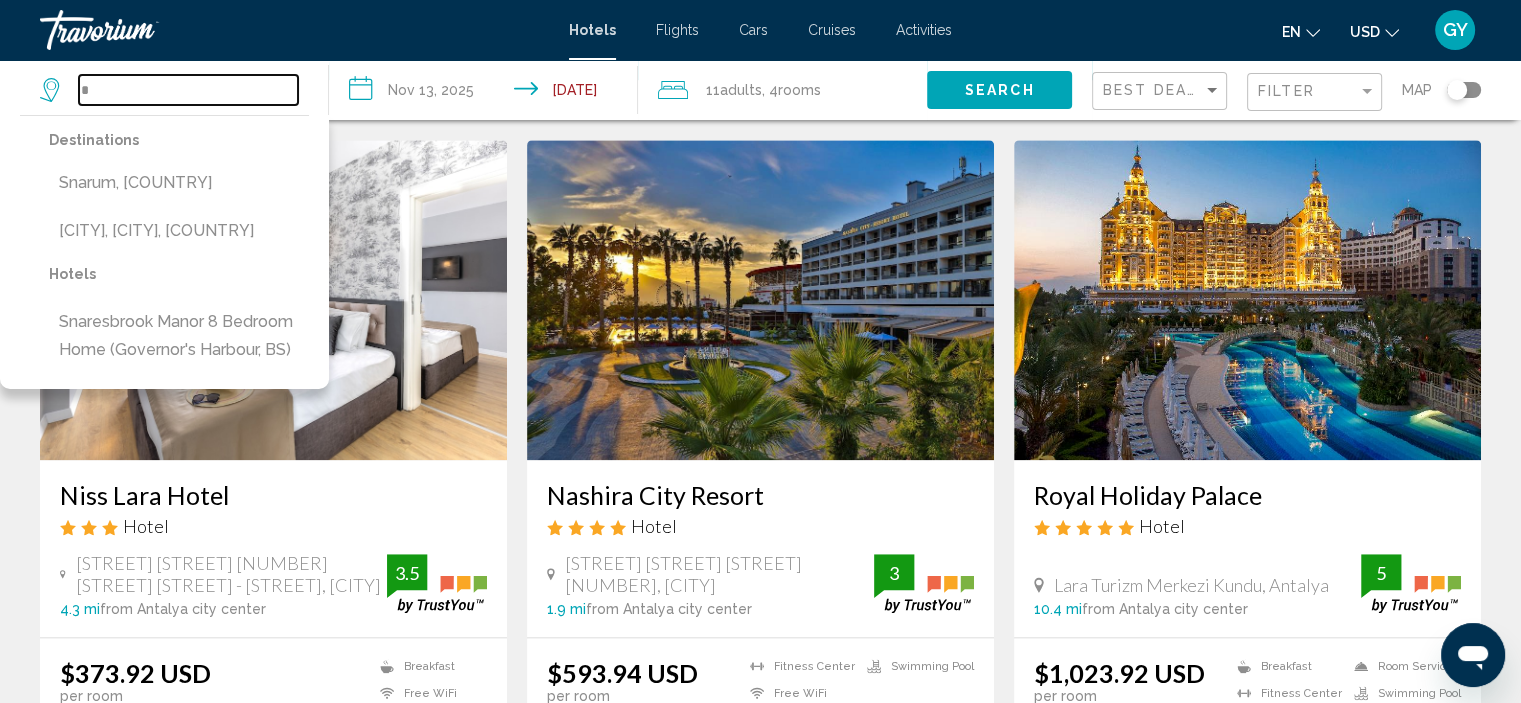type 